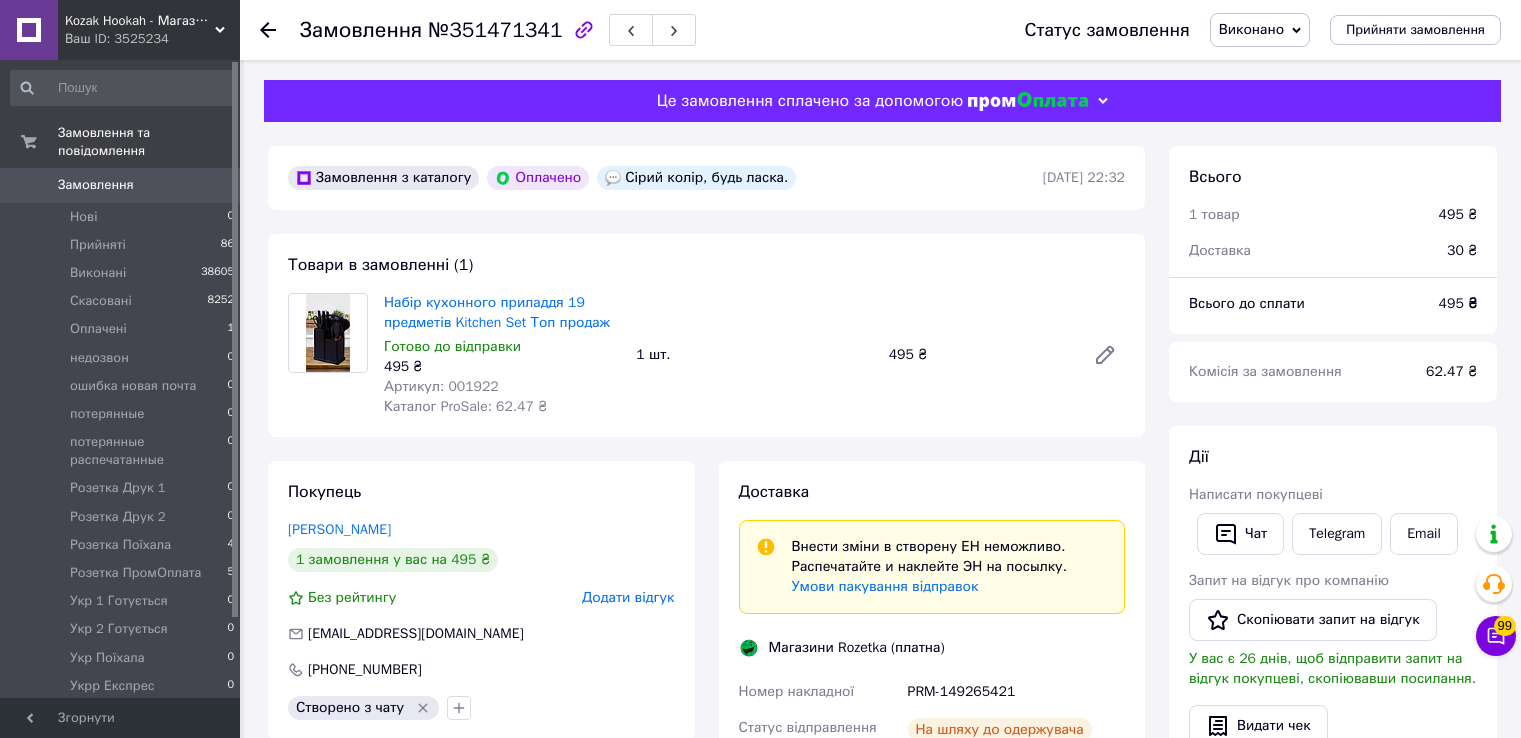 scroll, scrollTop: 0, scrollLeft: 0, axis: both 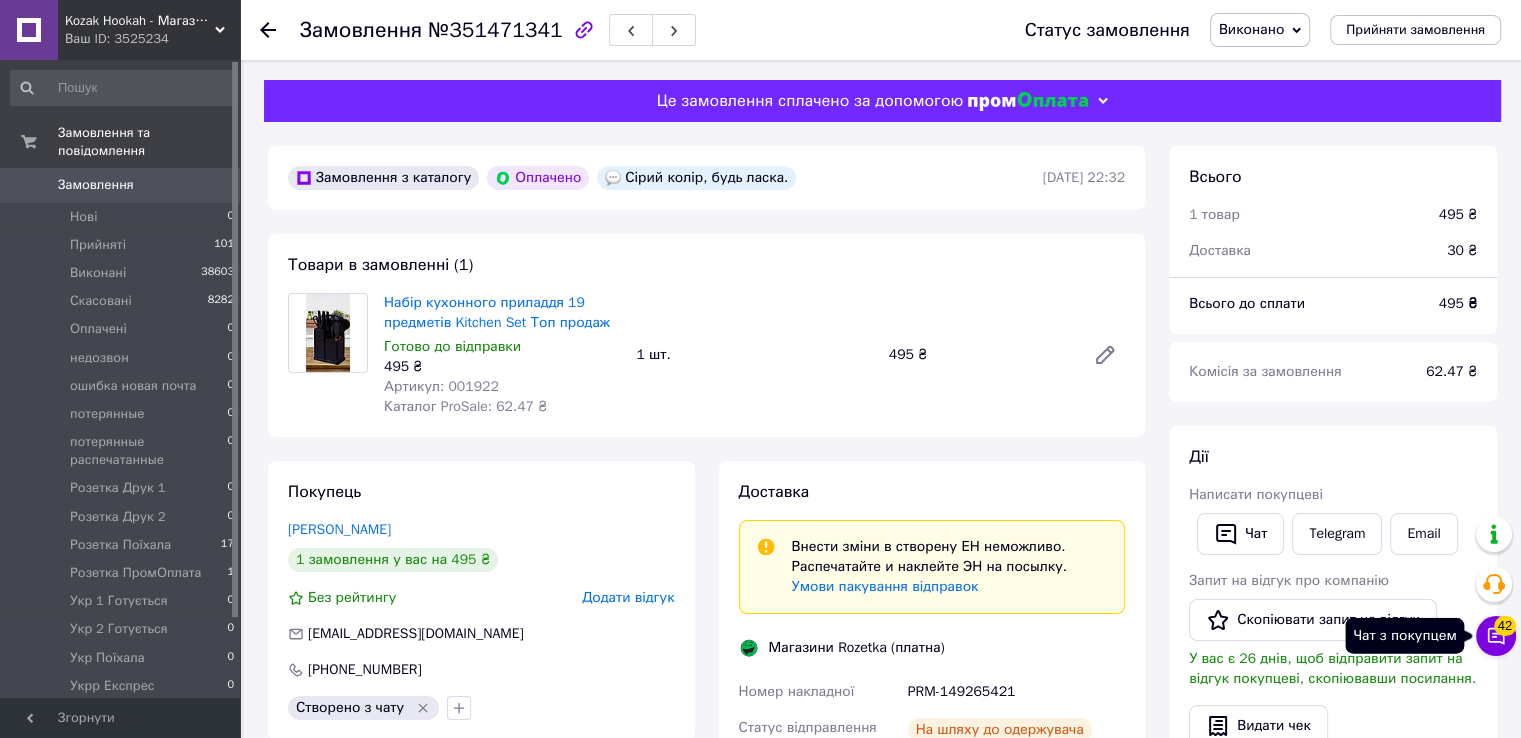 click 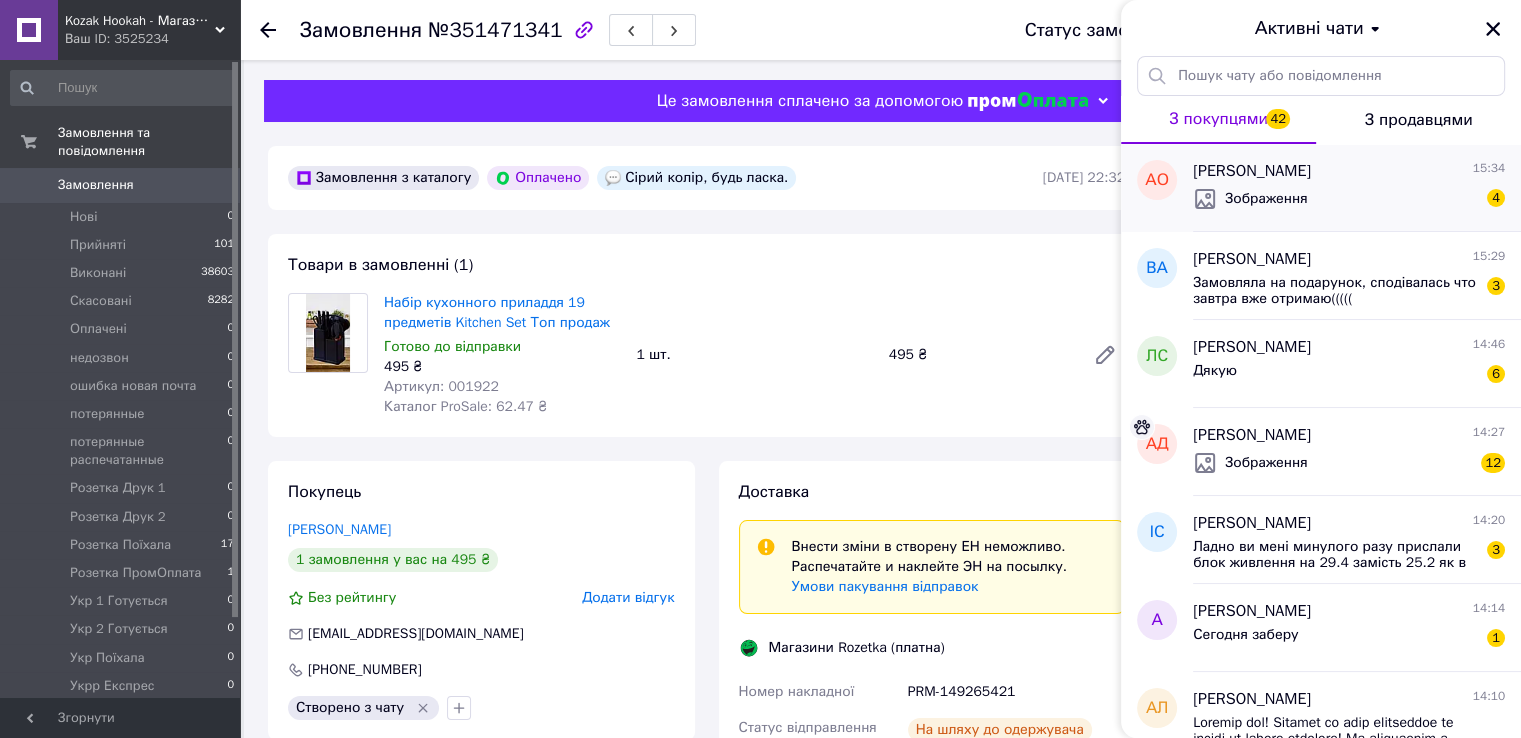 click on "Алекс Онищук 15:34" at bounding box center (1349, 171) 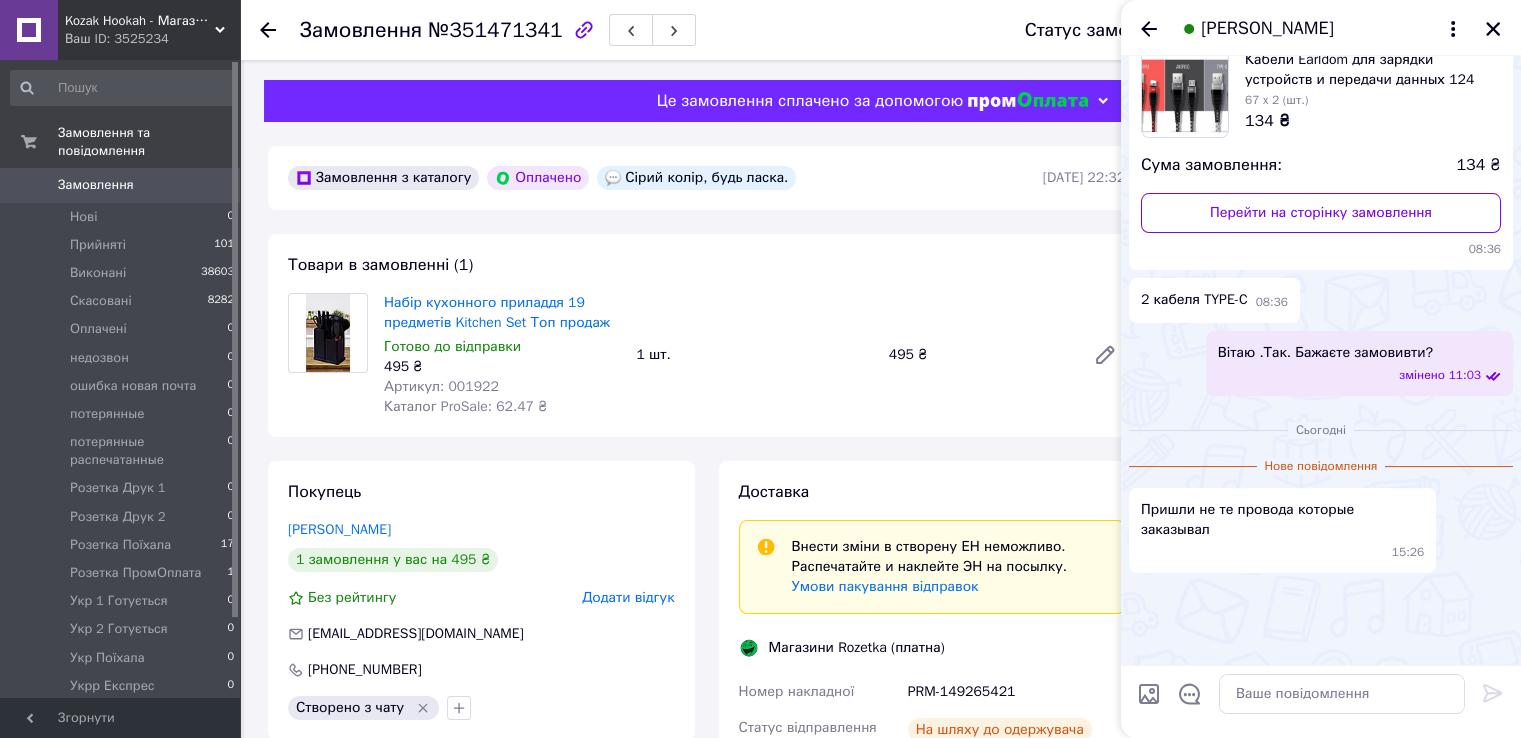 scroll, scrollTop: 954, scrollLeft: 0, axis: vertical 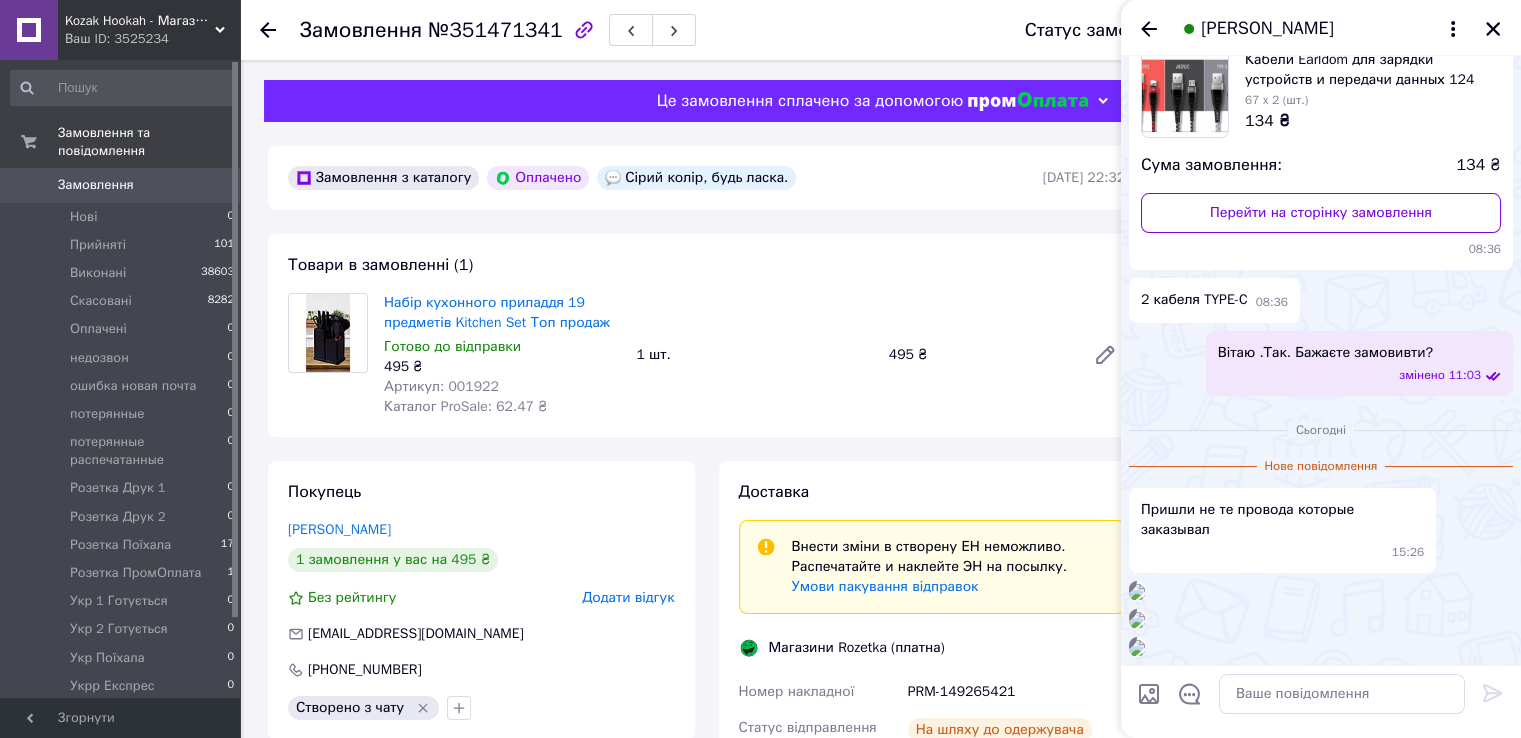 click at bounding box center (1137, 648) 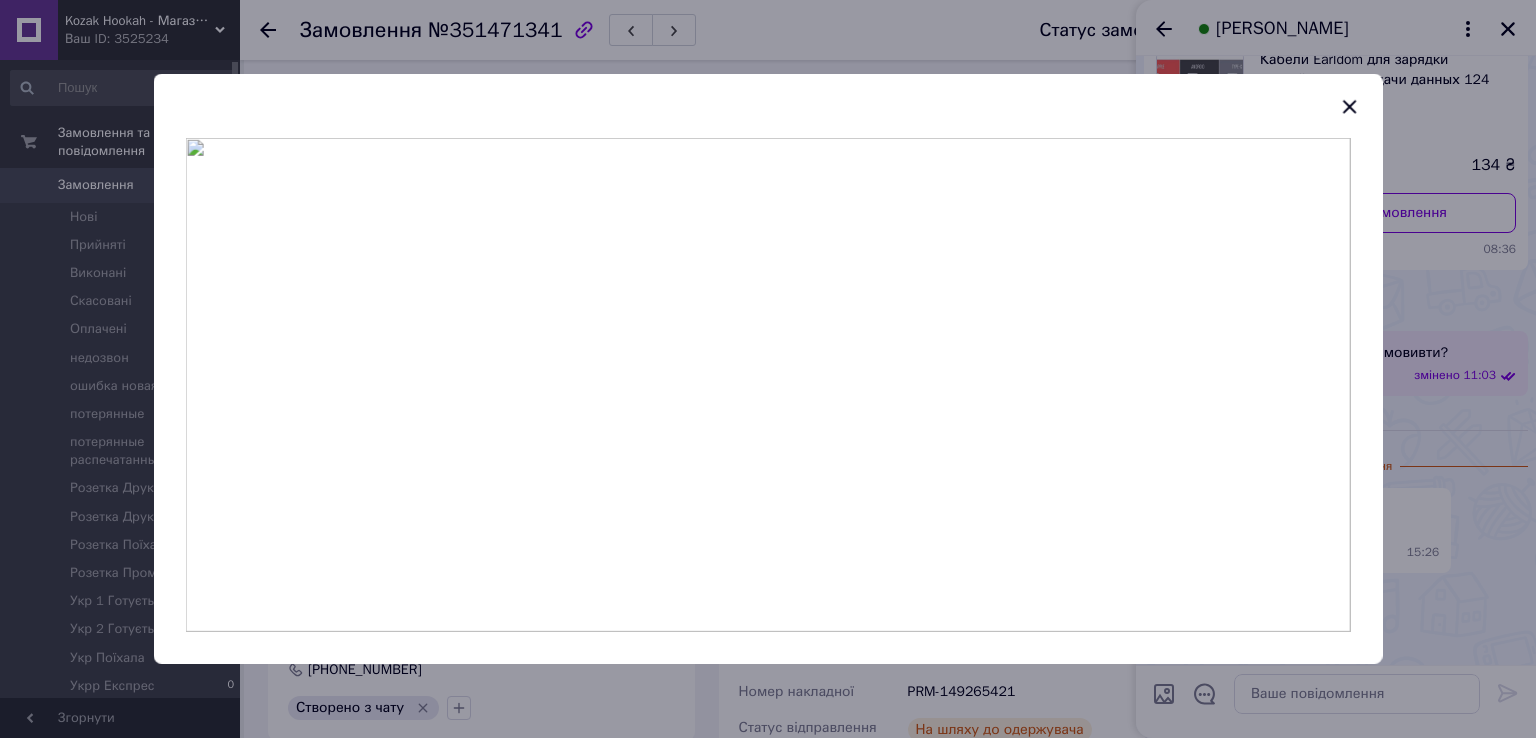 click at bounding box center (768, 369) 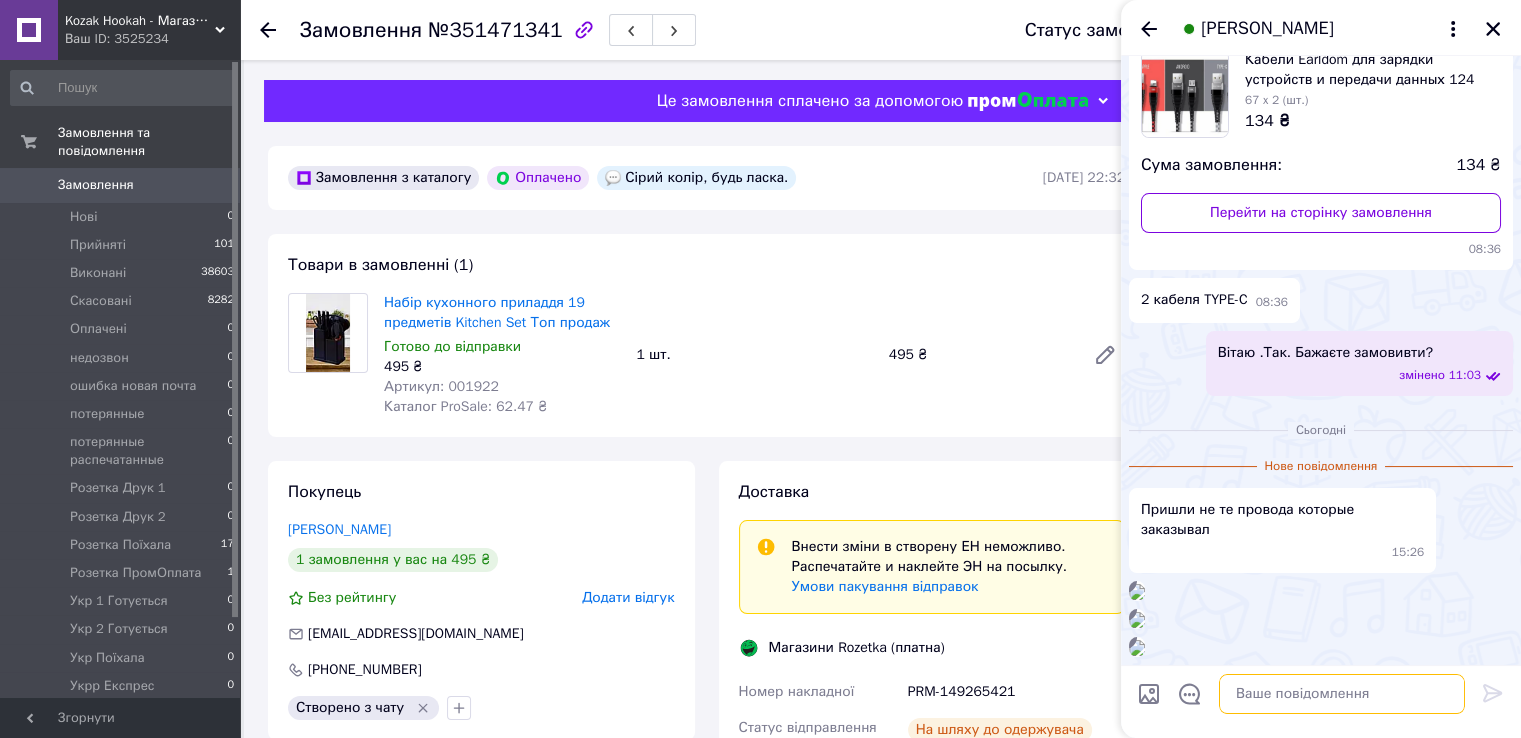 click at bounding box center (1342, 694) 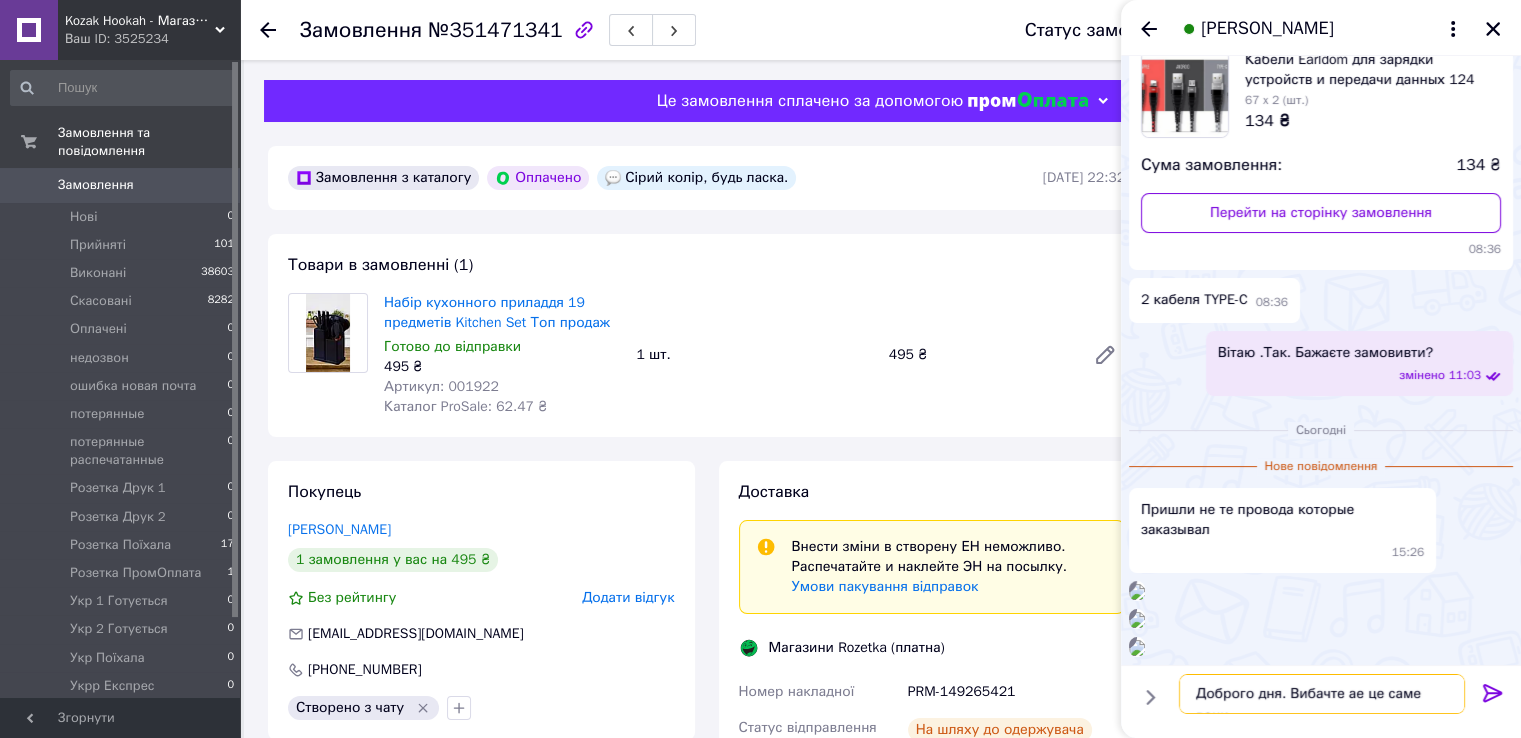 type on "Доброго дня. Вибачте ае це саме вони." 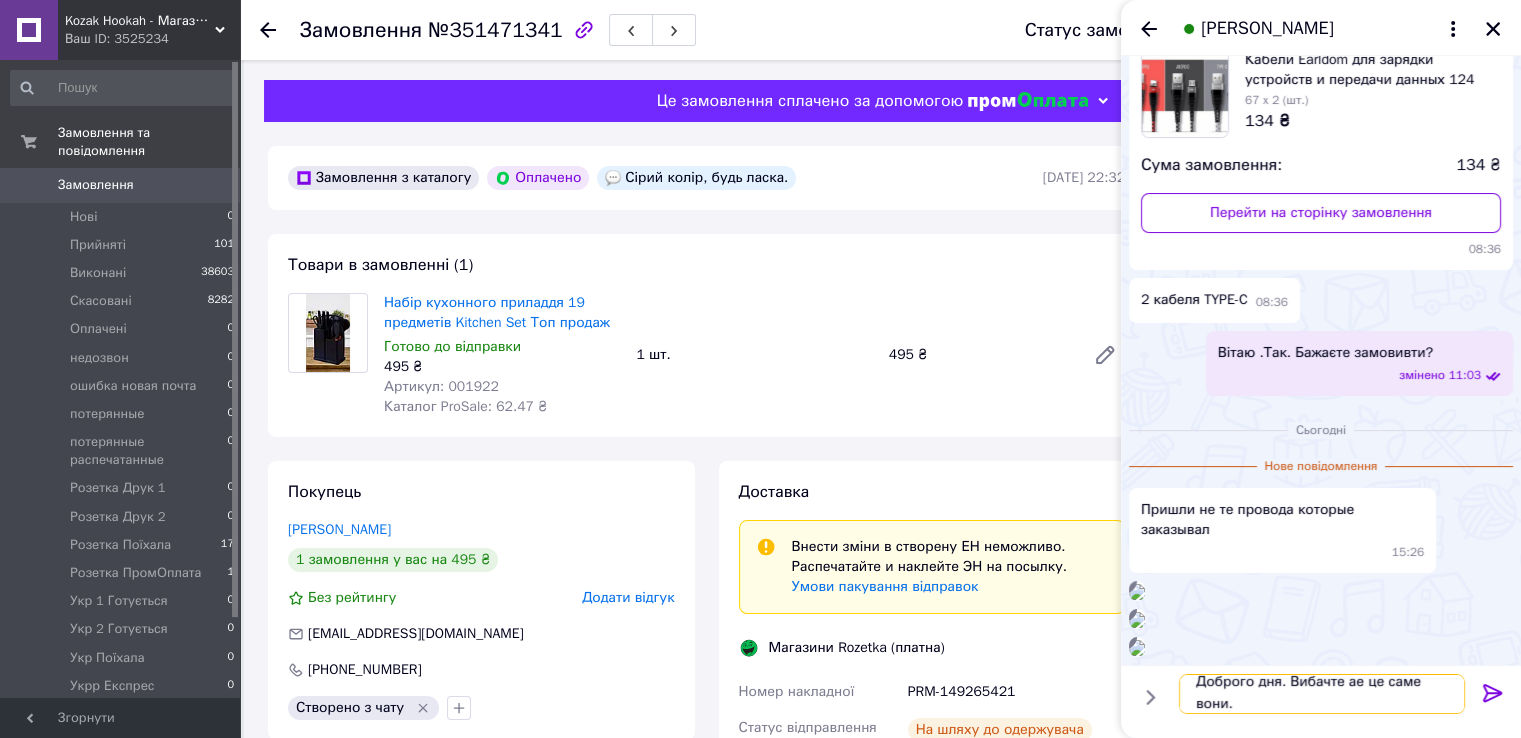 type 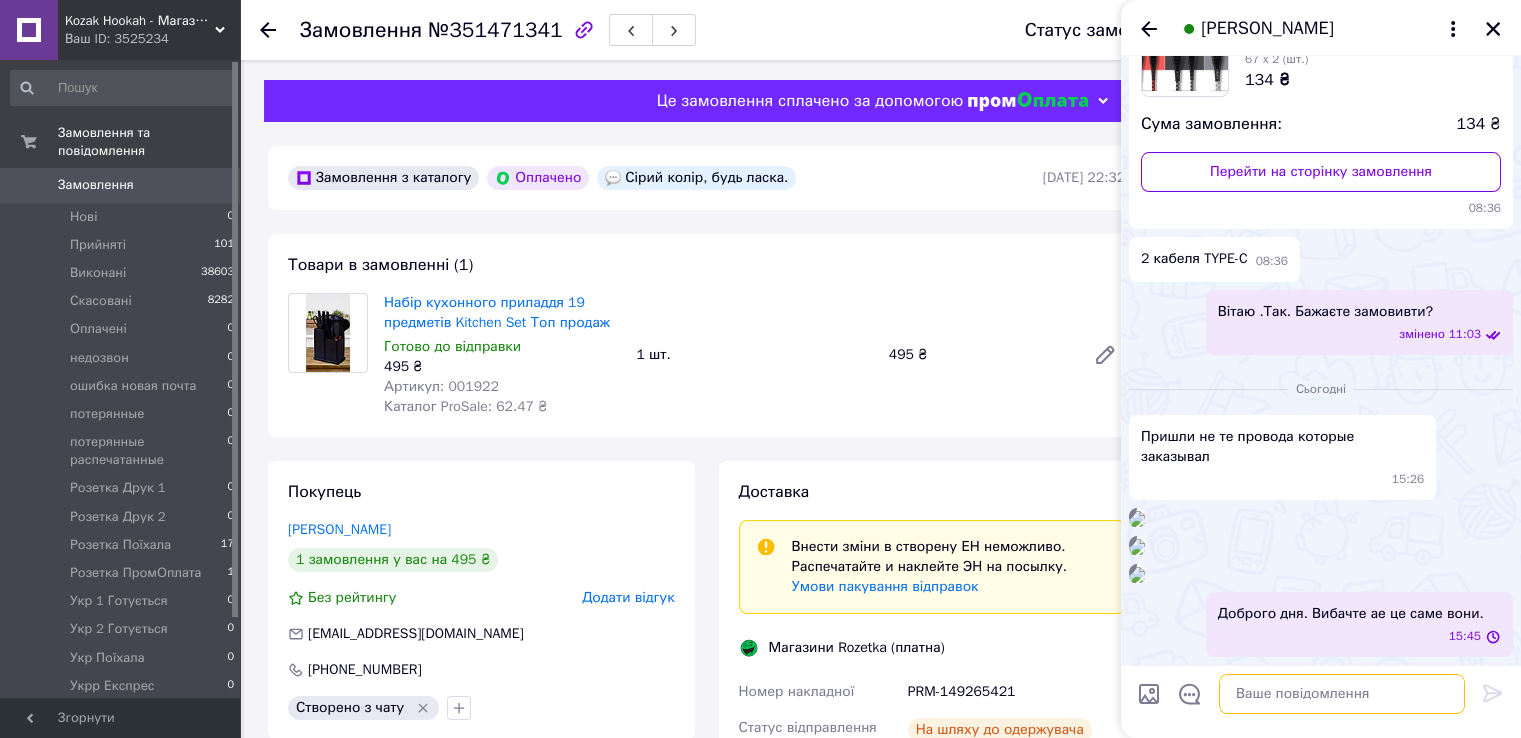scroll, scrollTop: 0, scrollLeft: 0, axis: both 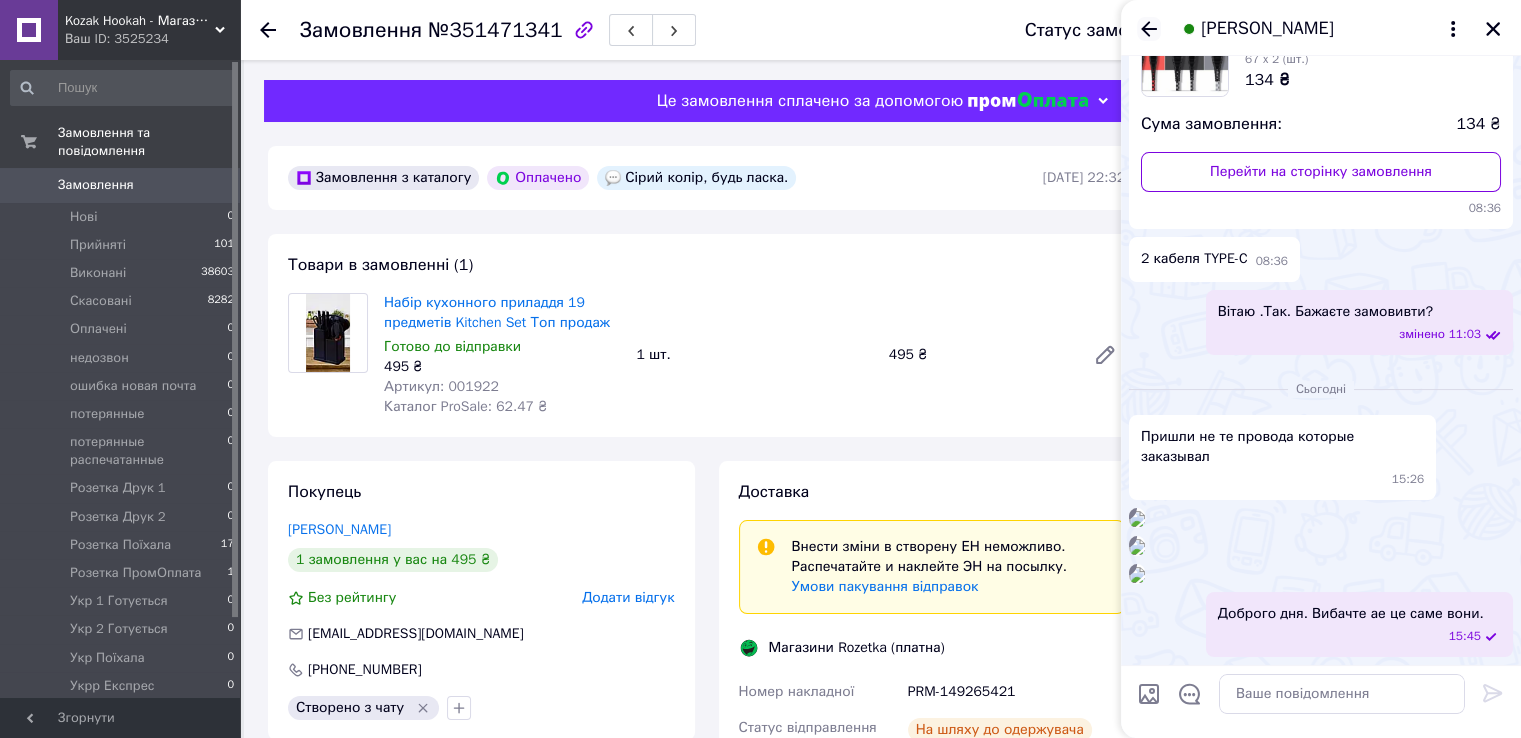 click 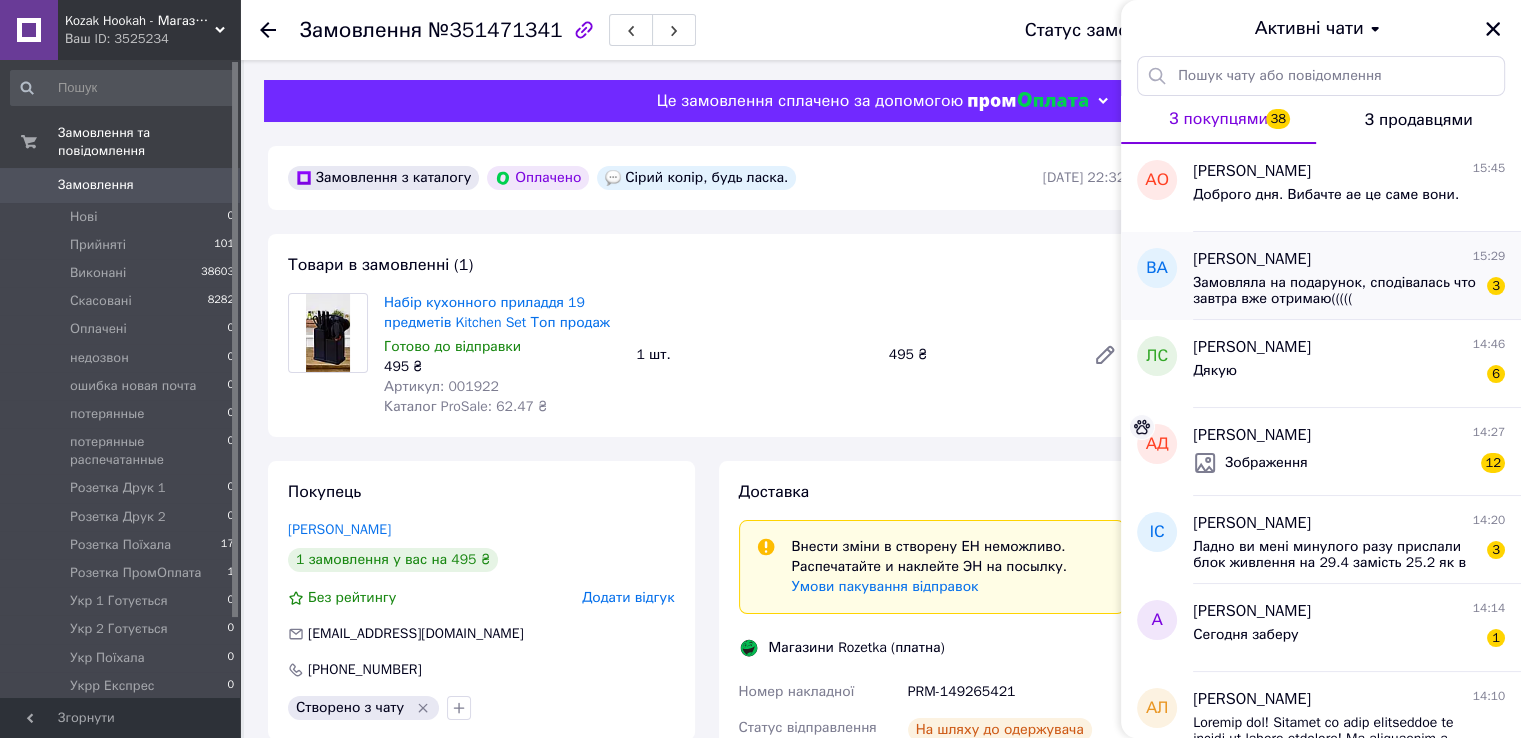 click on "Замовляла на подарунок, сподівалась что завтра вже отримаю(((((" at bounding box center (1335, 291) 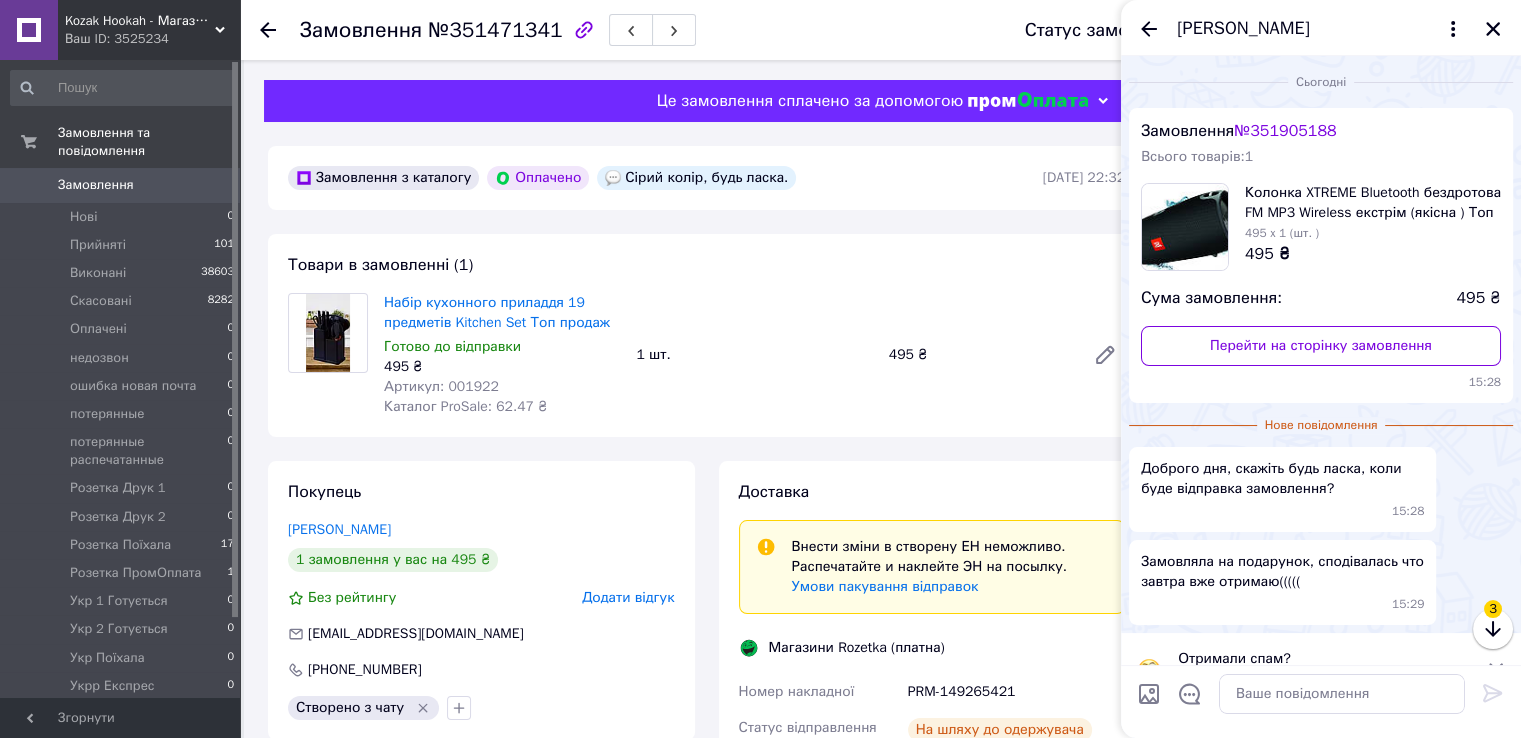 scroll, scrollTop: 42, scrollLeft: 0, axis: vertical 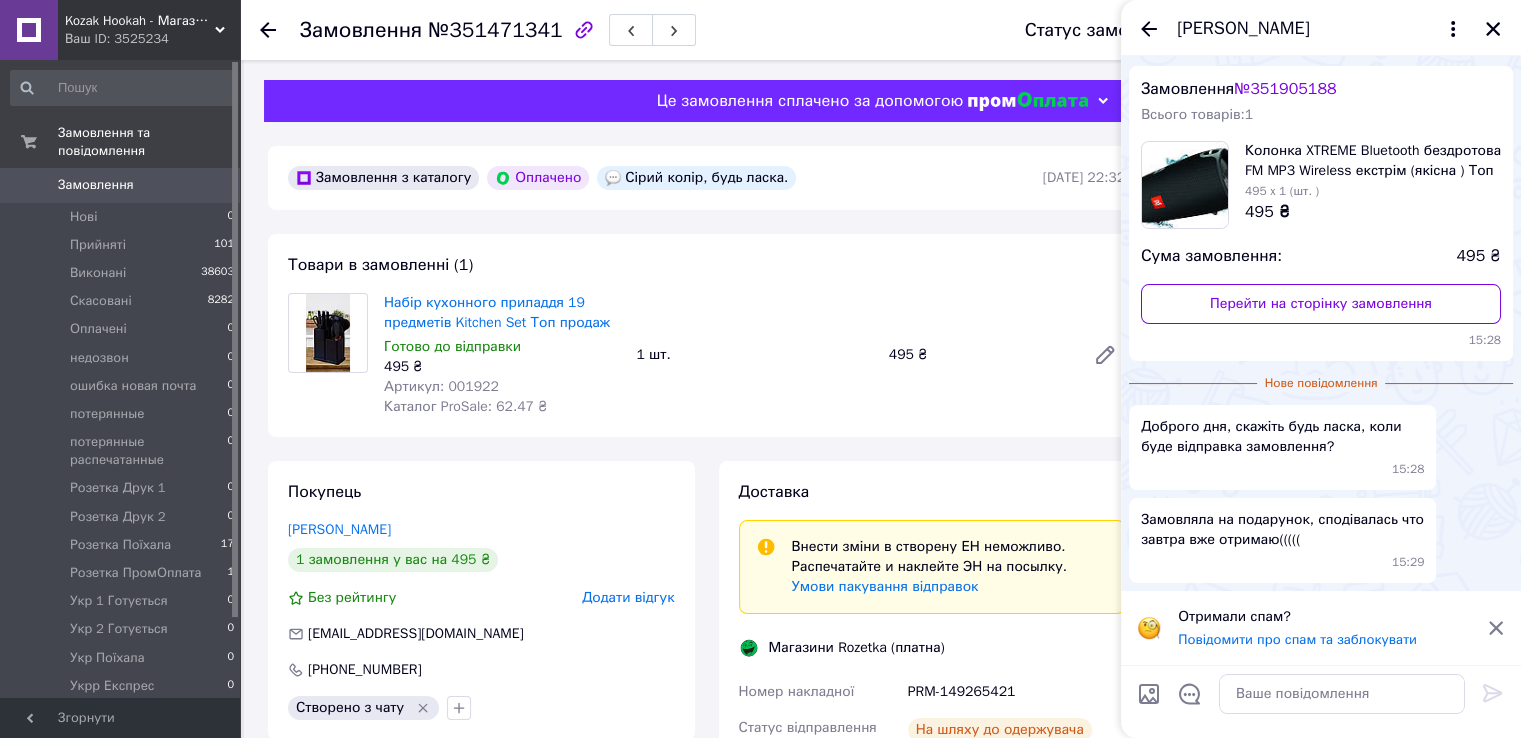 click on "№ 351905188" at bounding box center (1285, 89) 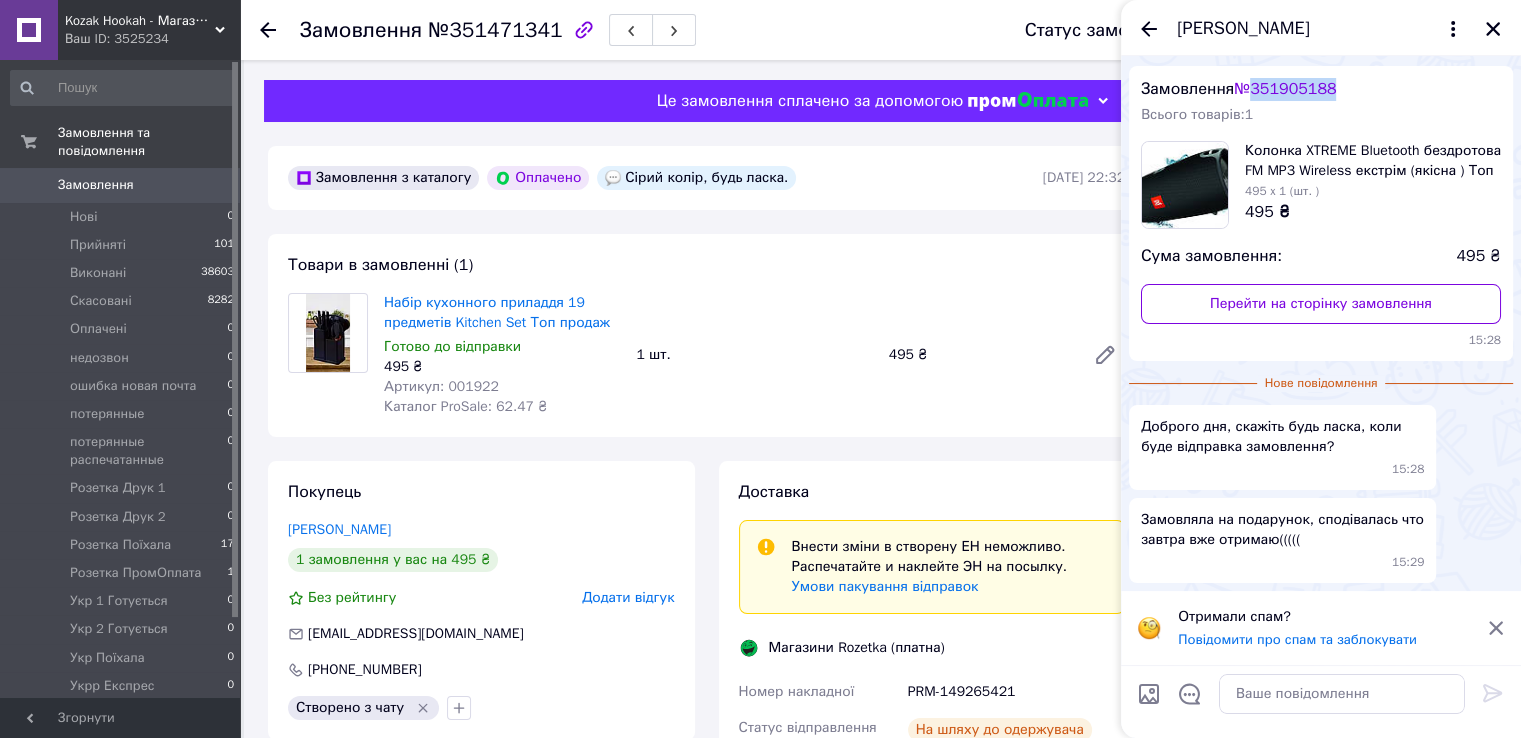 click on "№ 351905188" at bounding box center [1285, 89] 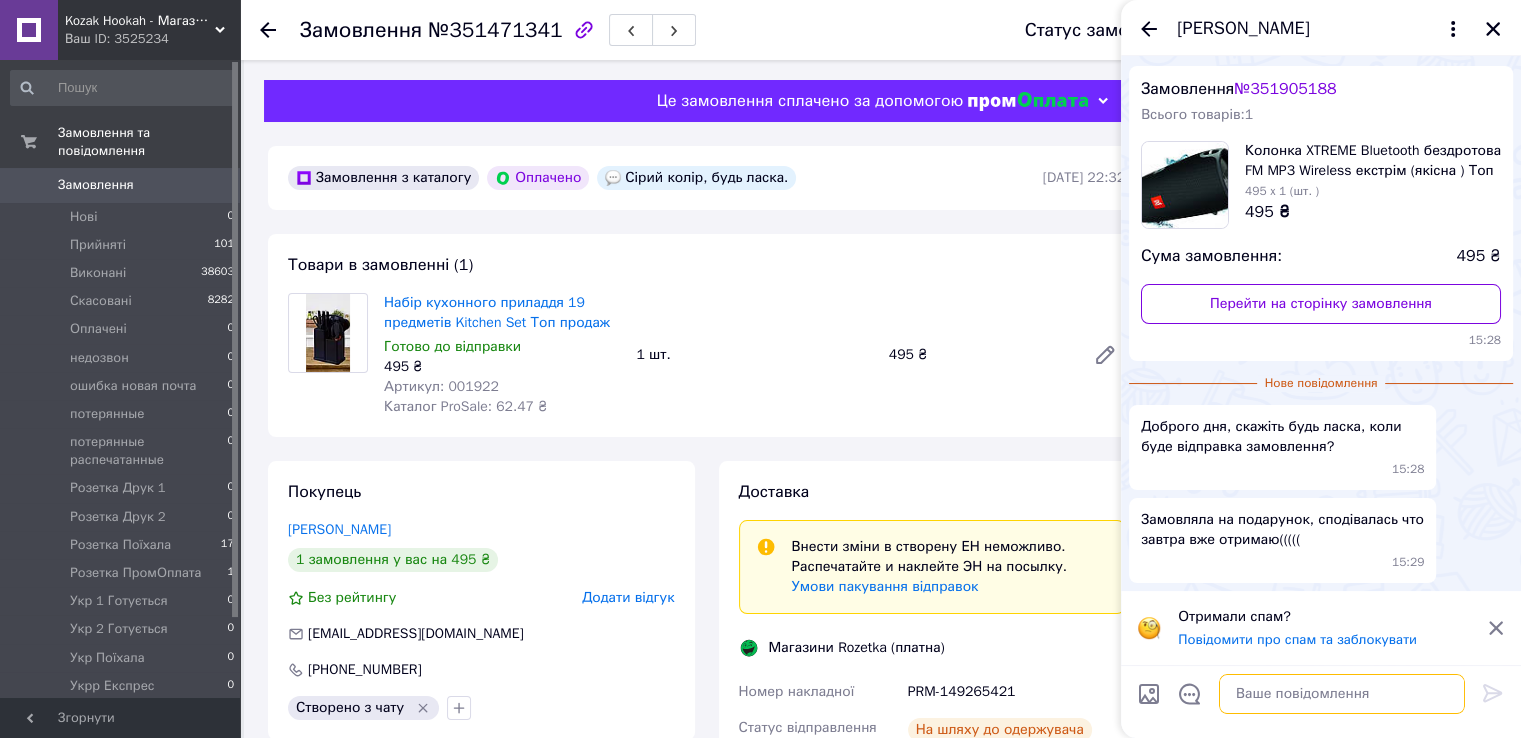 click at bounding box center (1342, 694) 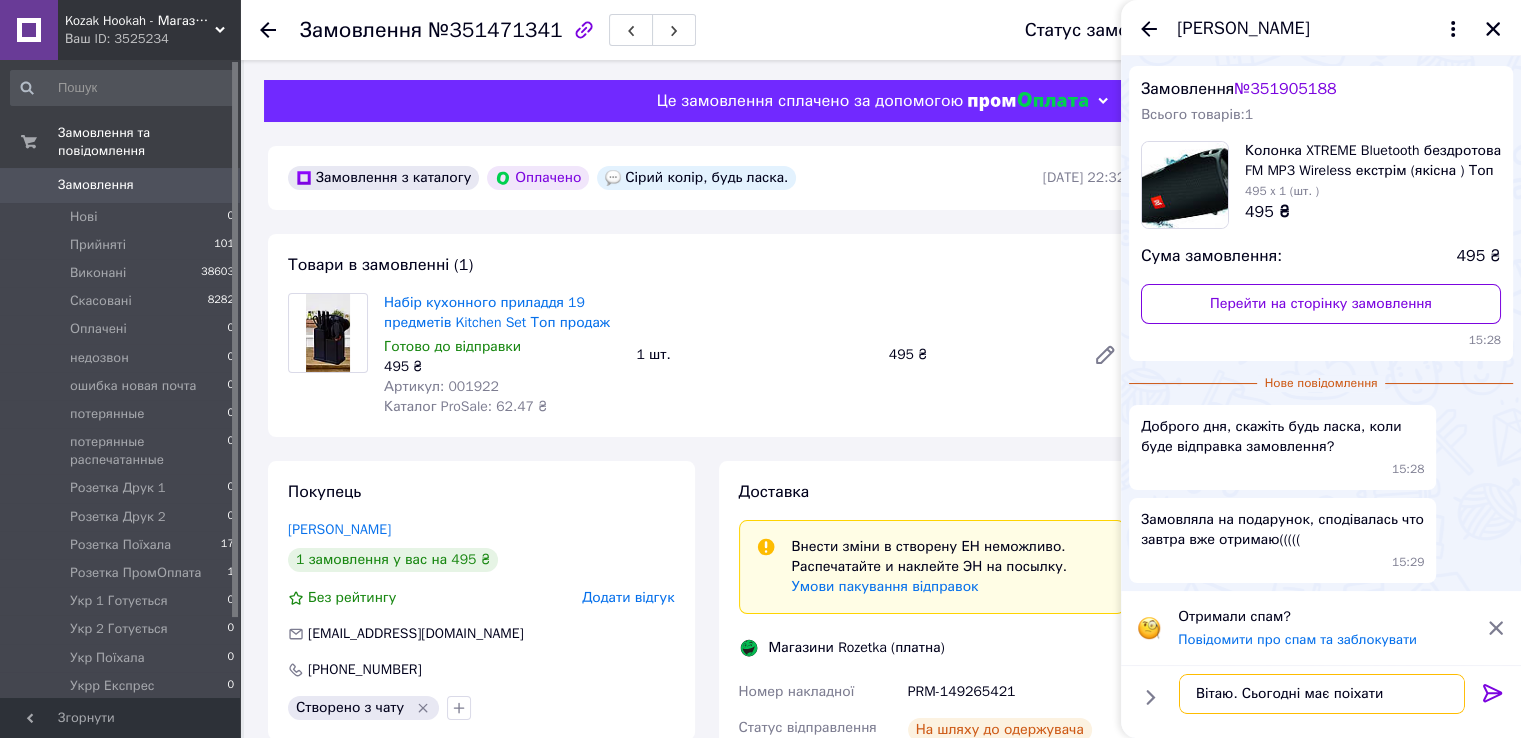 type on "Вітаю. Сьогодні має поіхати." 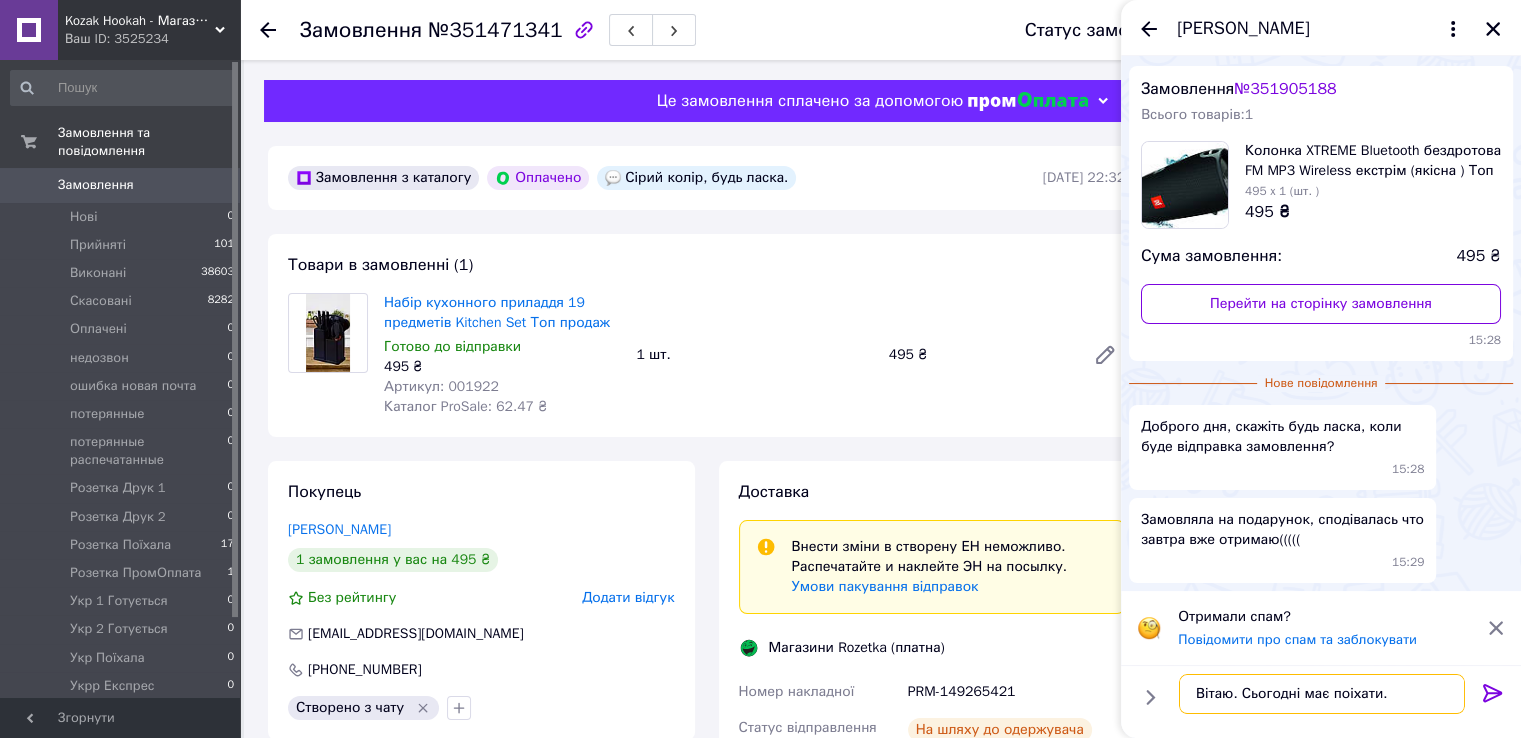 type 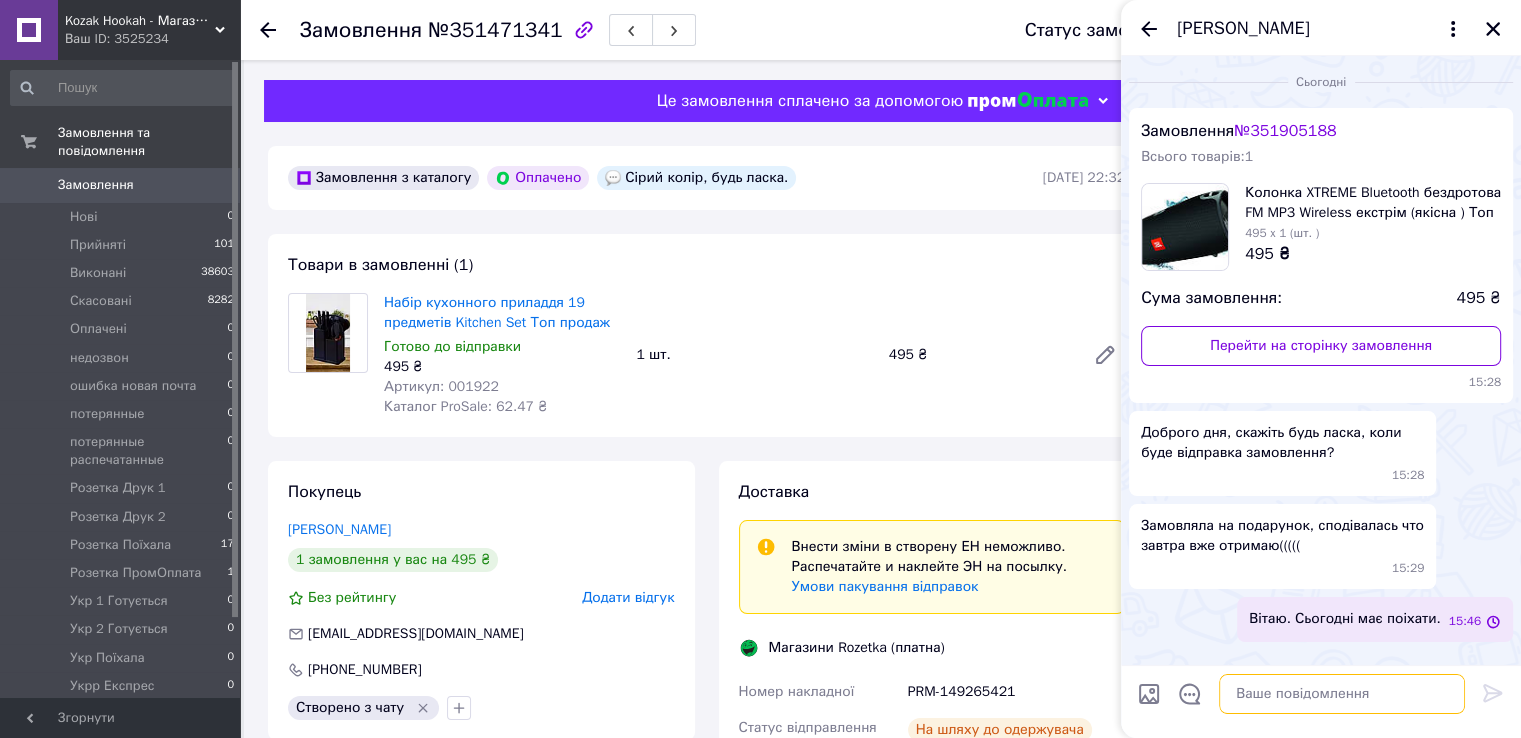 scroll, scrollTop: 0, scrollLeft: 0, axis: both 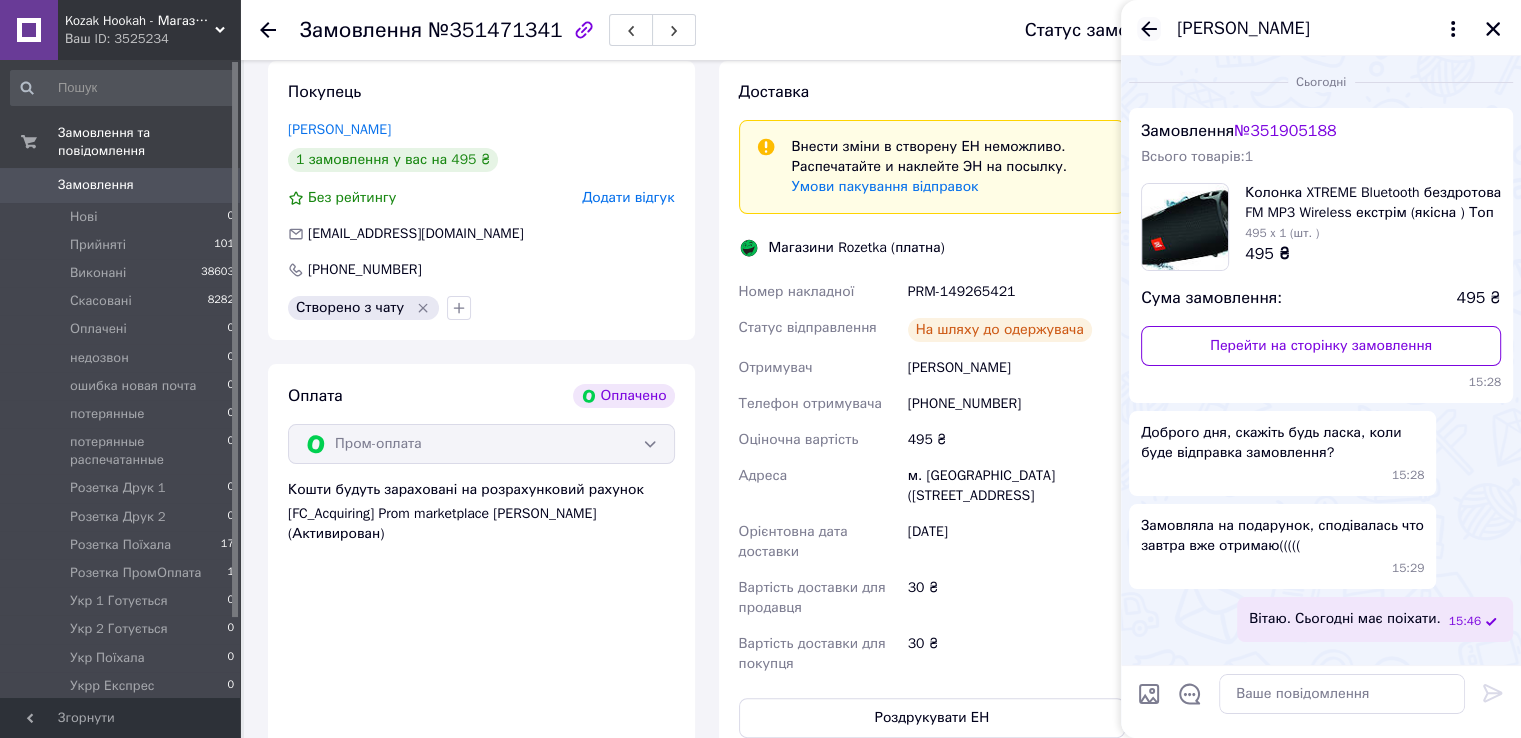 click 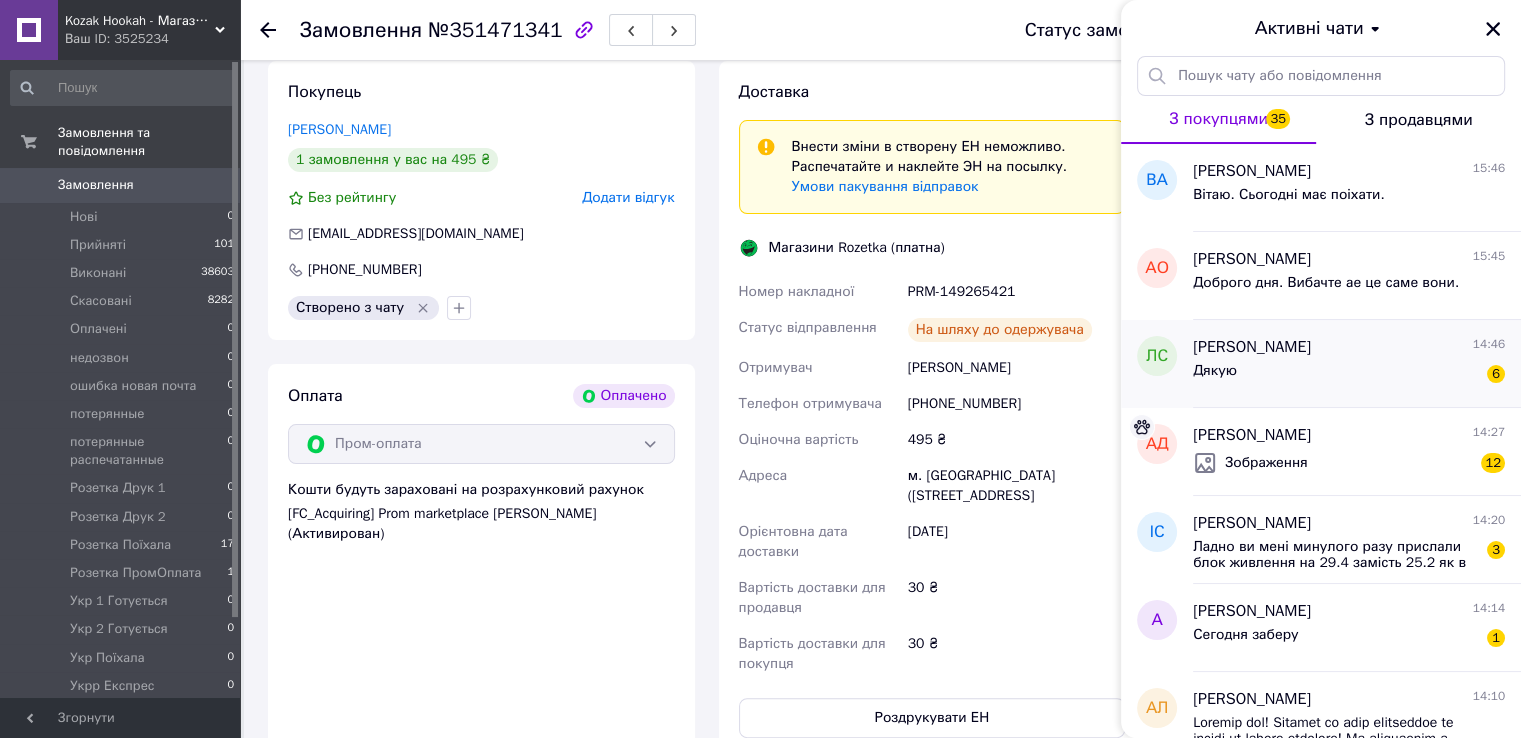 click on "Дякую 6" at bounding box center [1349, 375] 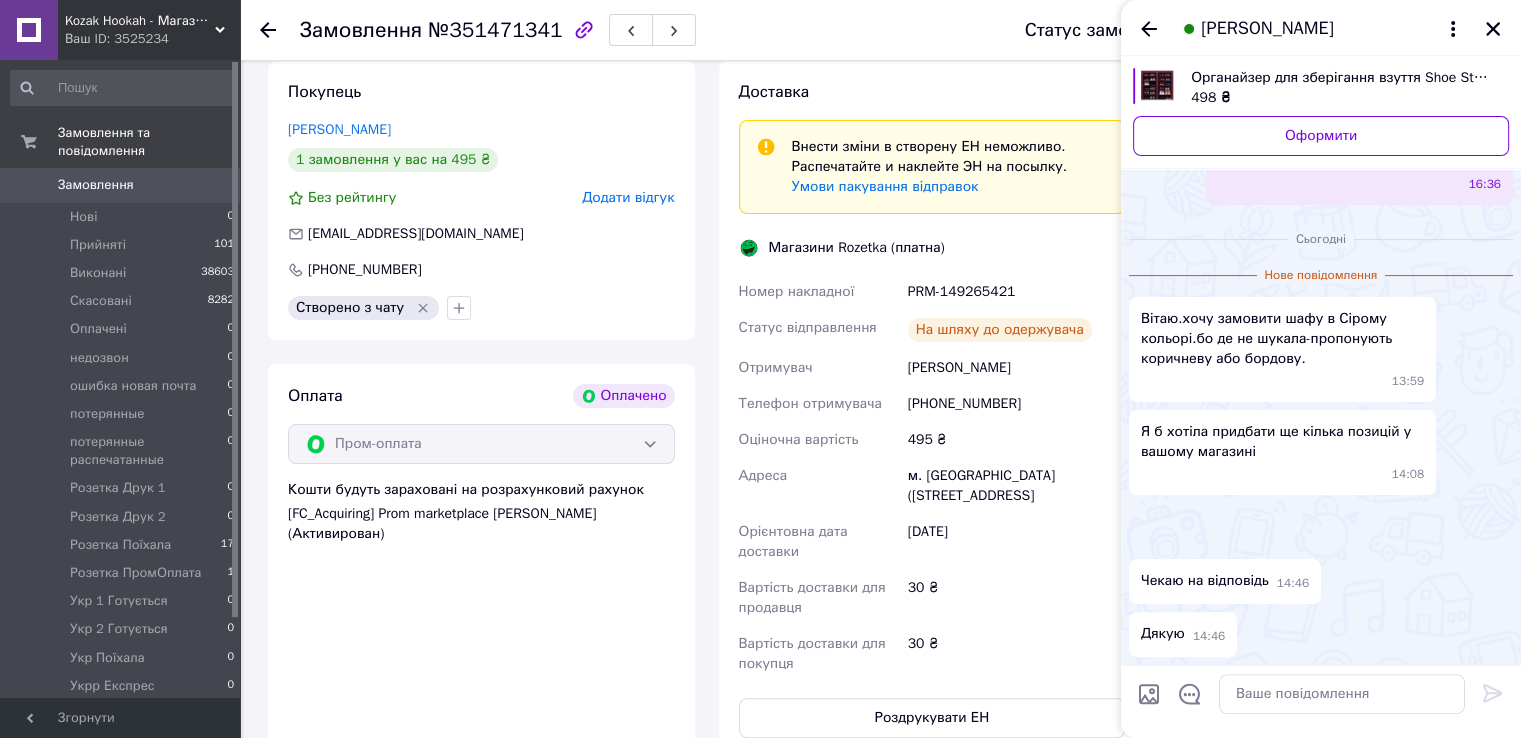 scroll, scrollTop: 843, scrollLeft: 0, axis: vertical 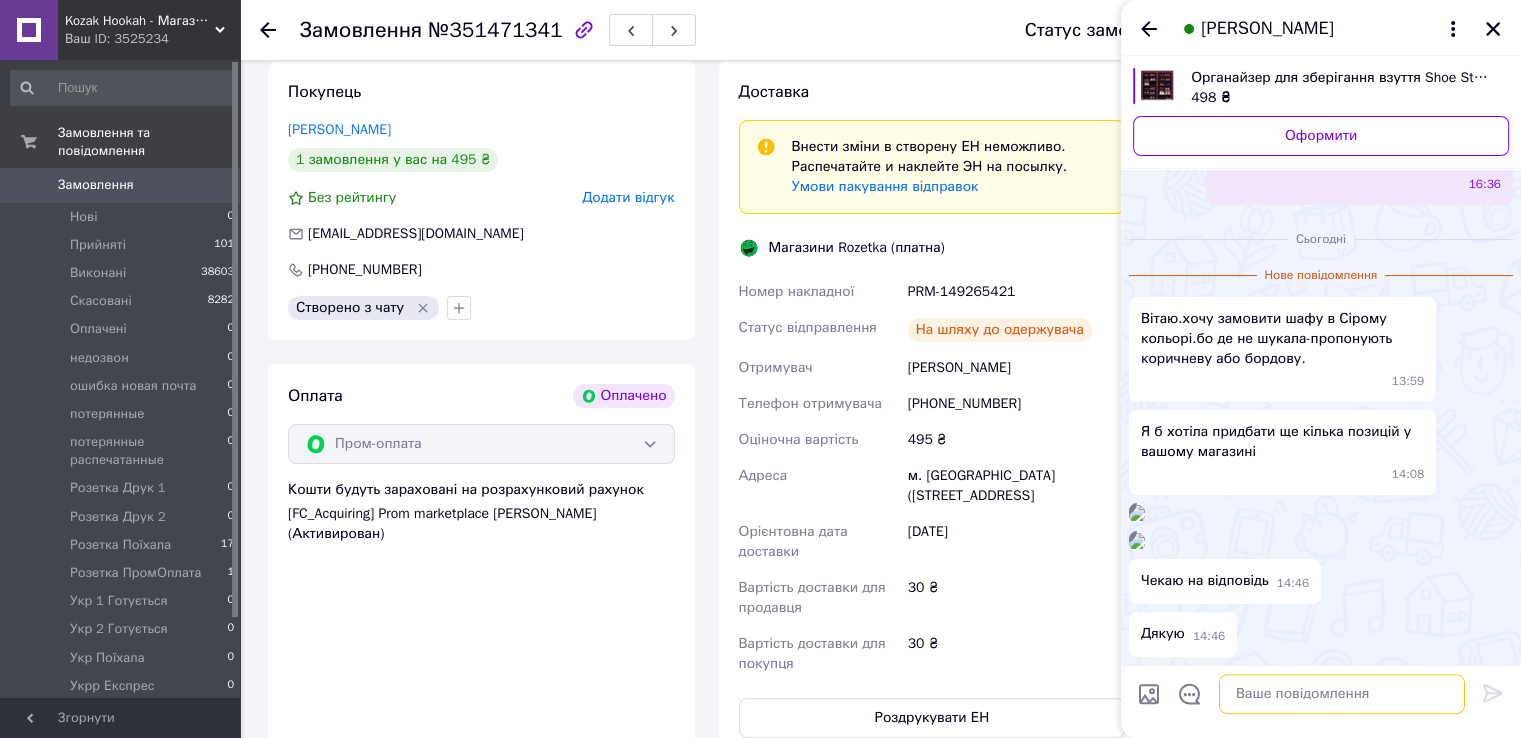 click at bounding box center [1342, 694] 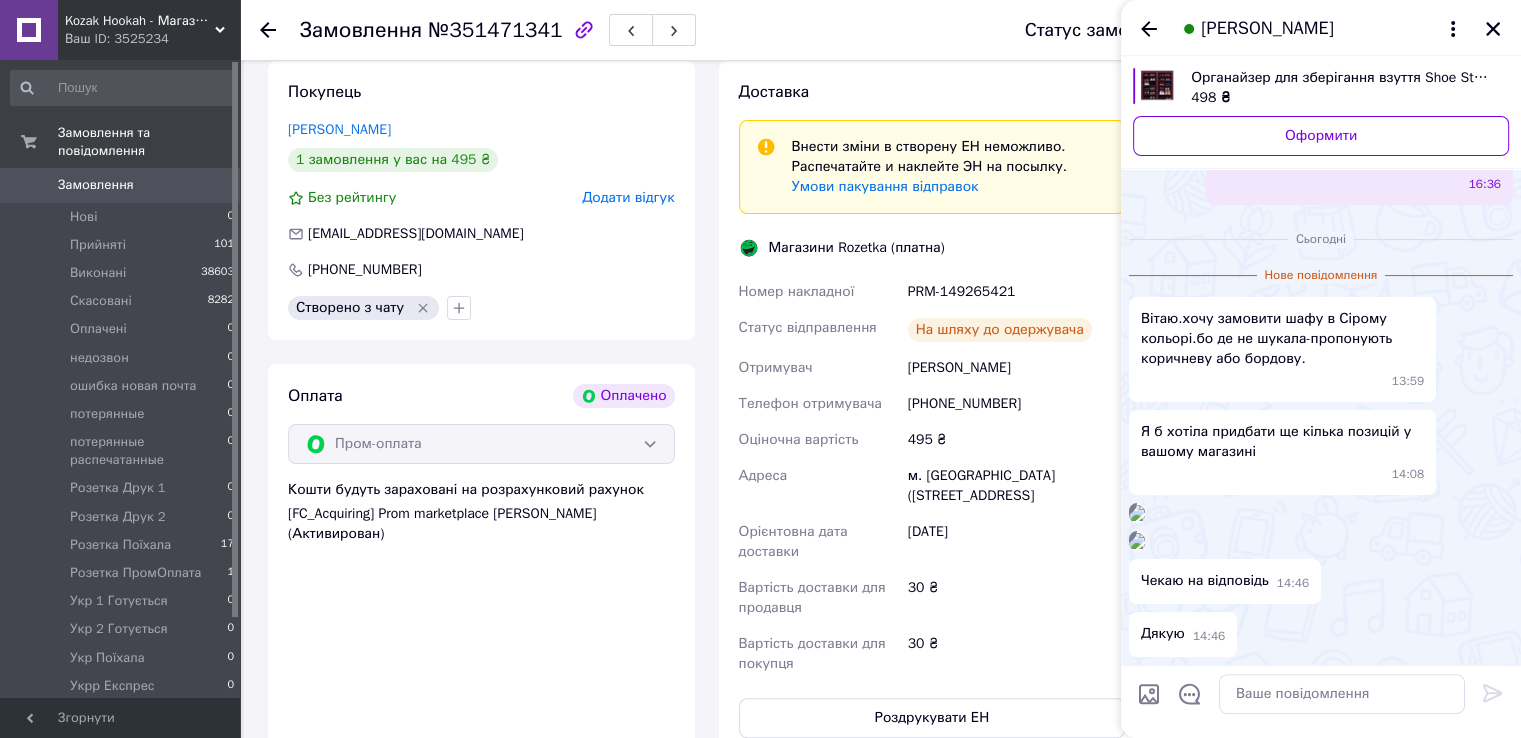 click at bounding box center (1137, 541) 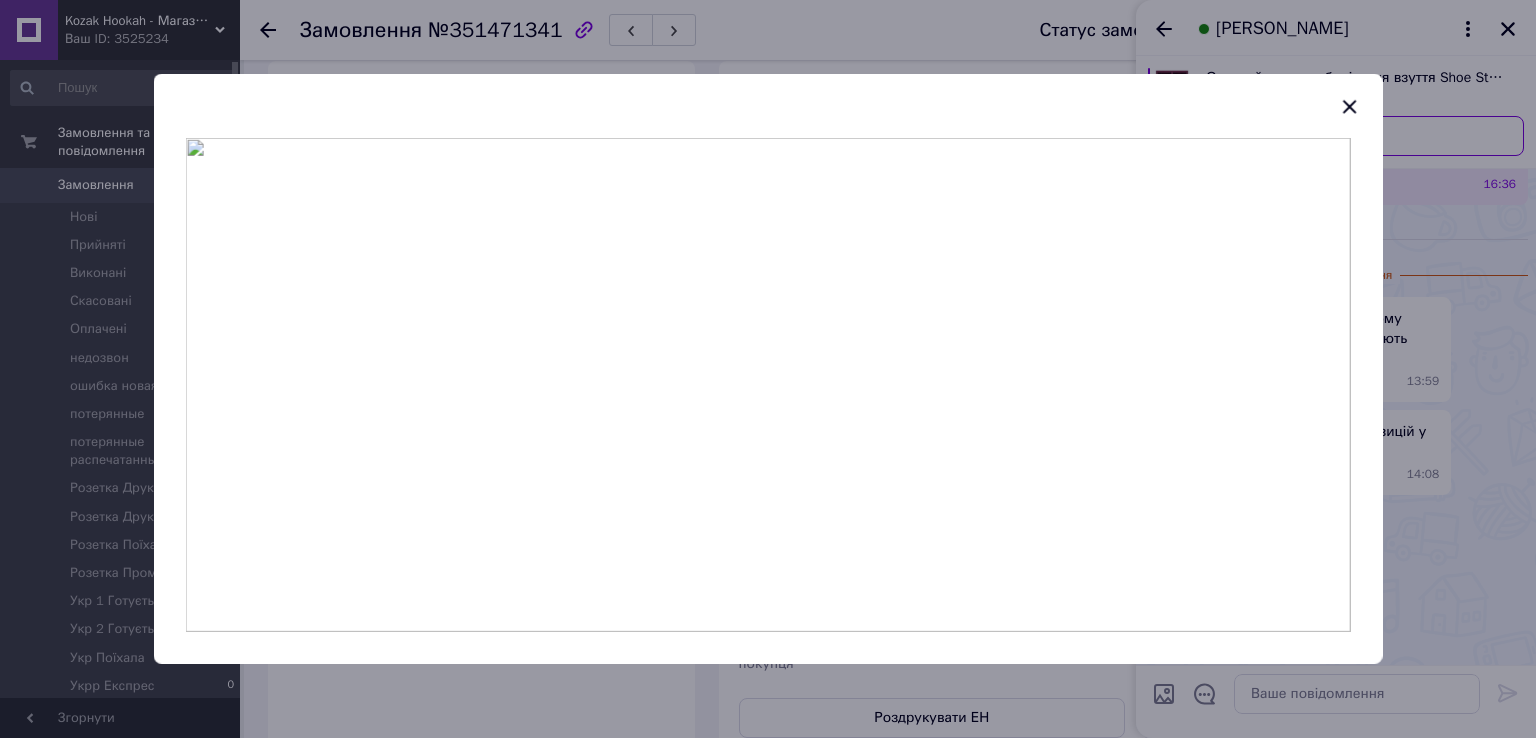 click at bounding box center [768, 369] 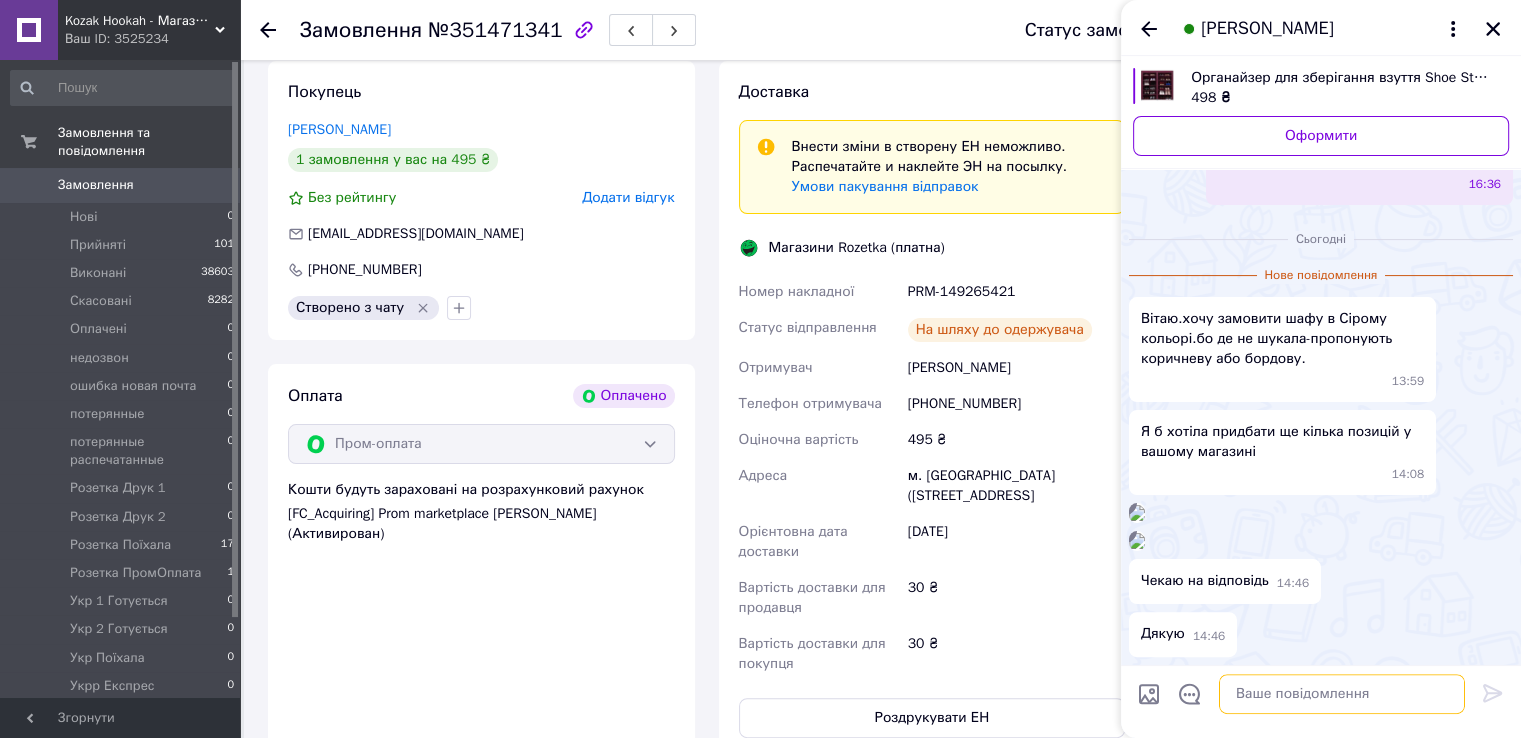 click at bounding box center [1342, 694] 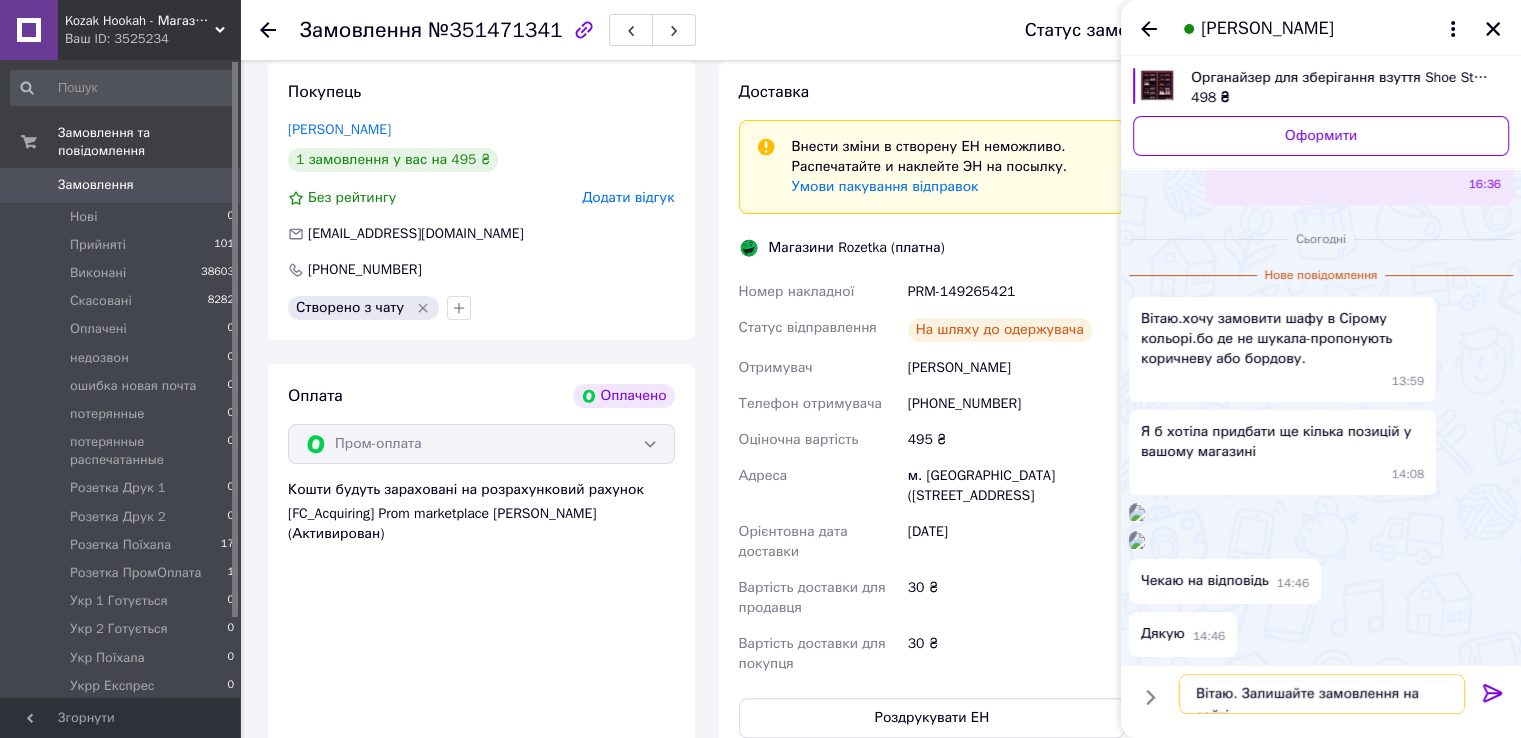 type on "Вітаю. Залишайте замовлення на сайті." 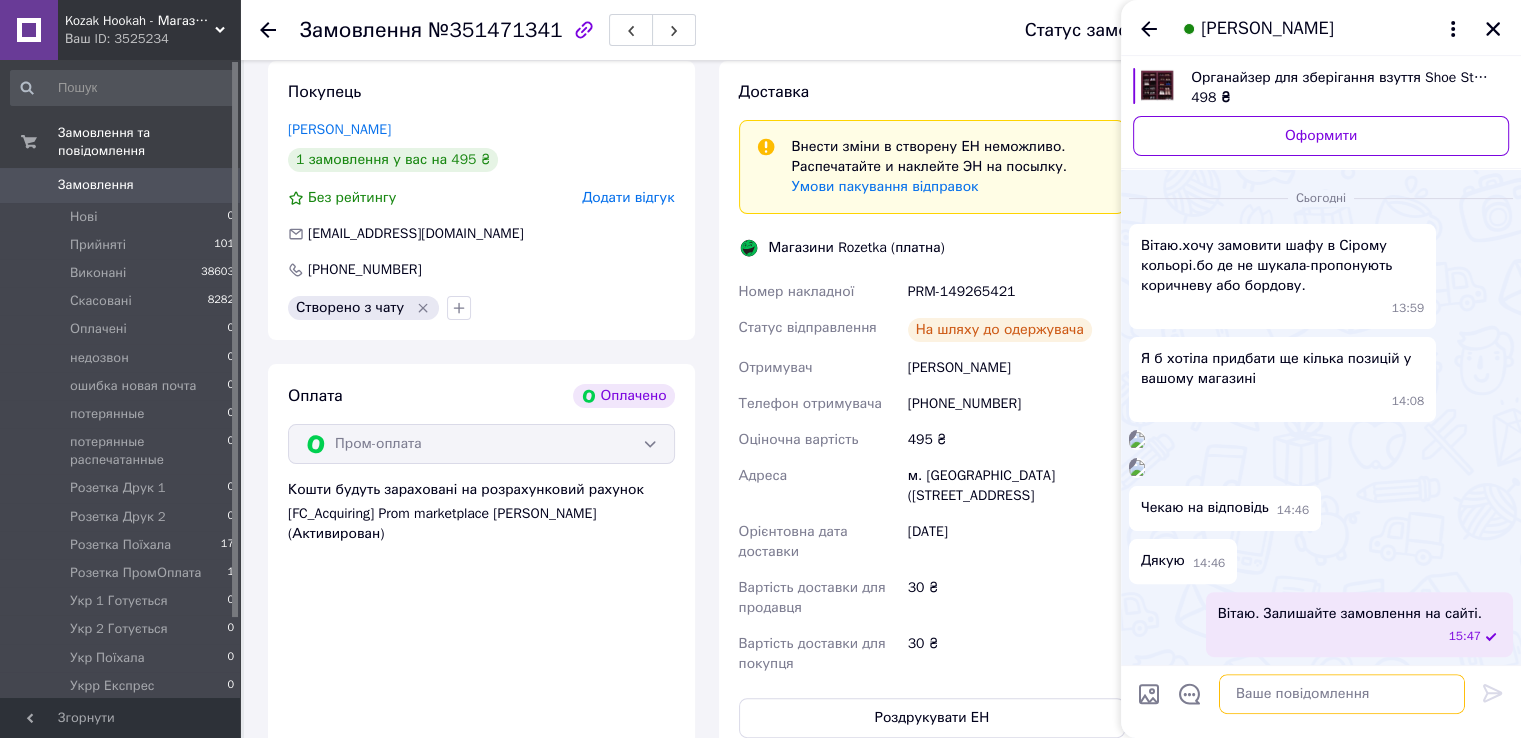 scroll, scrollTop: 984, scrollLeft: 0, axis: vertical 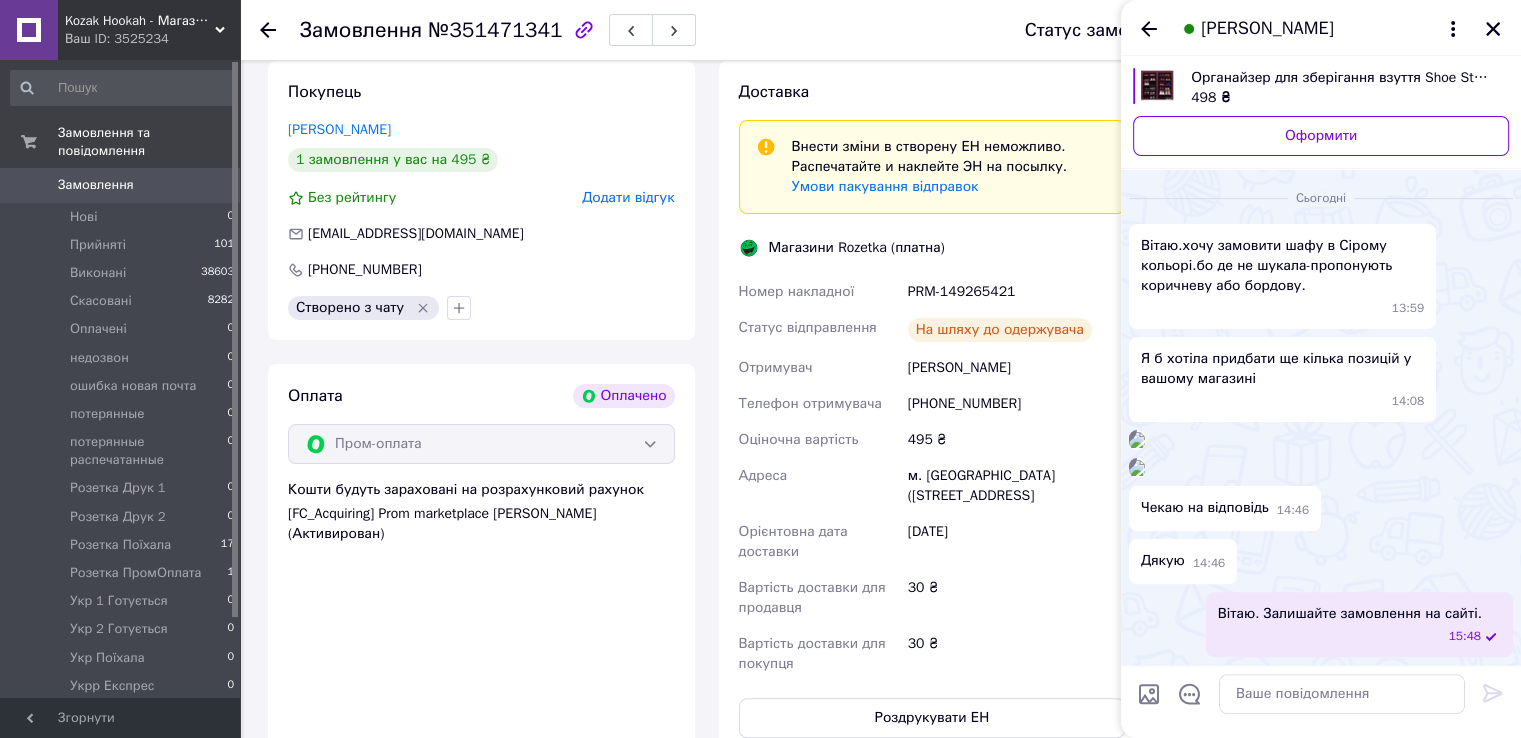 click 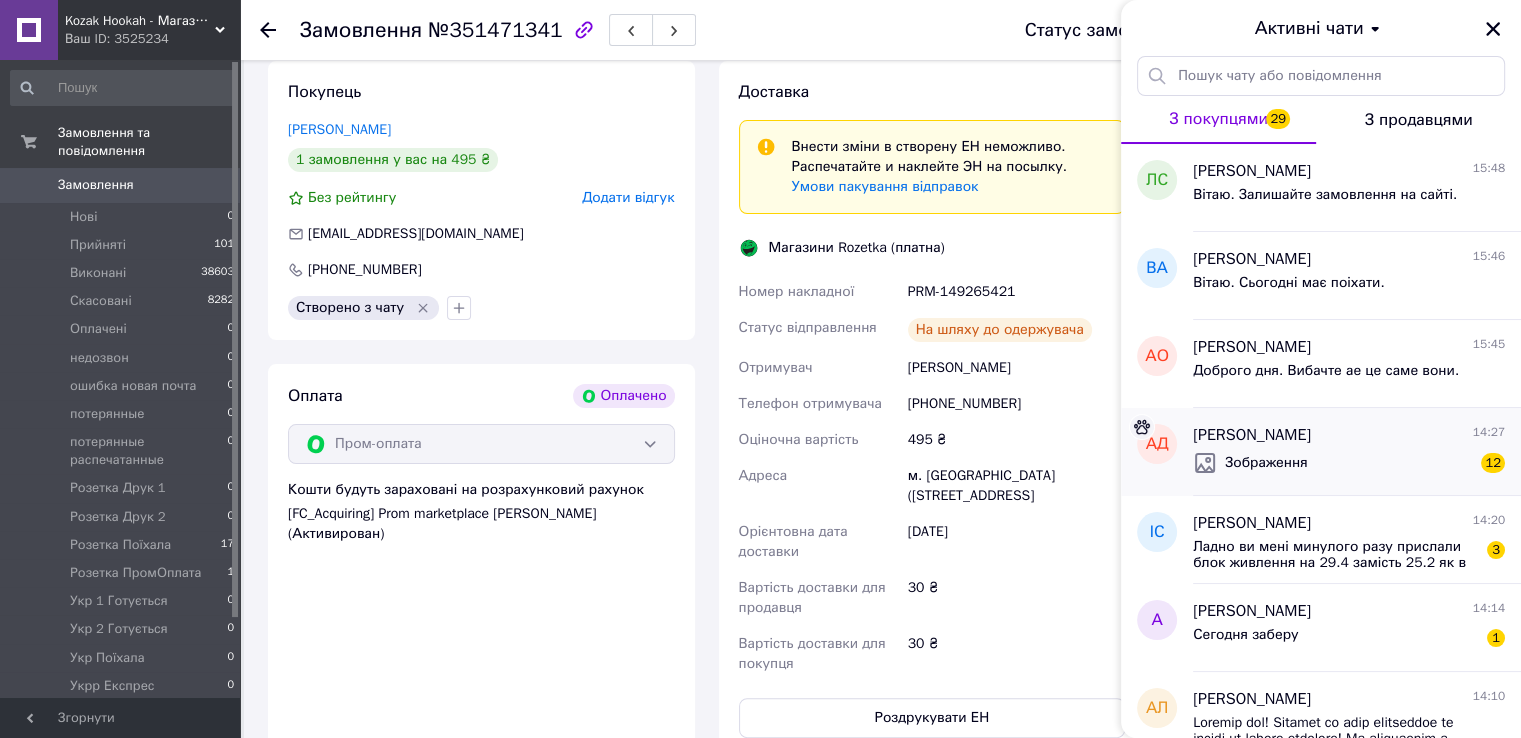 click on "Зображення" at bounding box center (1250, 463) 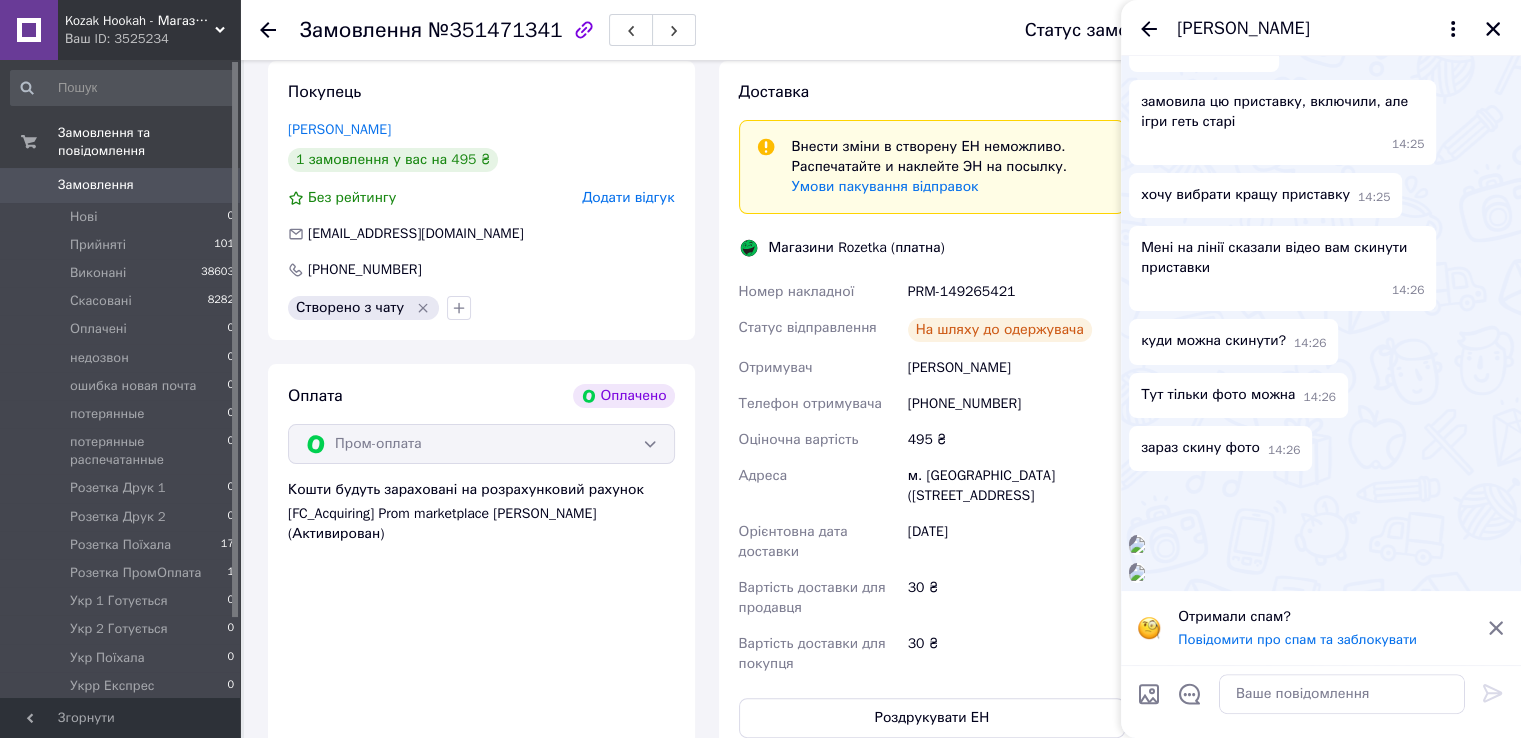 scroll, scrollTop: 1470, scrollLeft: 0, axis: vertical 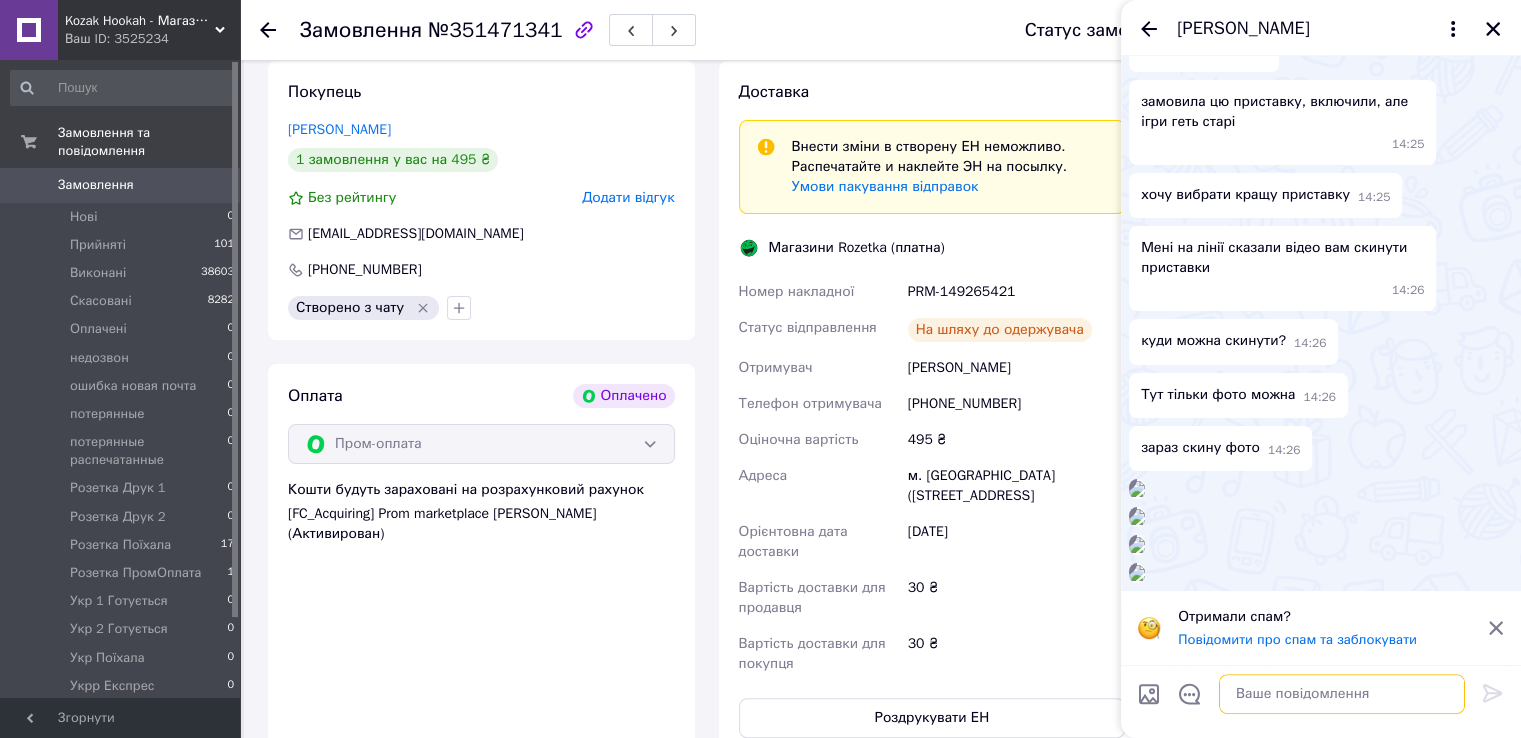 click at bounding box center (1342, 694) 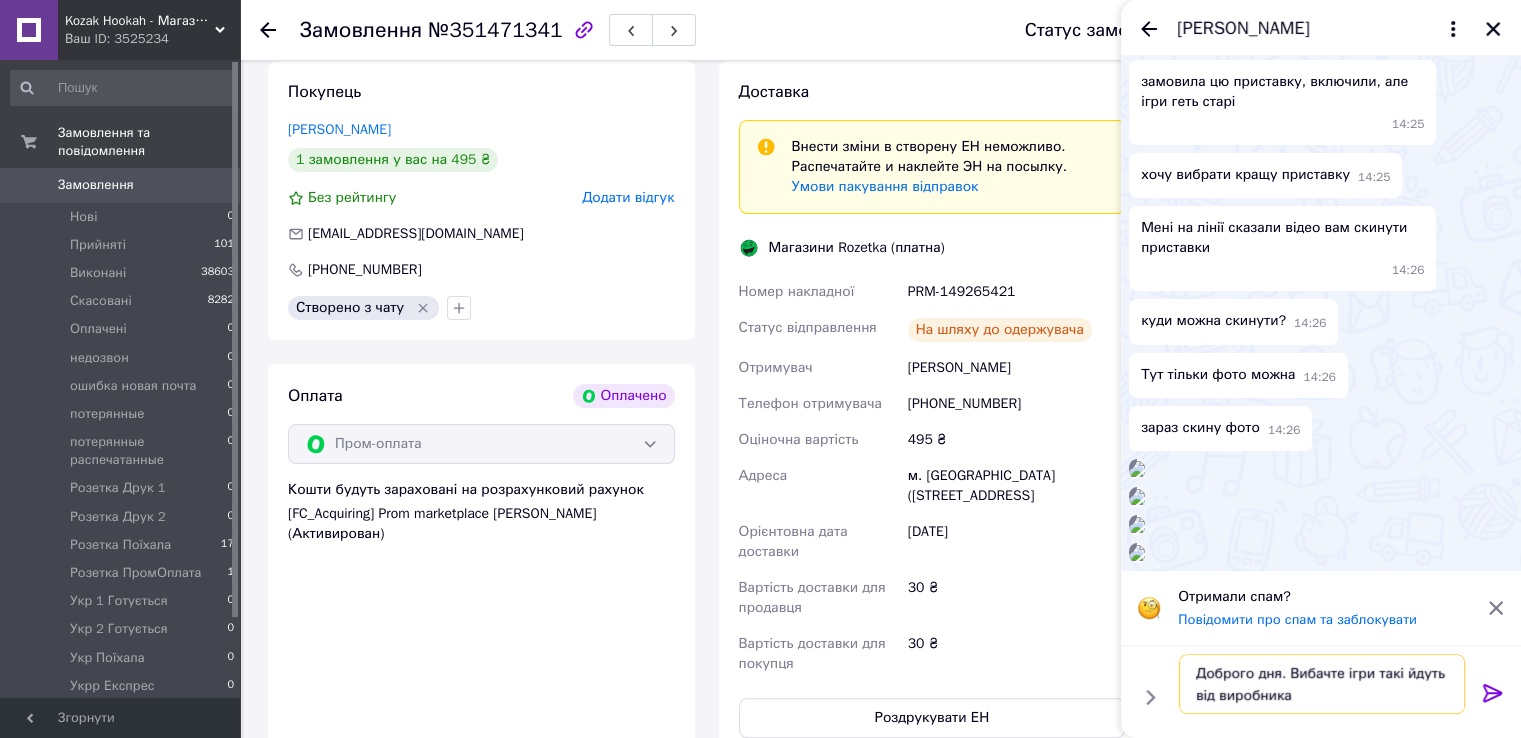 type on "Доброго дня. Вибачте ігри такі йдуть від виробника." 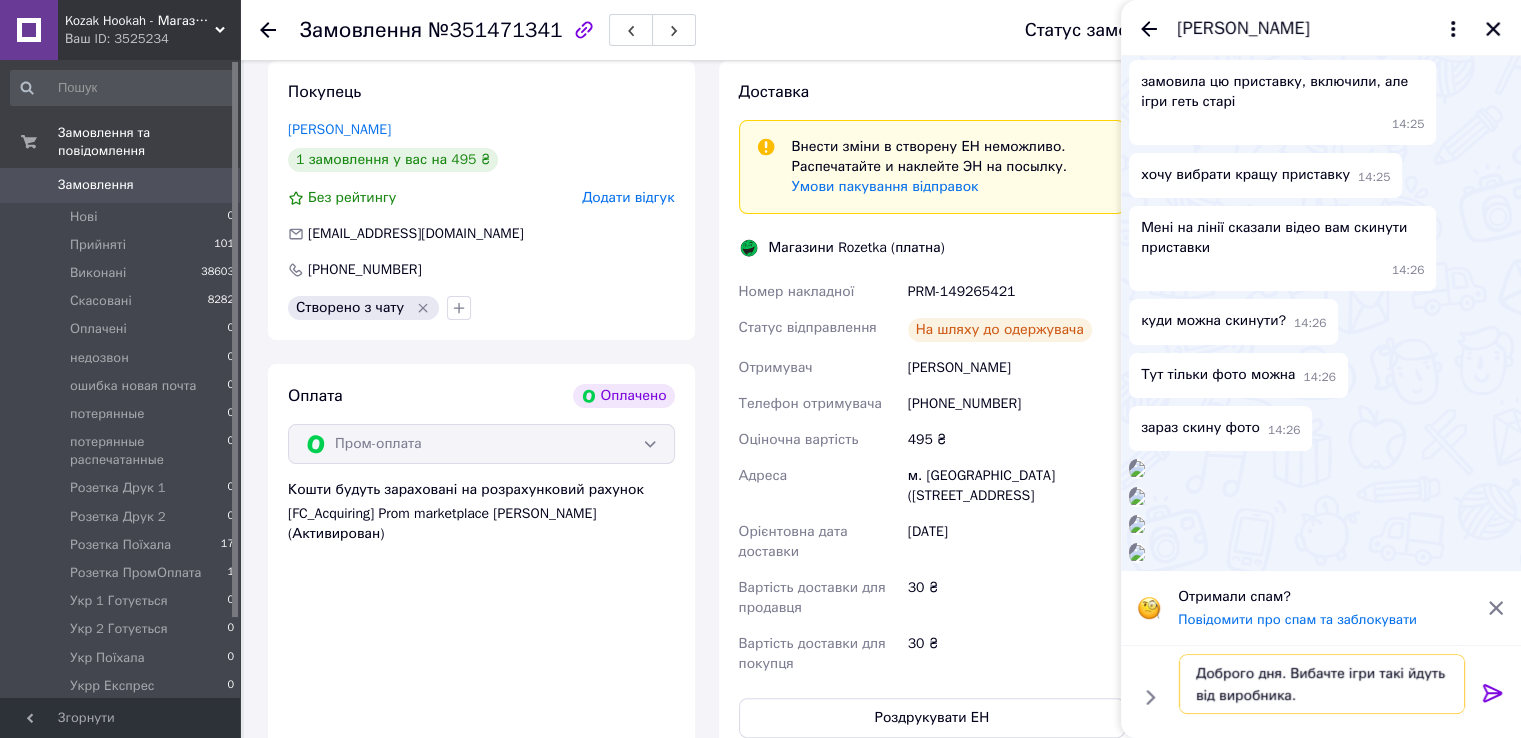 type 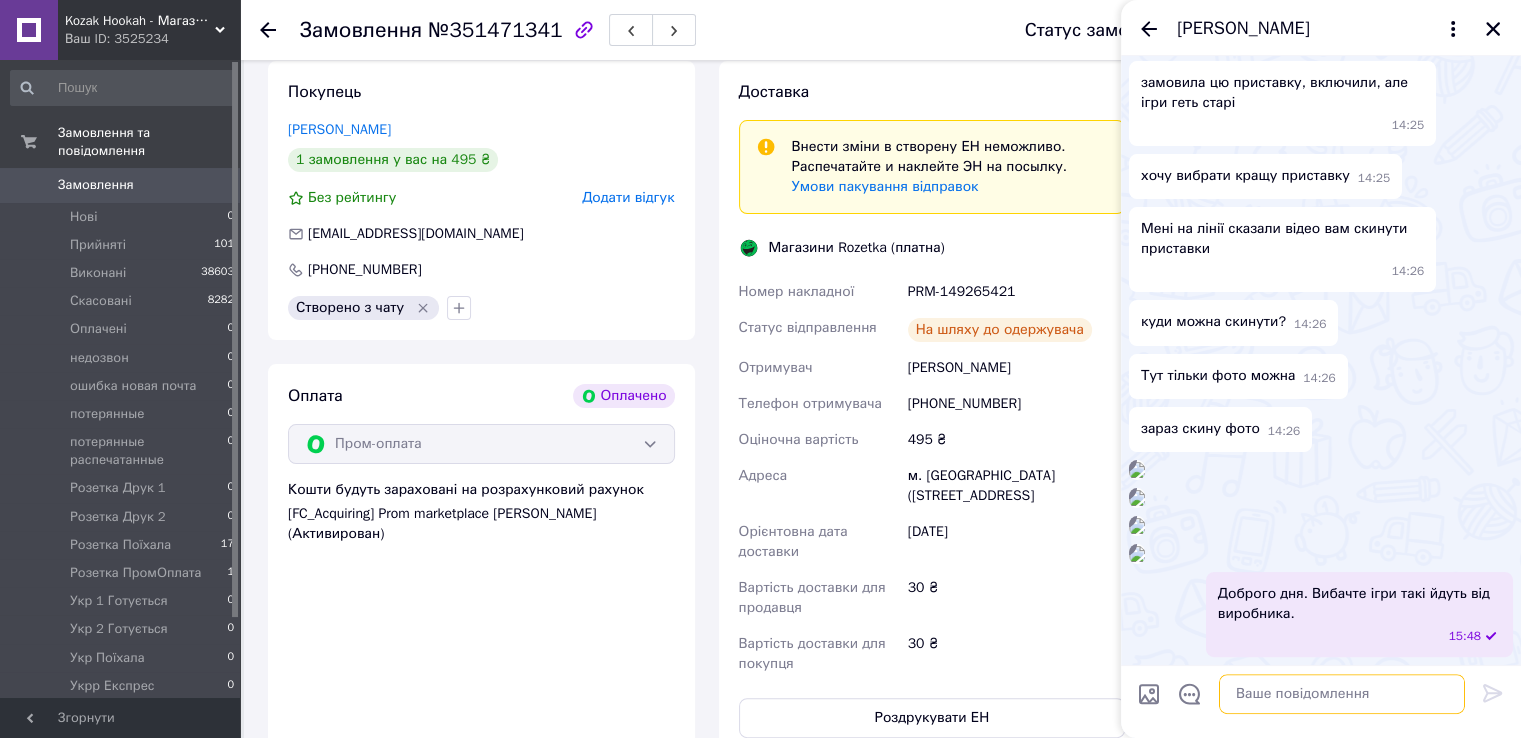 scroll, scrollTop: 1453, scrollLeft: 0, axis: vertical 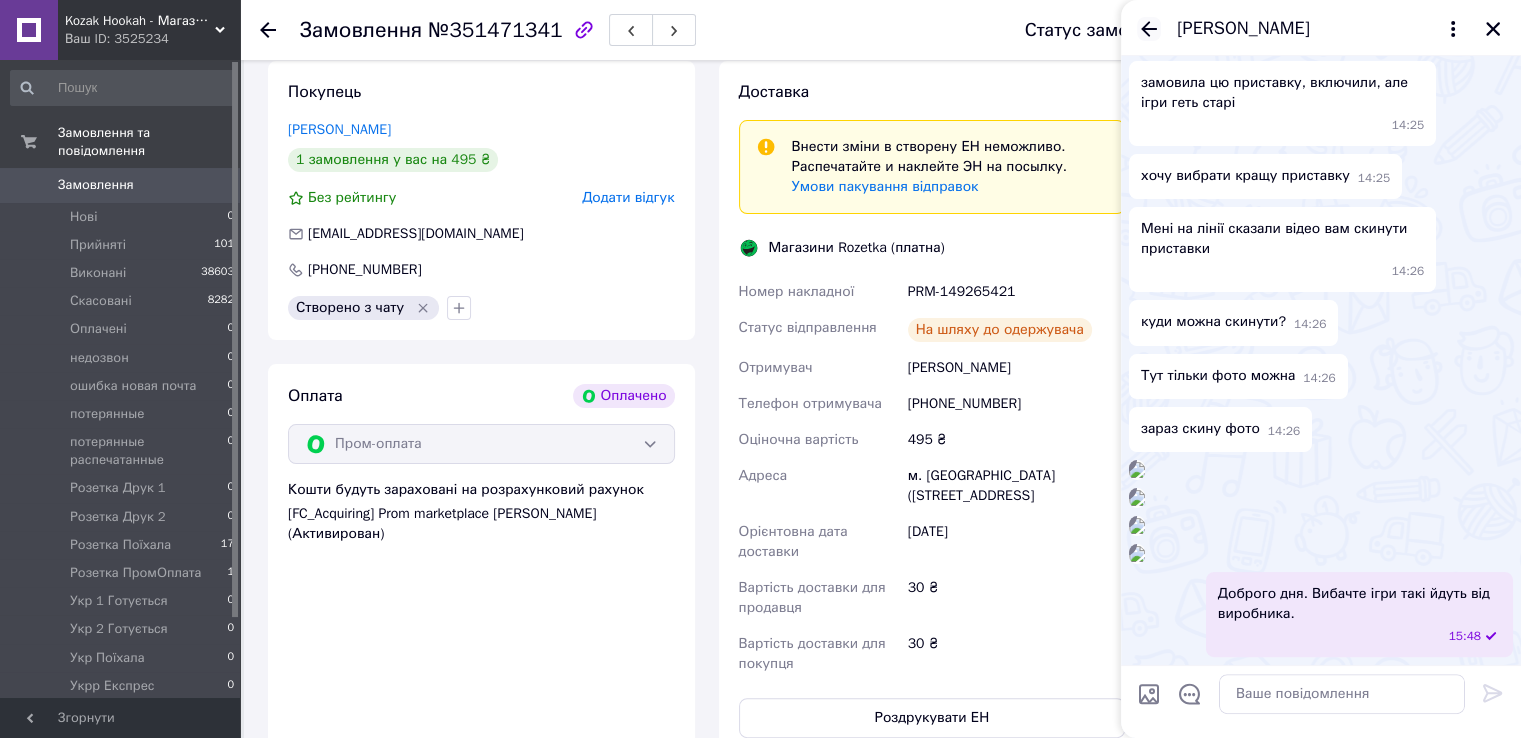 click 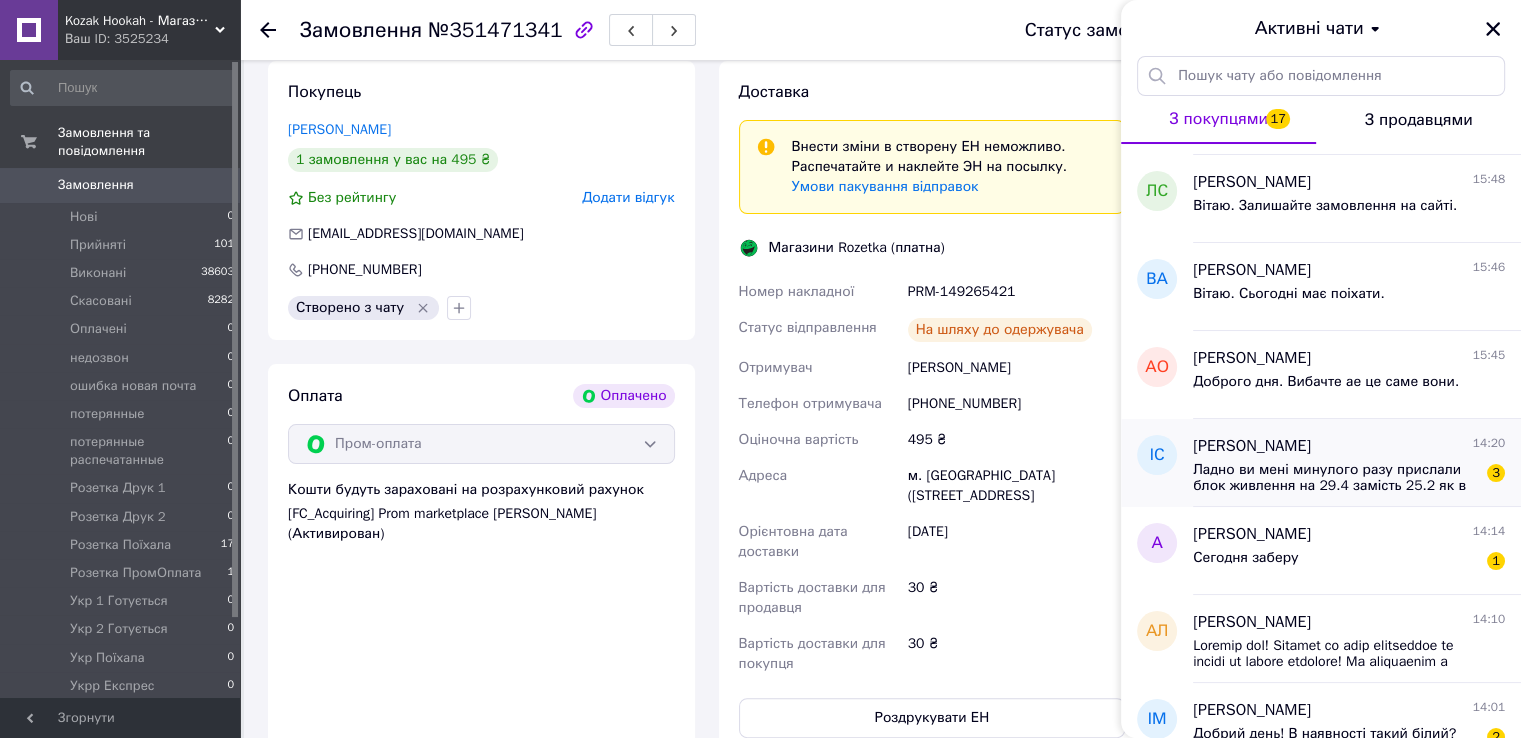 scroll, scrollTop: 100, scrollLeft: 0, axis: vertical 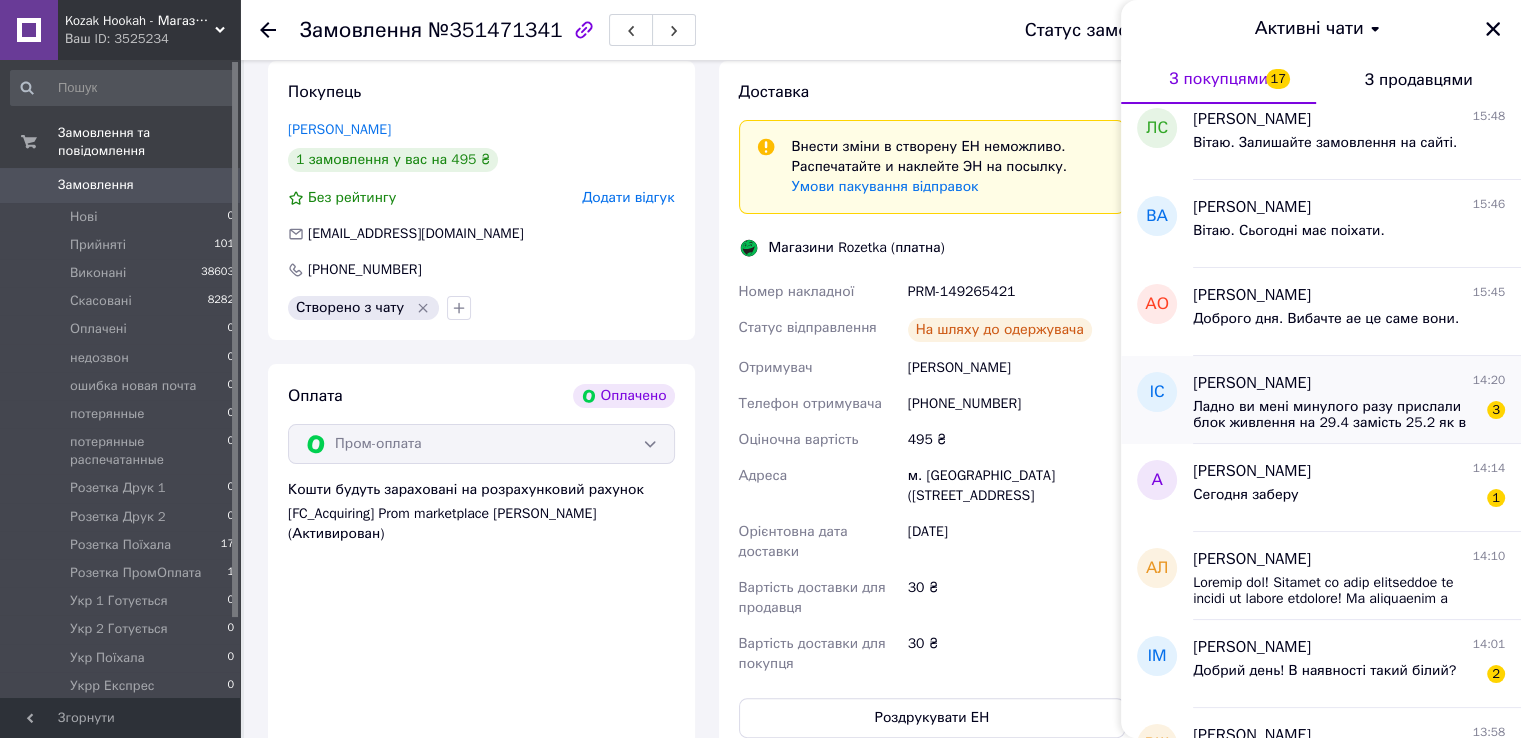 click on "Ладно ви мені минулого разу прислали блок живлення на 29.4 замість 25.2 як в оголошенні вказано. Я його самостійно переробив. Так це раз ви мені прислали взагалі на 12в. Це що таке?" at bounding box center [1335, 415] 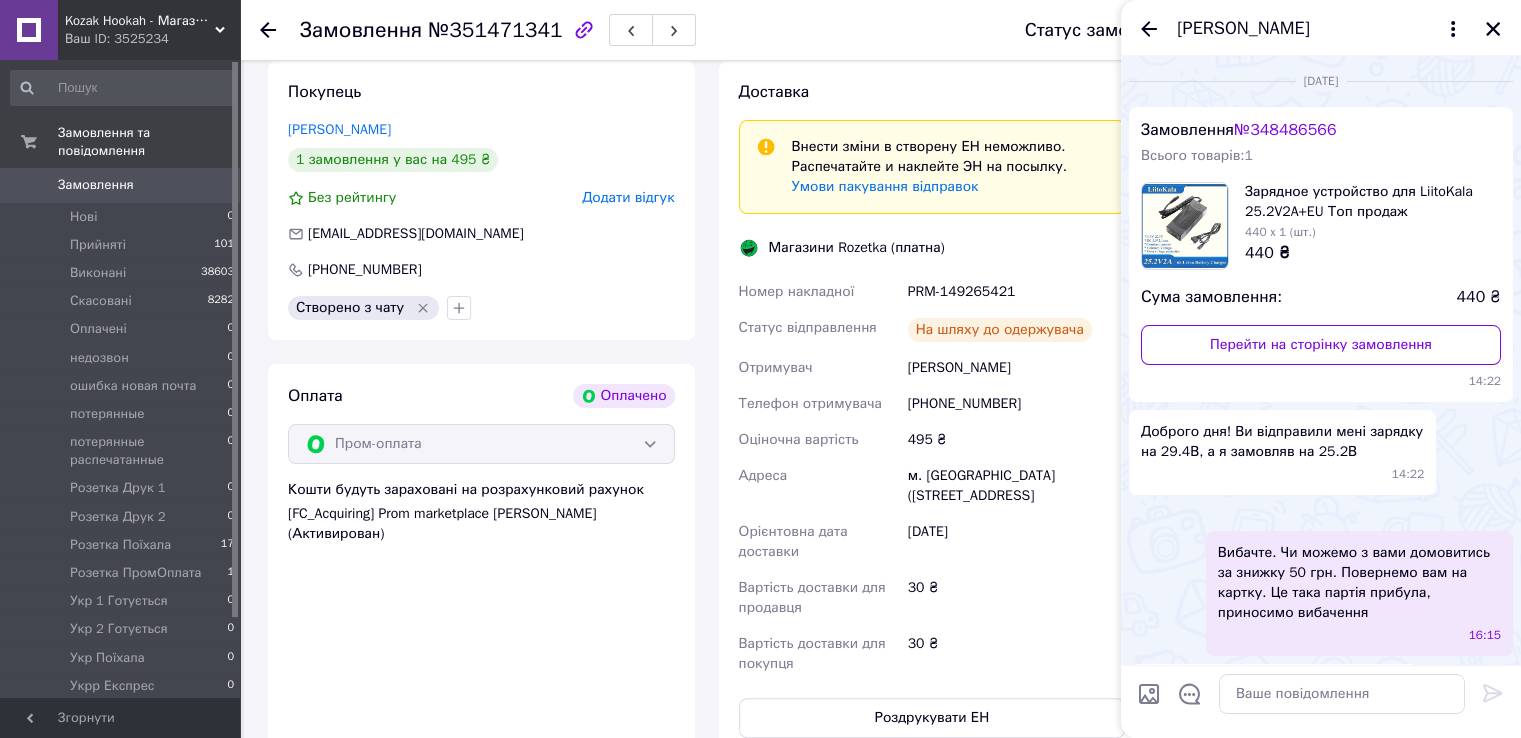 scroll, scrollTop: 0, scrollLeft: 0, axis: both 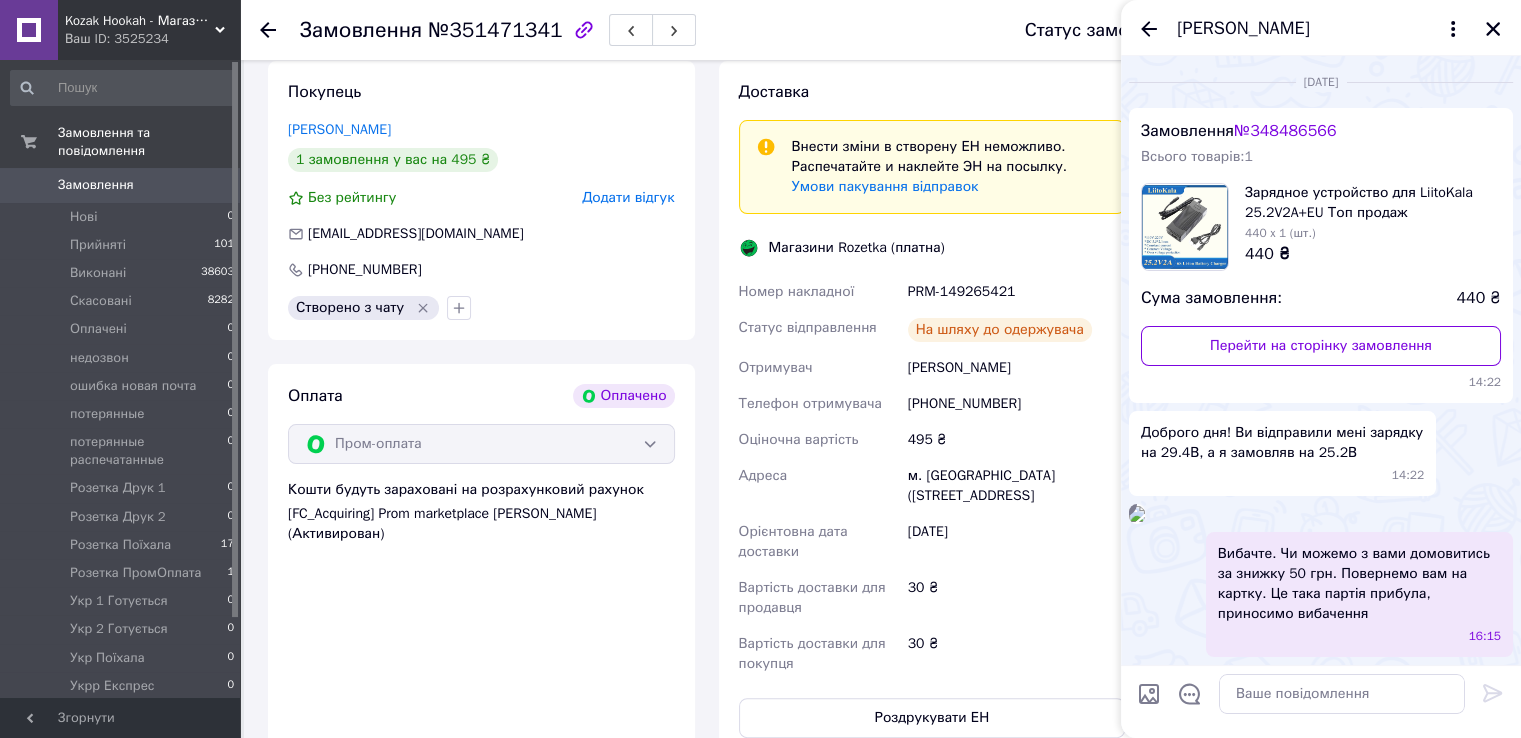 click on "№ 348486566" at bounding box center (1285, 131) 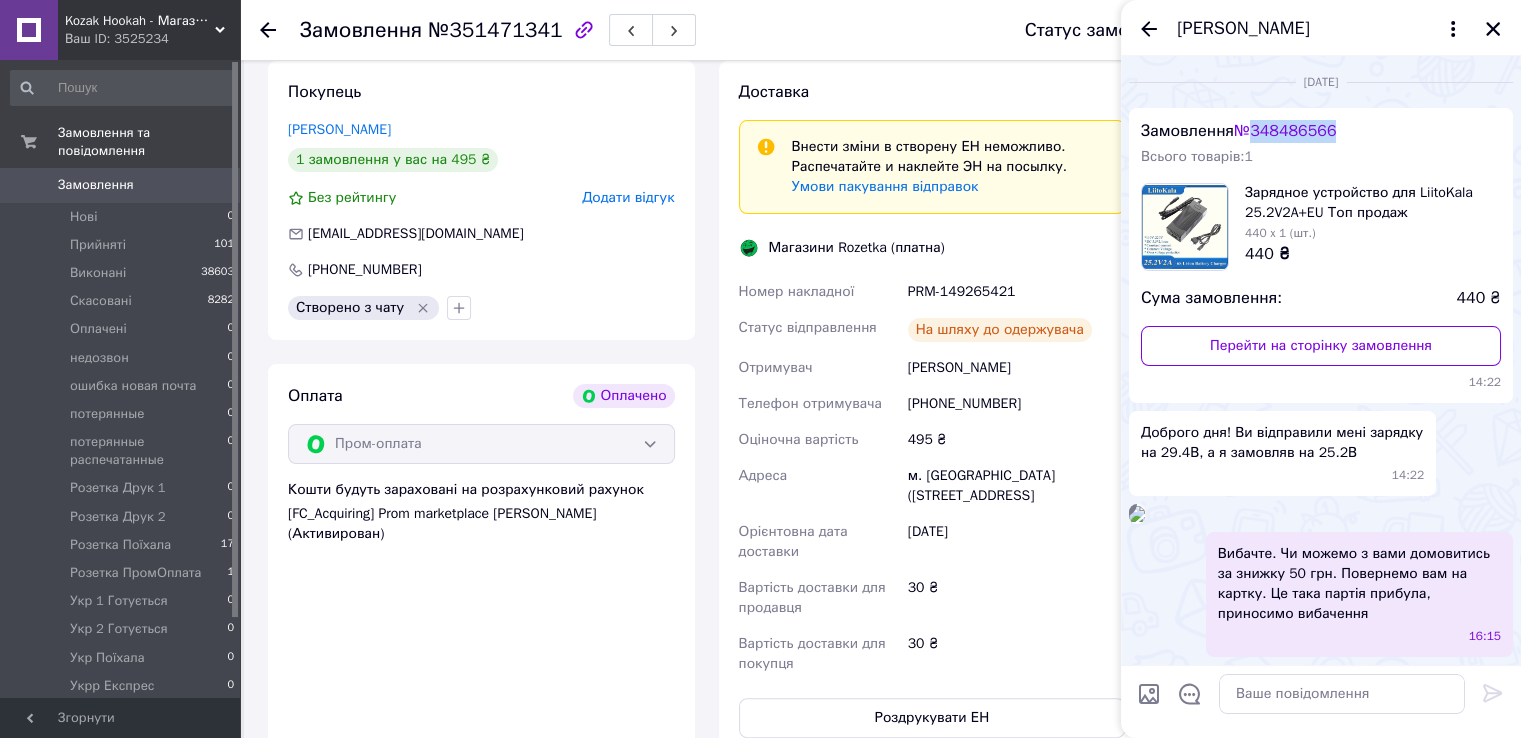 click on "№ 348486566" at bounding box center [1285, 131] 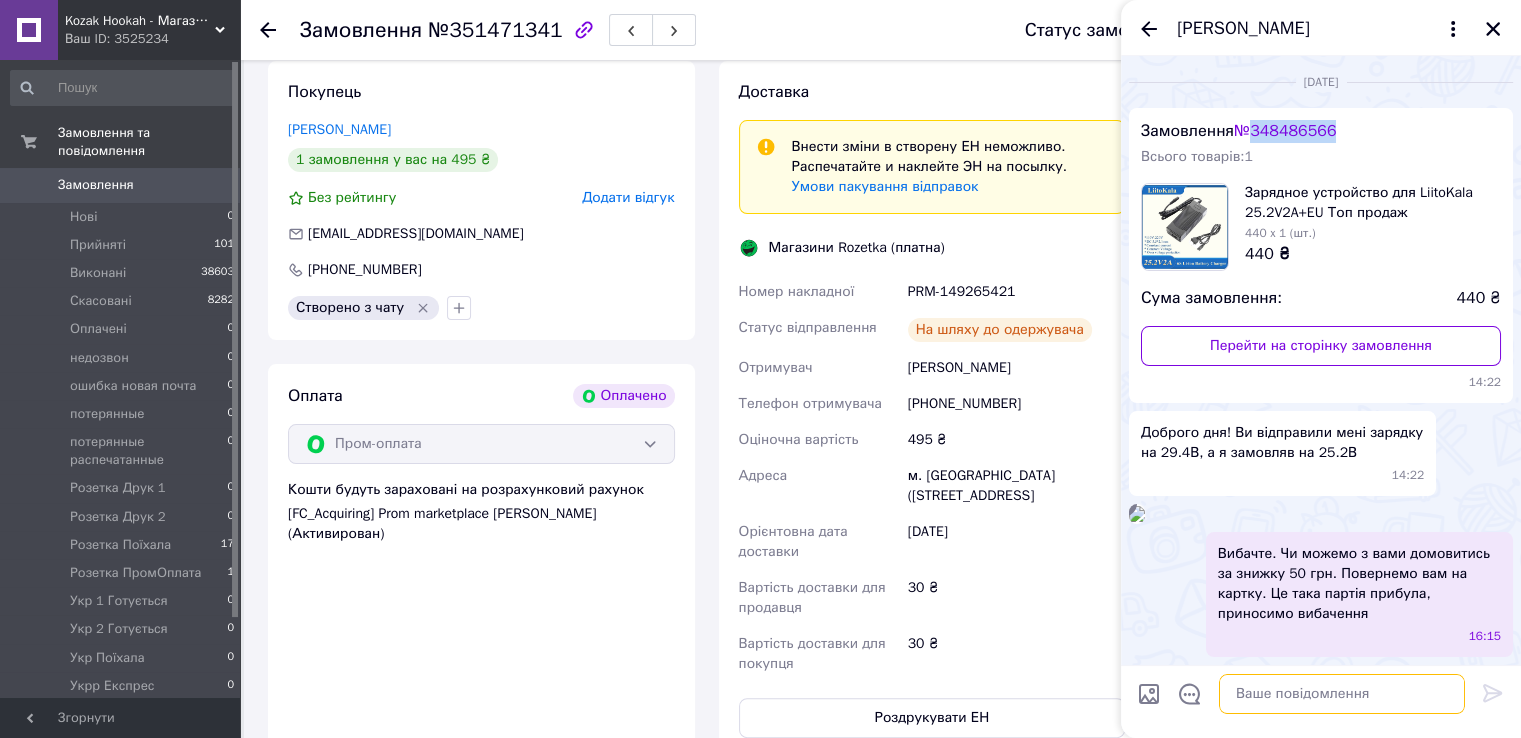 click at bounding box center [1342, 694] 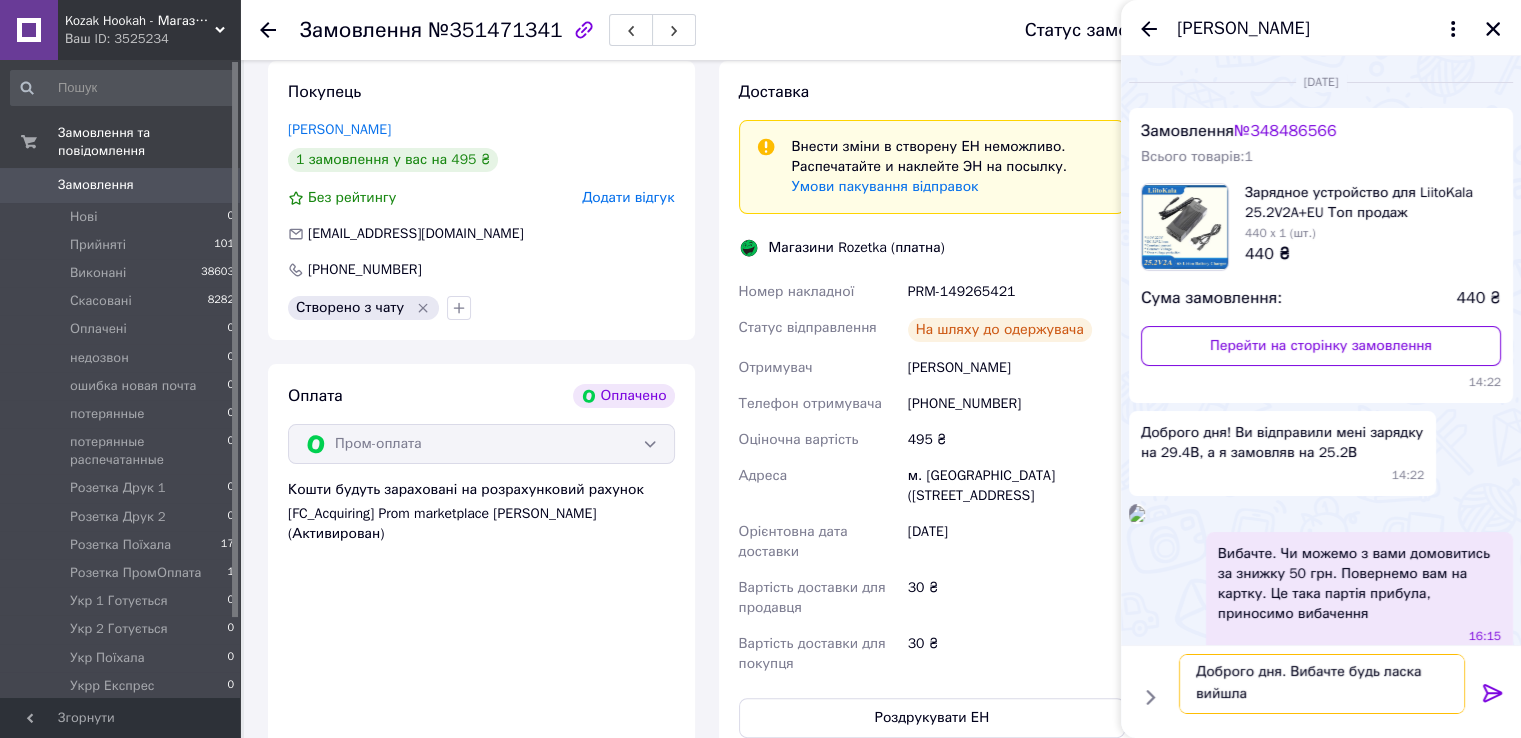 scroll, scrollTop: 1, scrollLeft: 0, axis: vertical 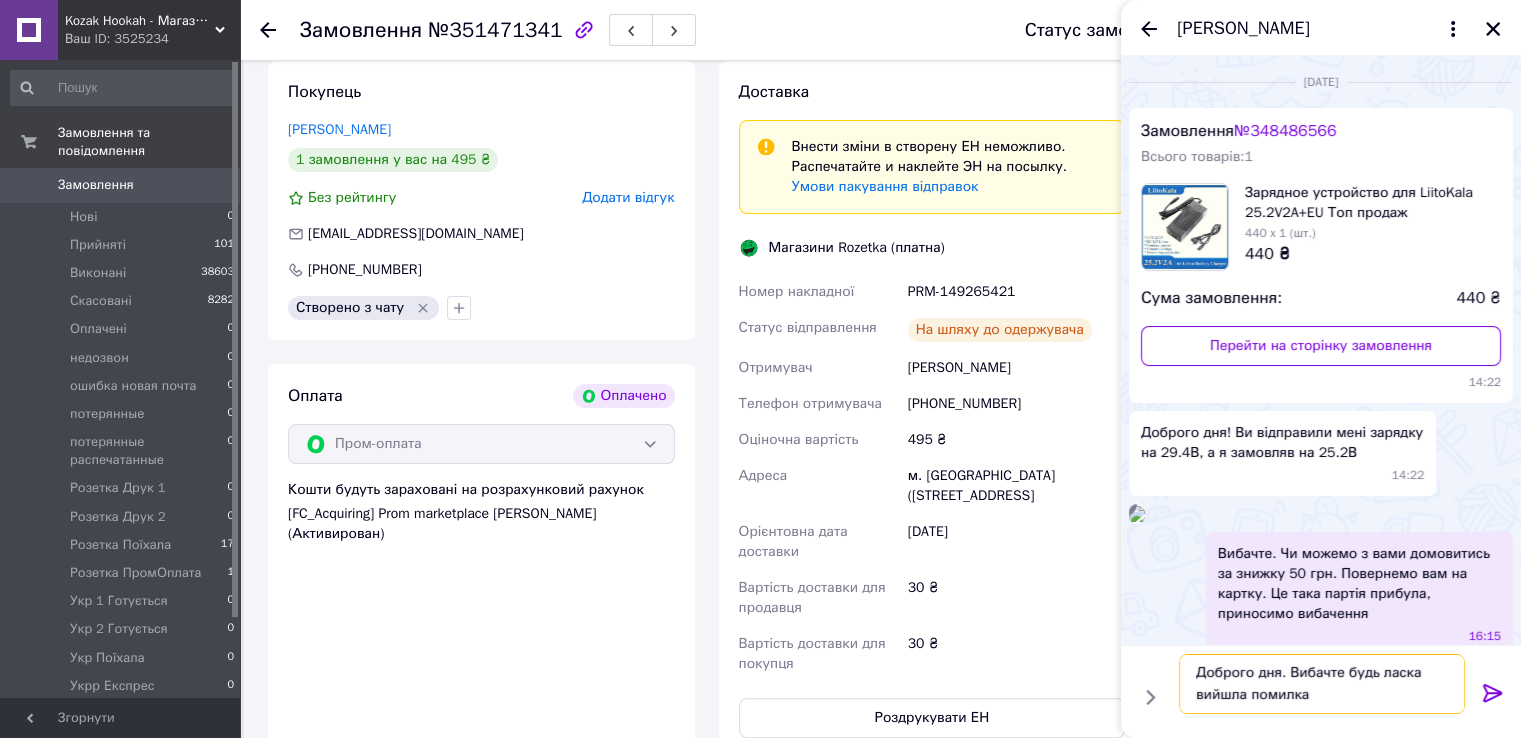 type on "Доброго дня. Вибачте будь ласка вийшла помилка." 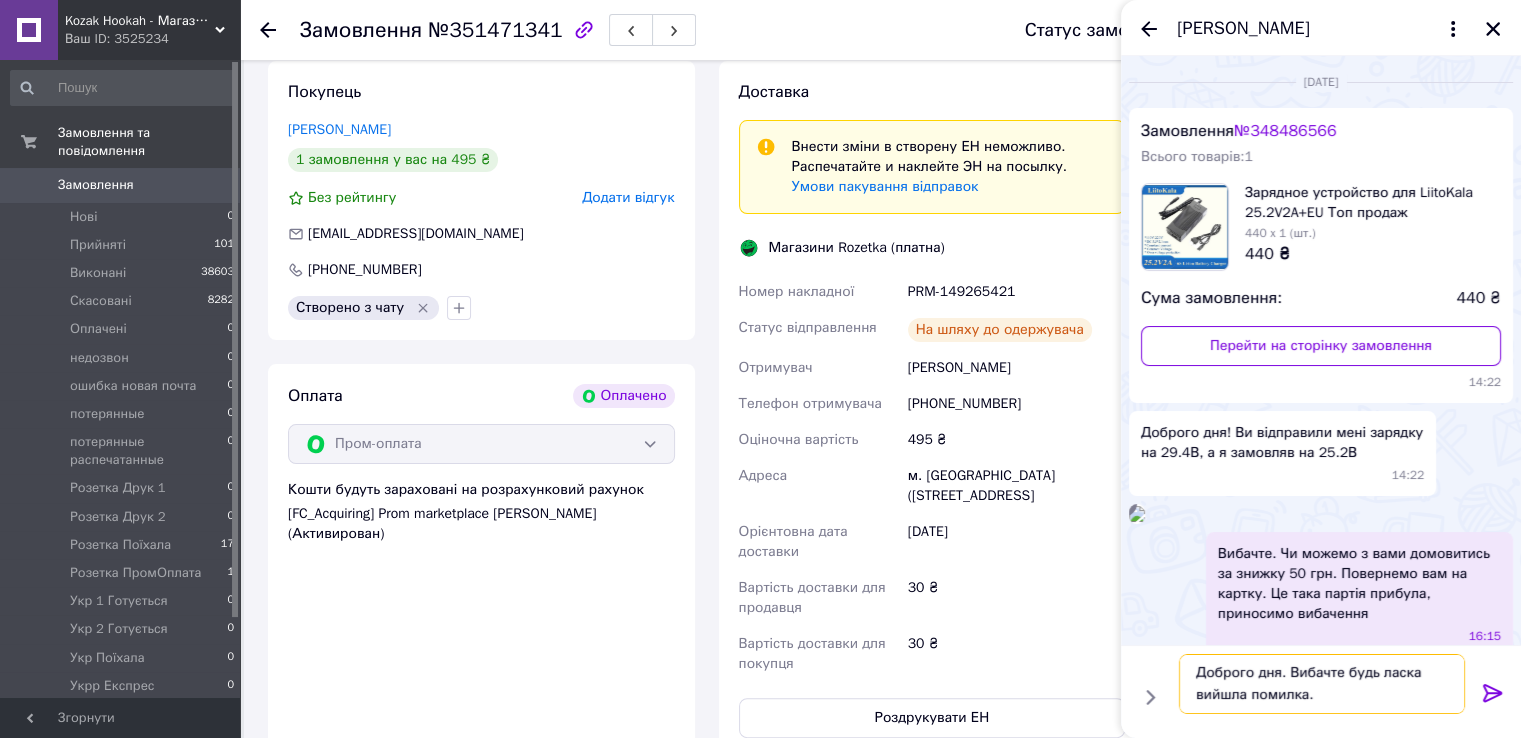 type 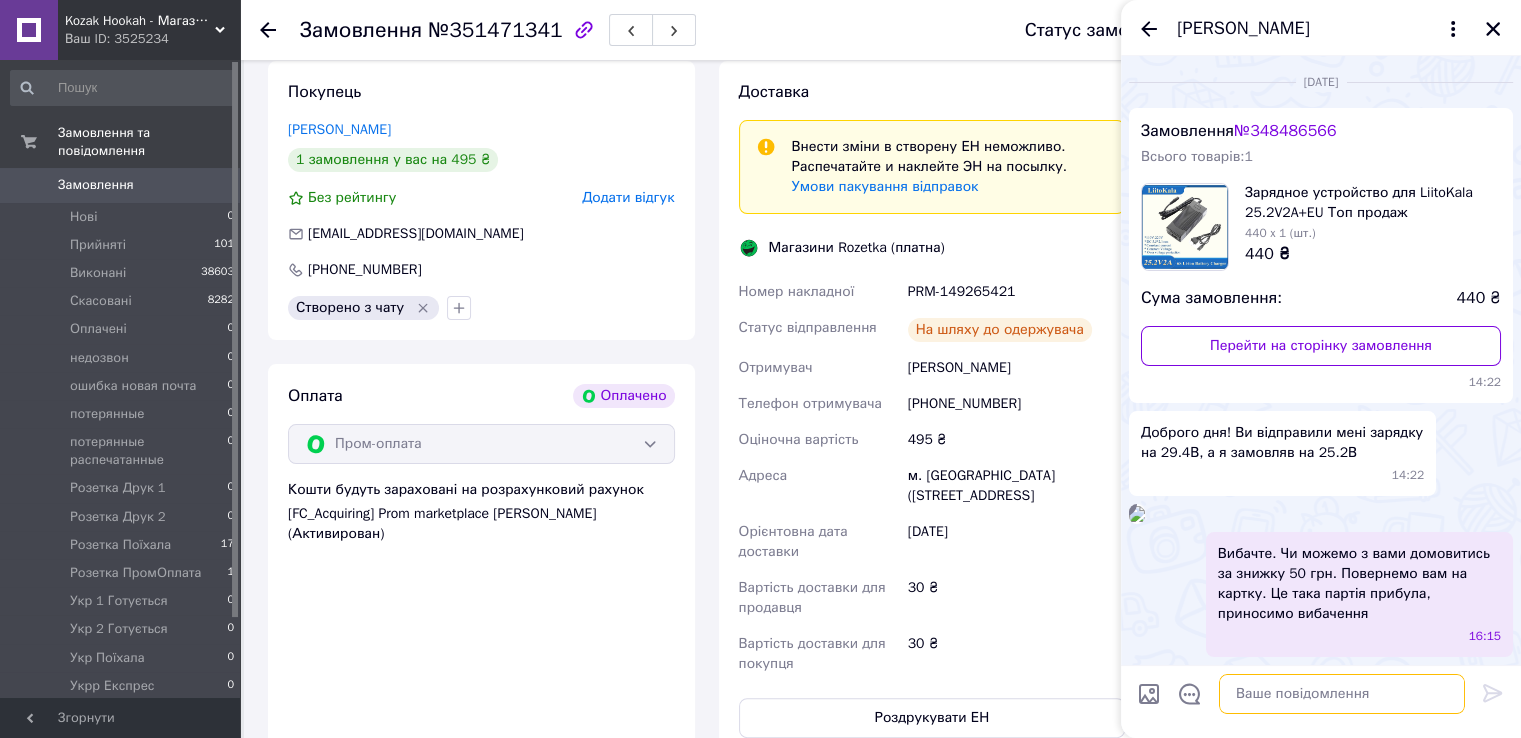 scroll, scrollTop: 0, scrollLeft: 0, axis: both 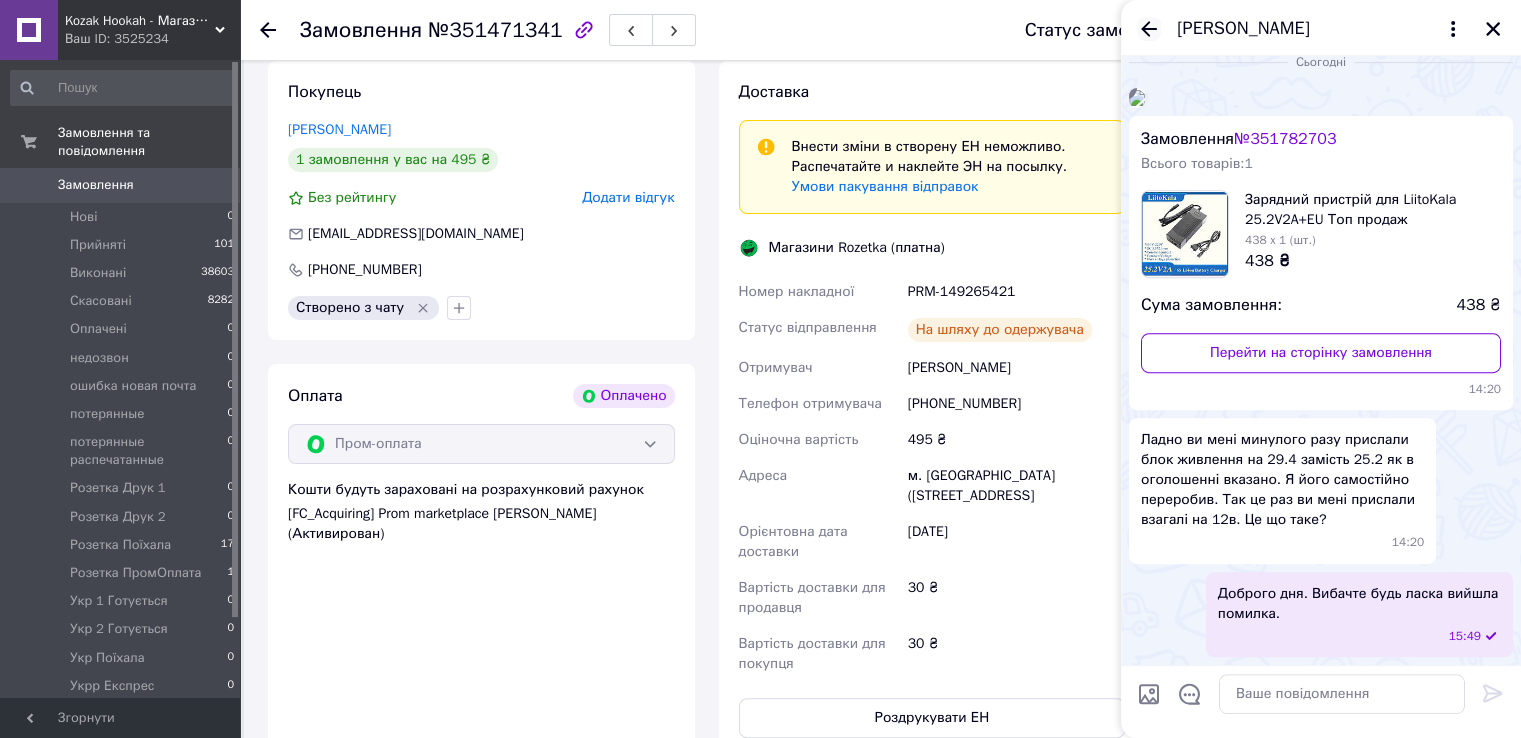 click 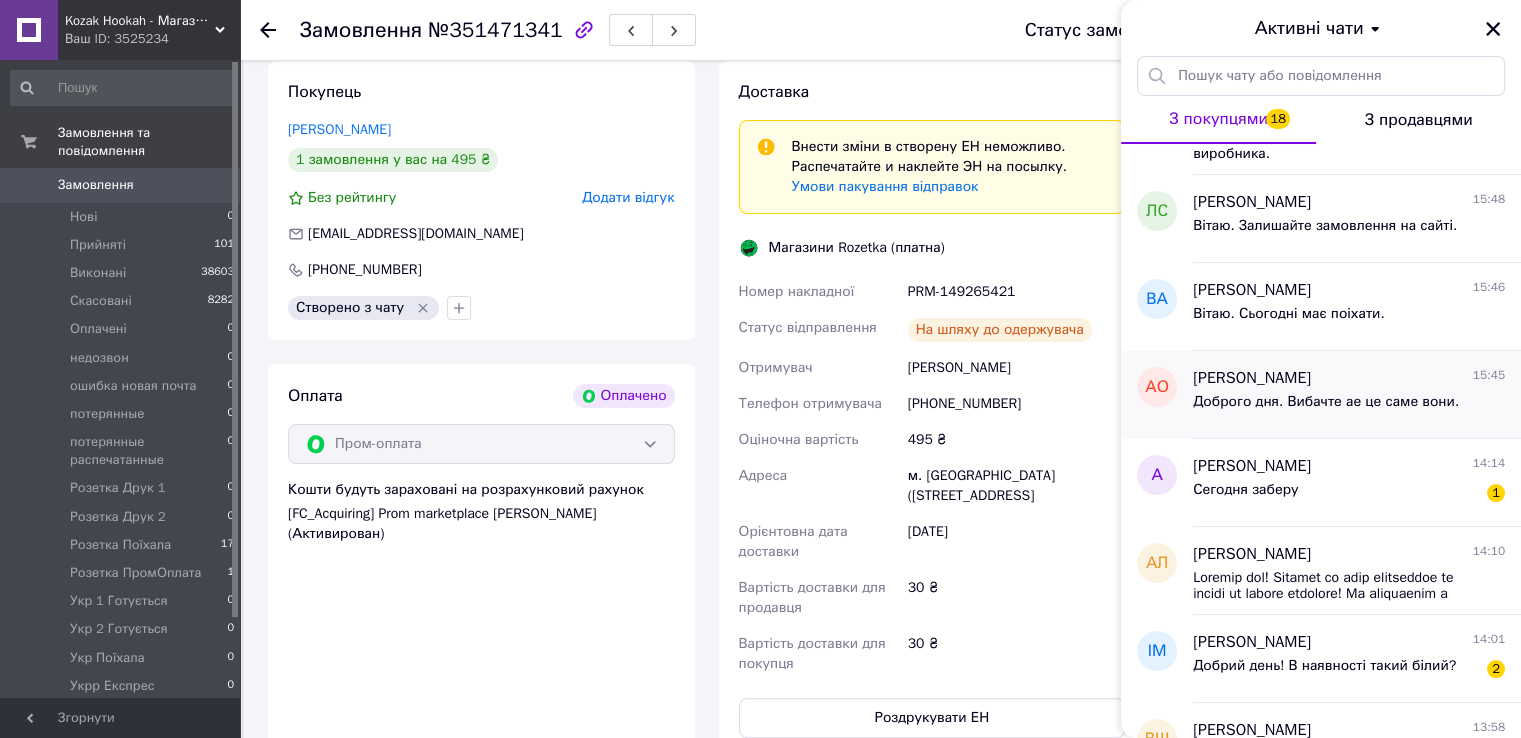 scroll, scrollTop: 200, scrollLeft: 0, axis: vertical 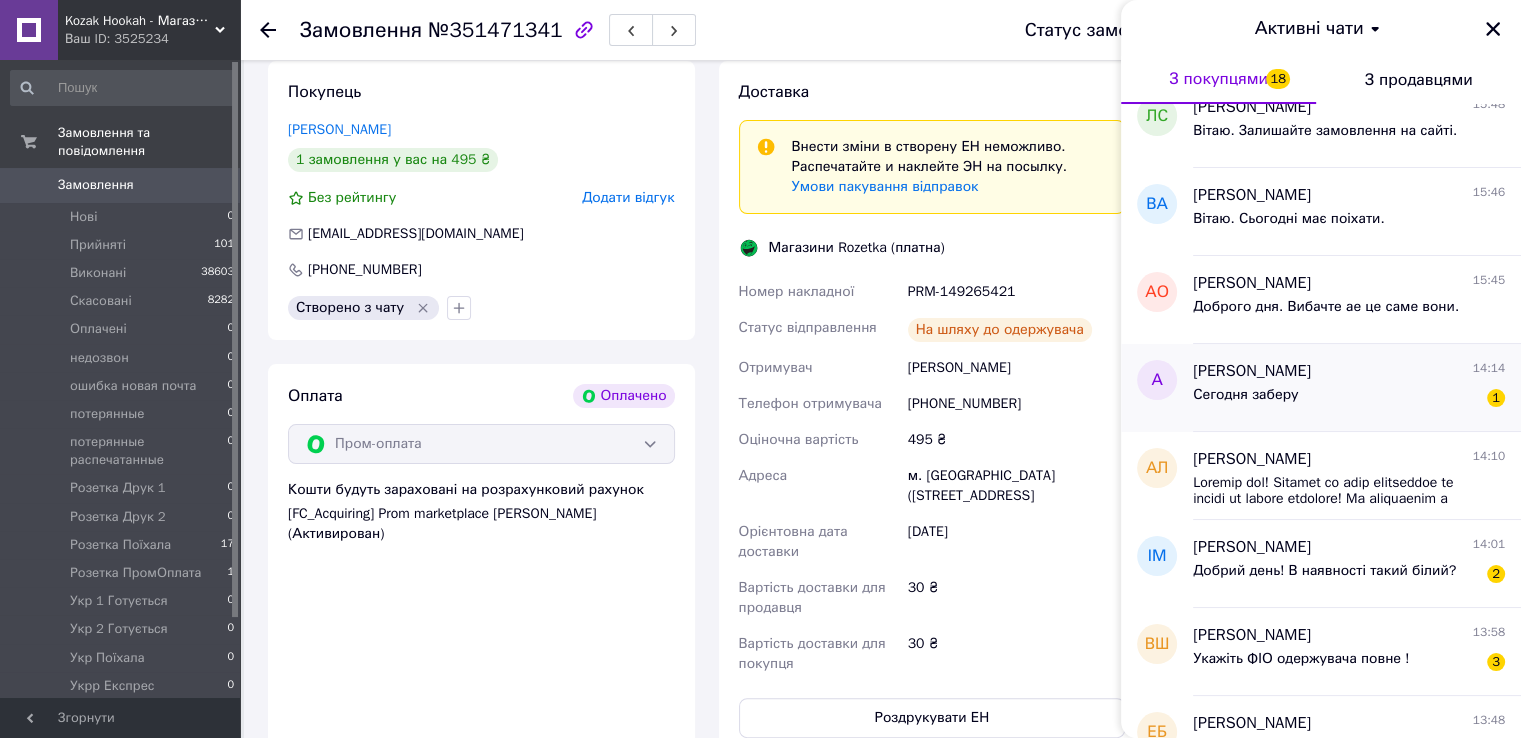 click on "Сегодня заберу" at bounding box center (1246, 395) 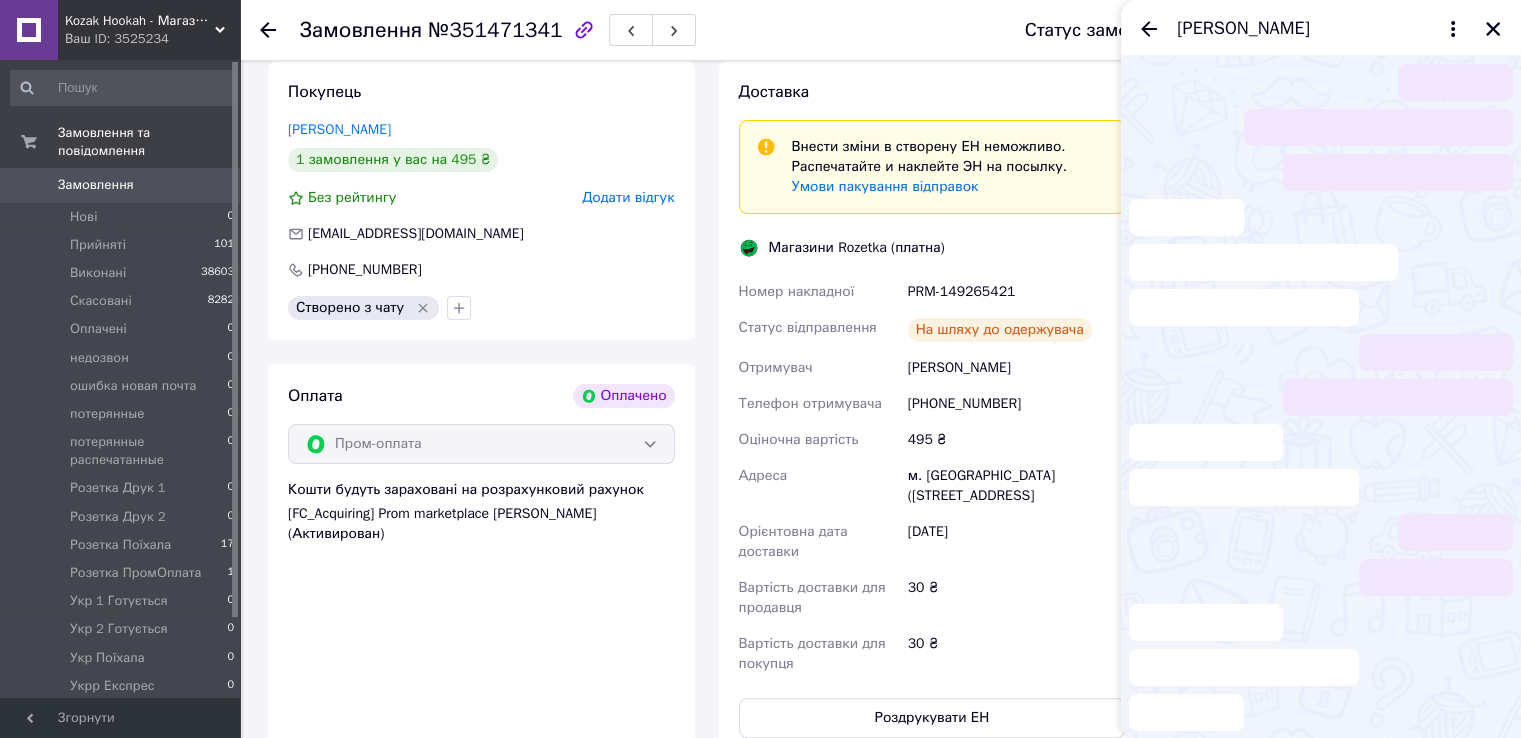 scroll, scrollTop: 1062, scrollLeft: 0, axis: vertical 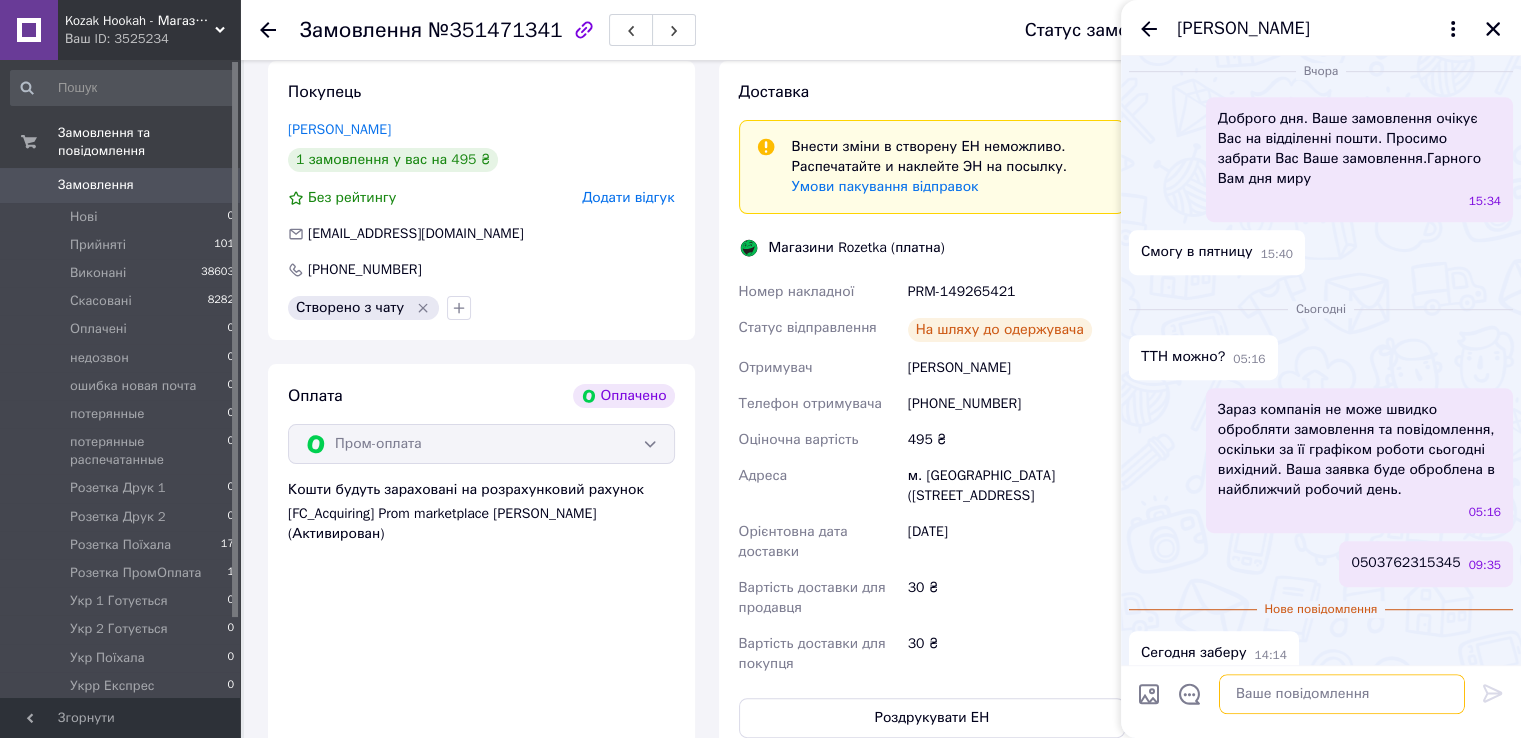 click at bounding box center (1342, 694) 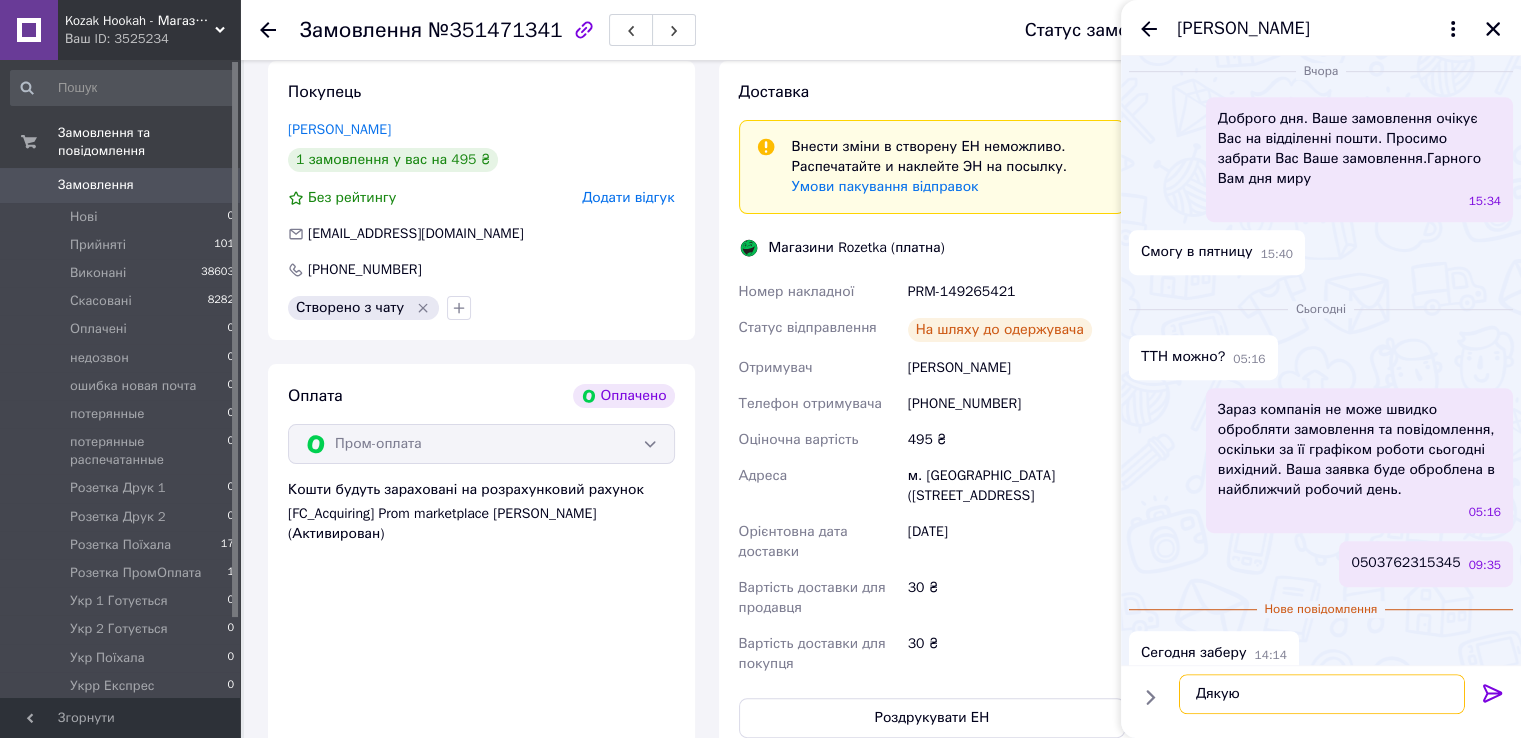 type on "Дякую." 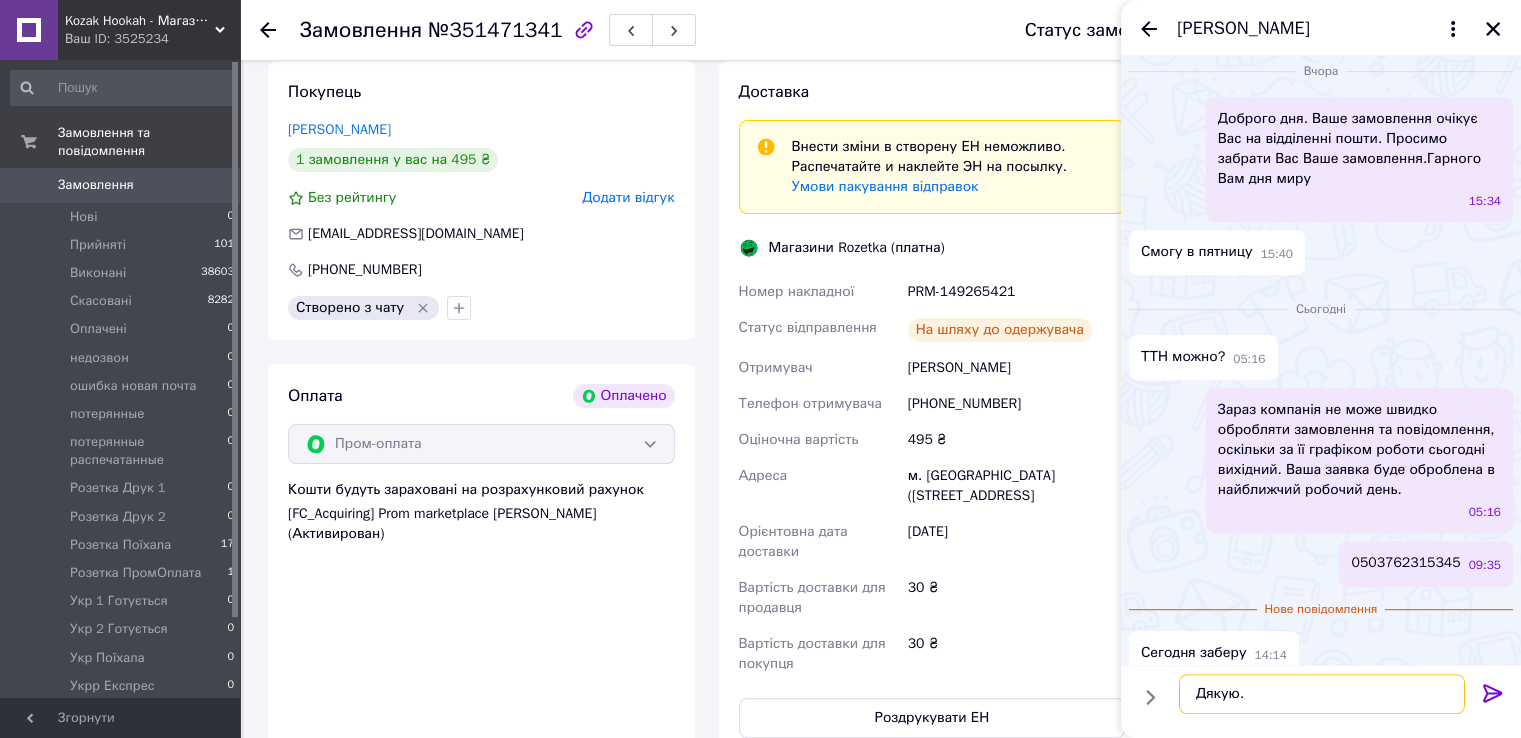 type 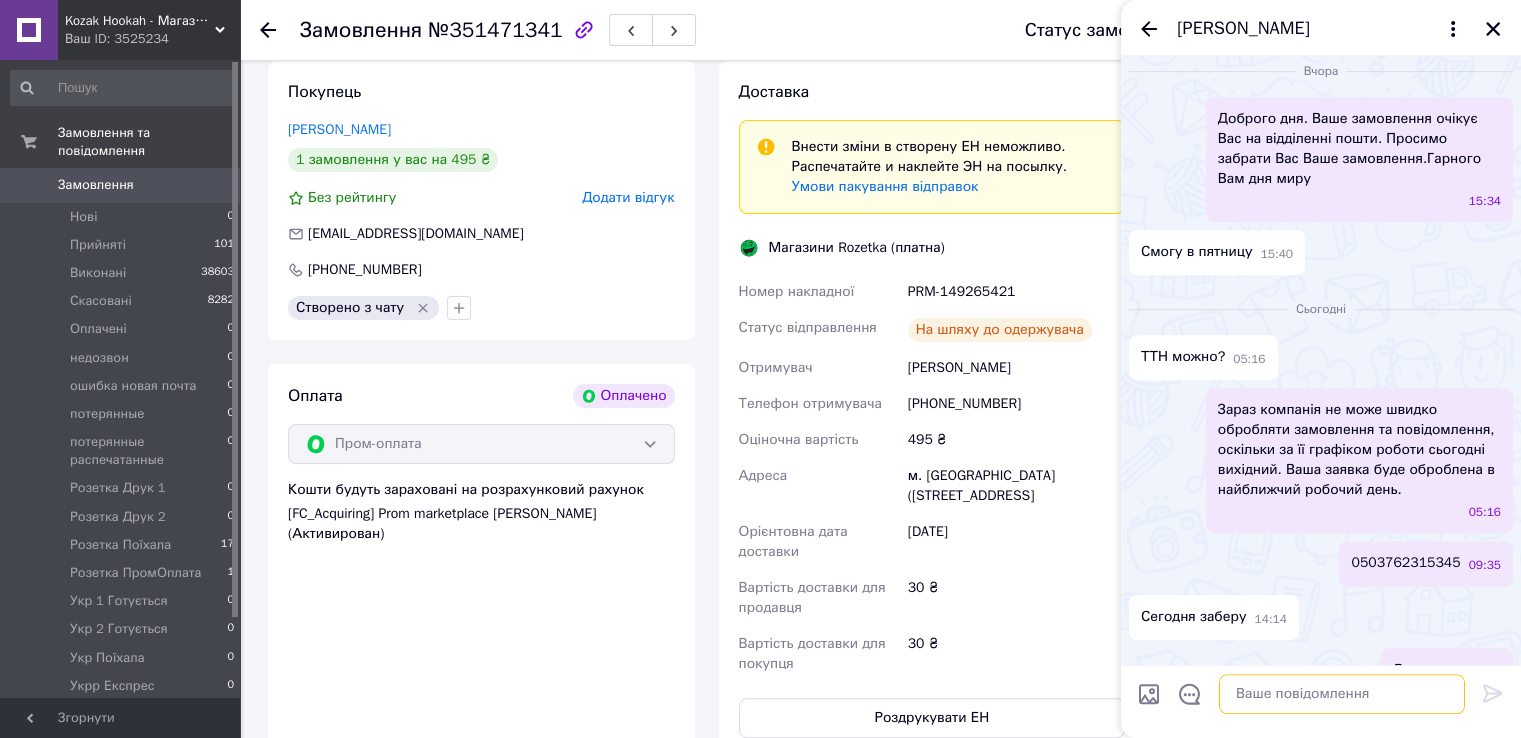 scroll, scrollTop: 1079, scrollLeft: 0, axis: vertical 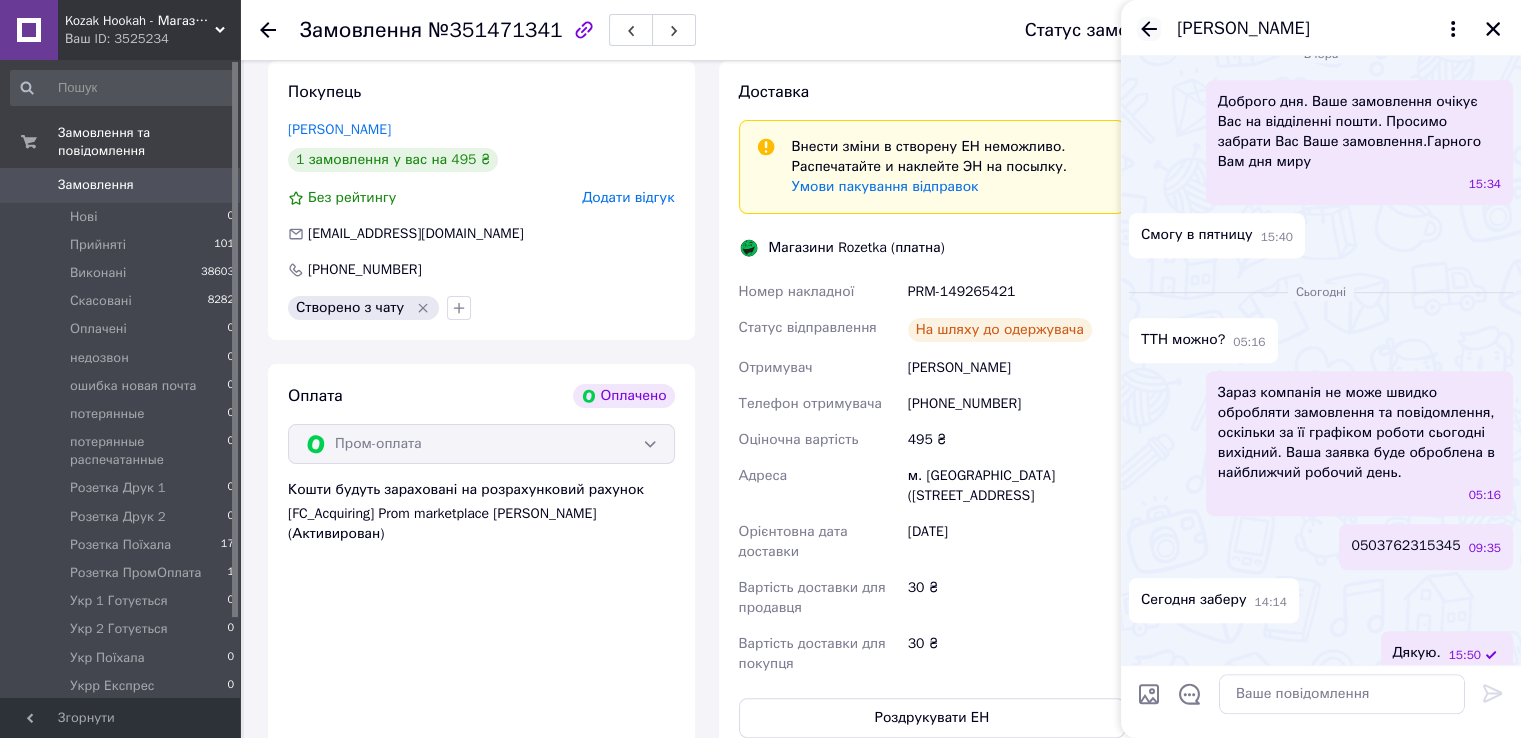click 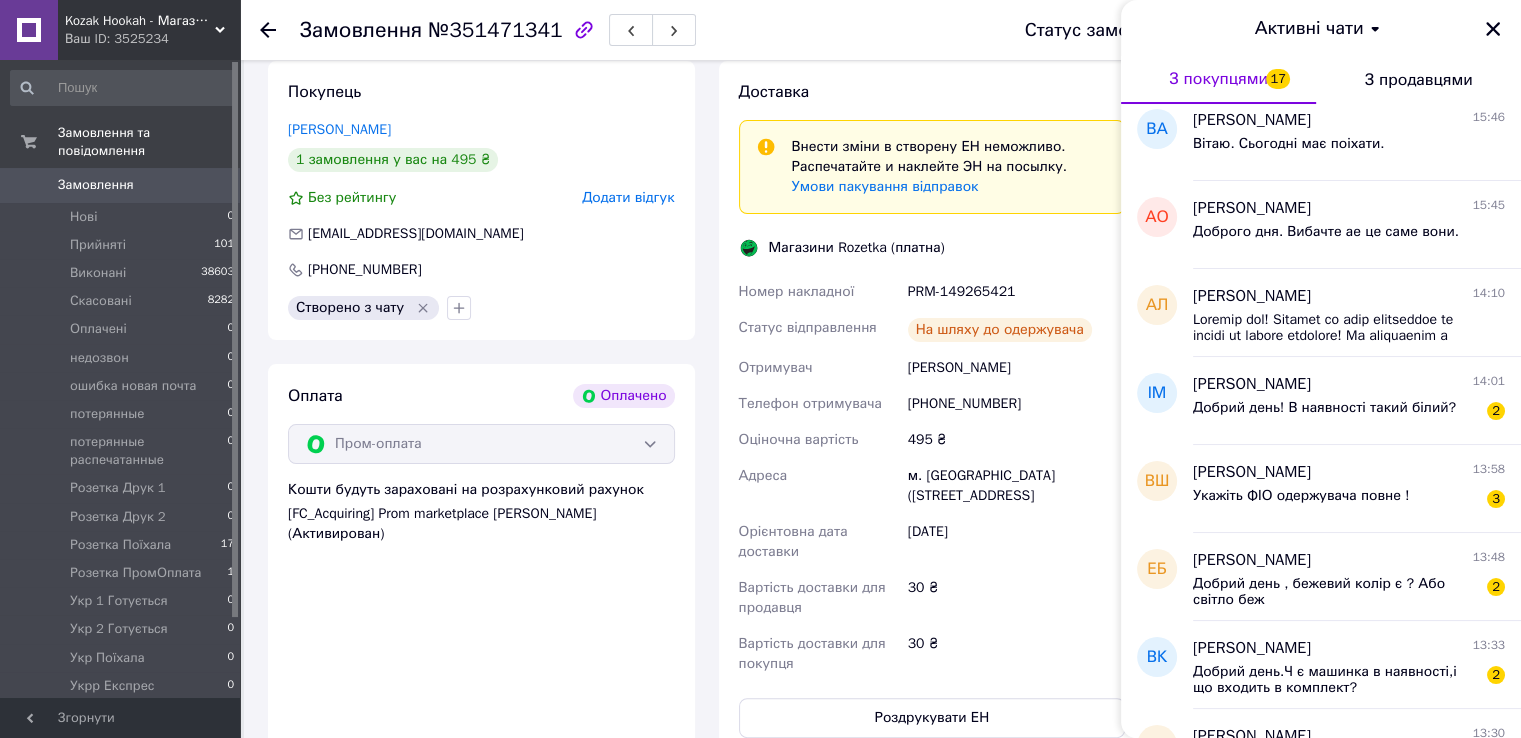 scroll, scrollTop: 400, scrollLeft: 0, axis: vertical 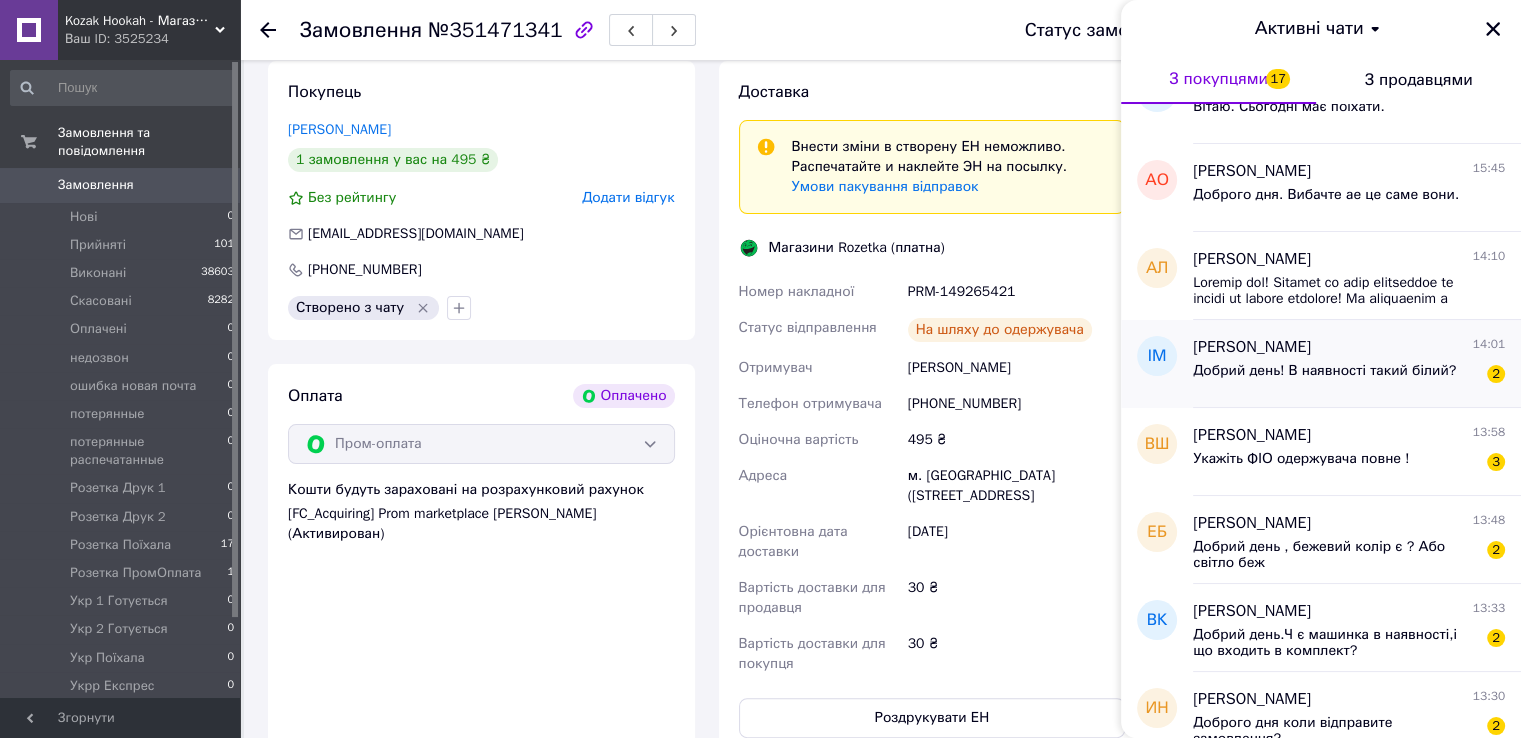 click on "[PERSON_NAME]" at bounding box center (1252, 347) 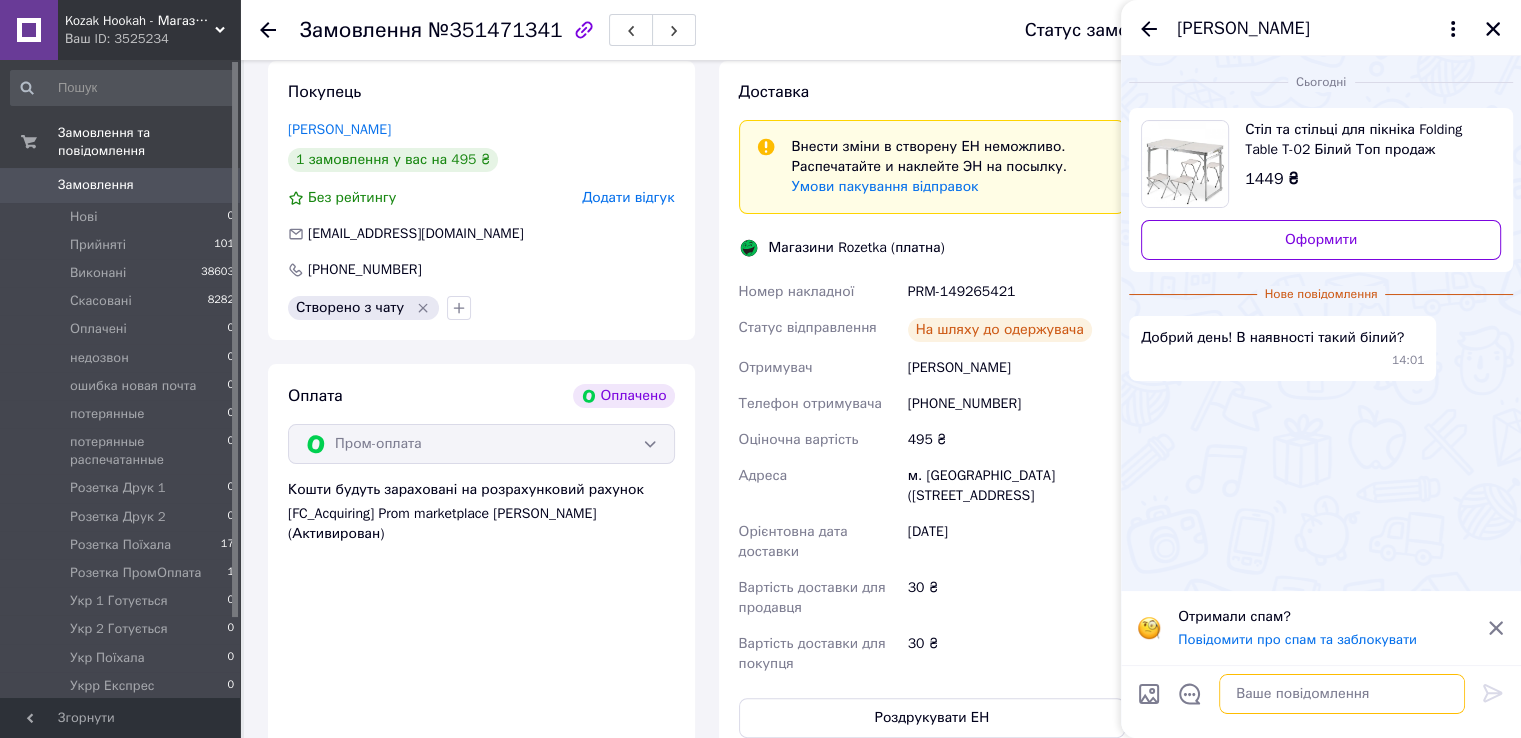 click at bounding box center [1342, 694] 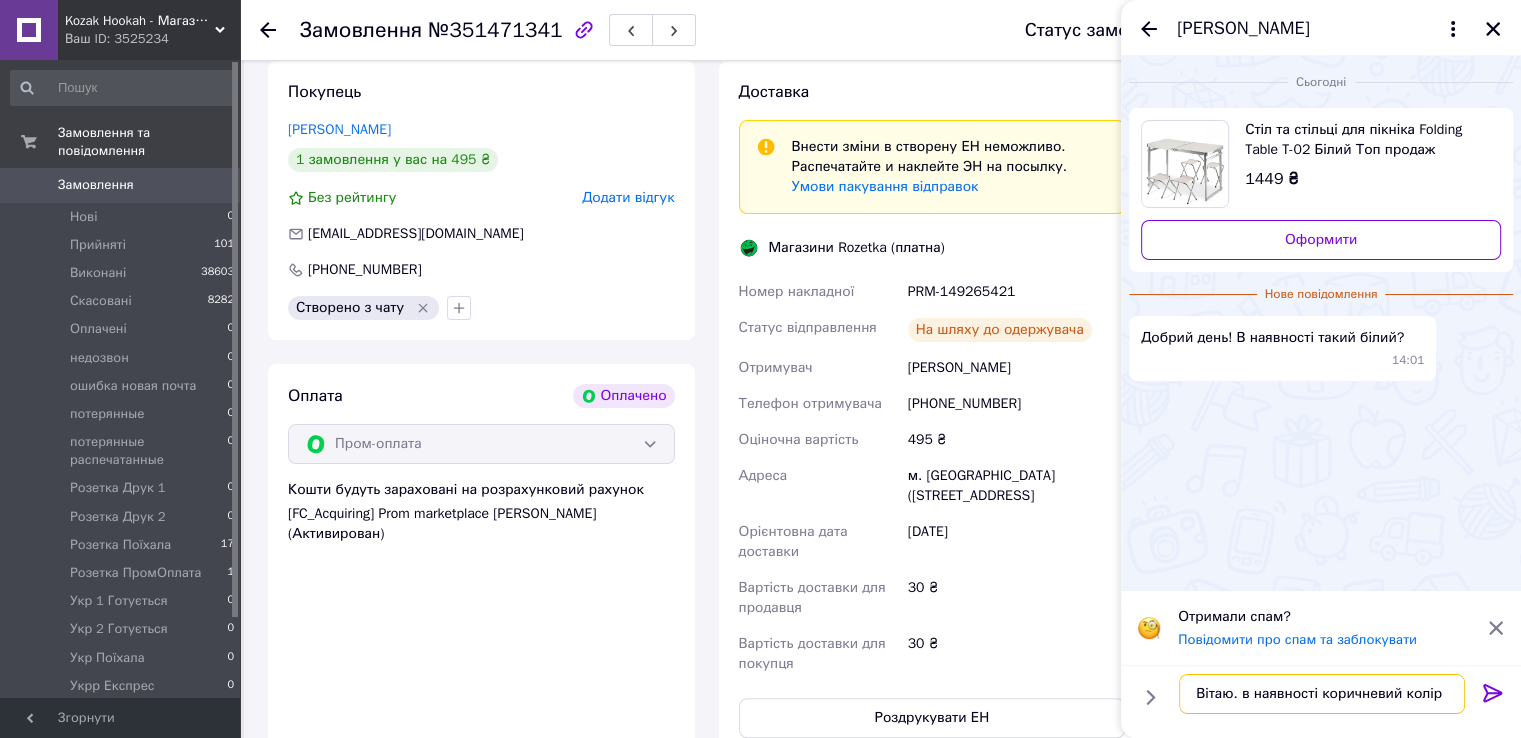 type on "Вітаю. в наявності коричневий колір." 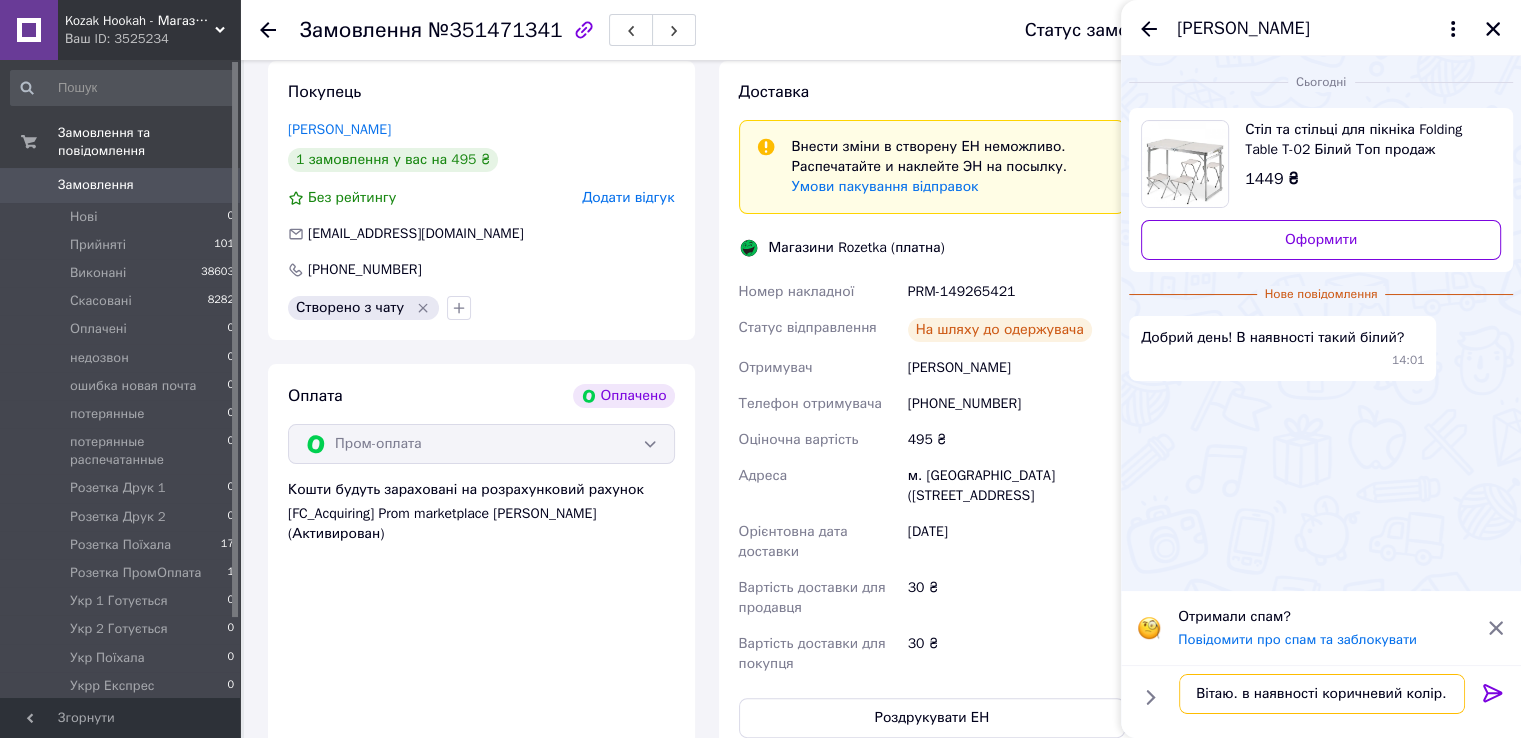 type 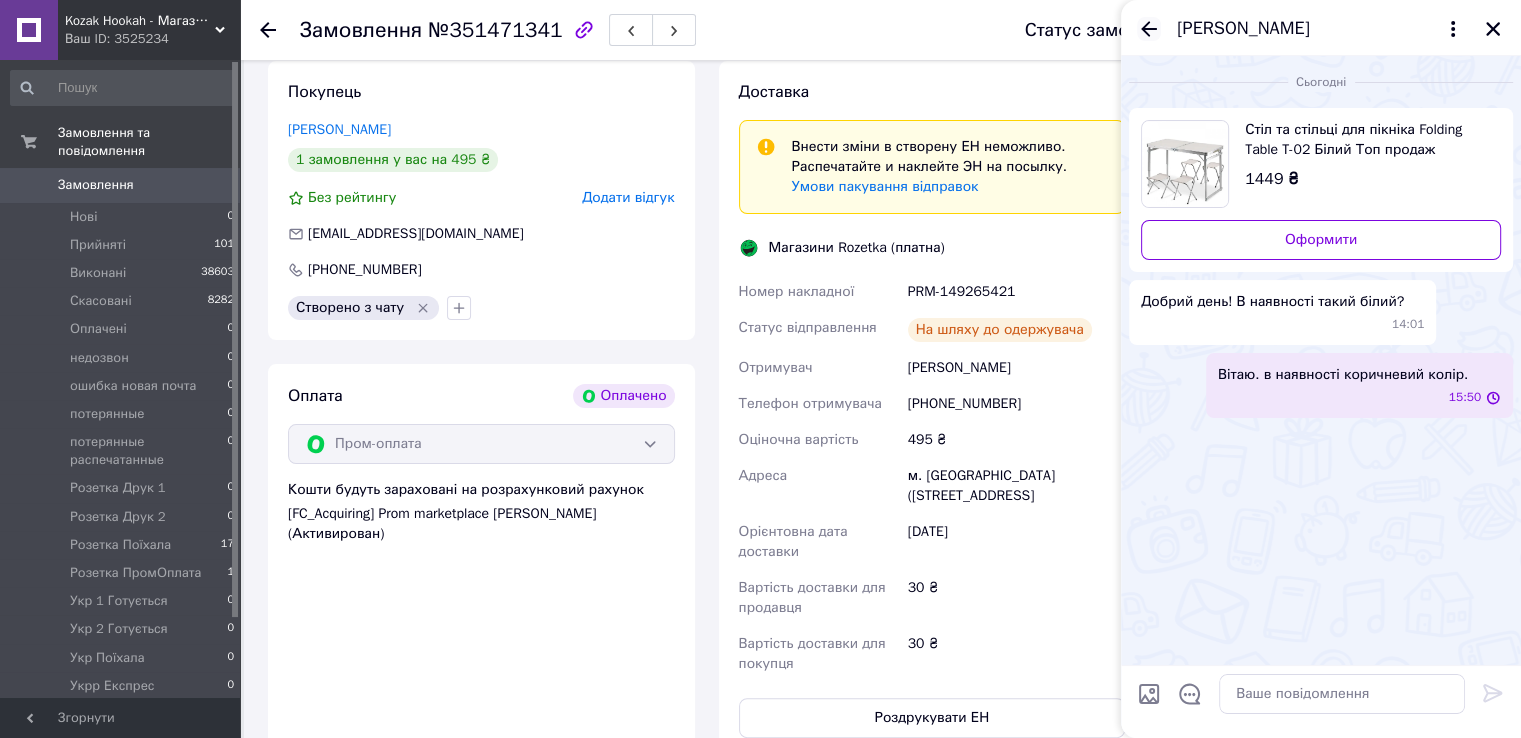 click 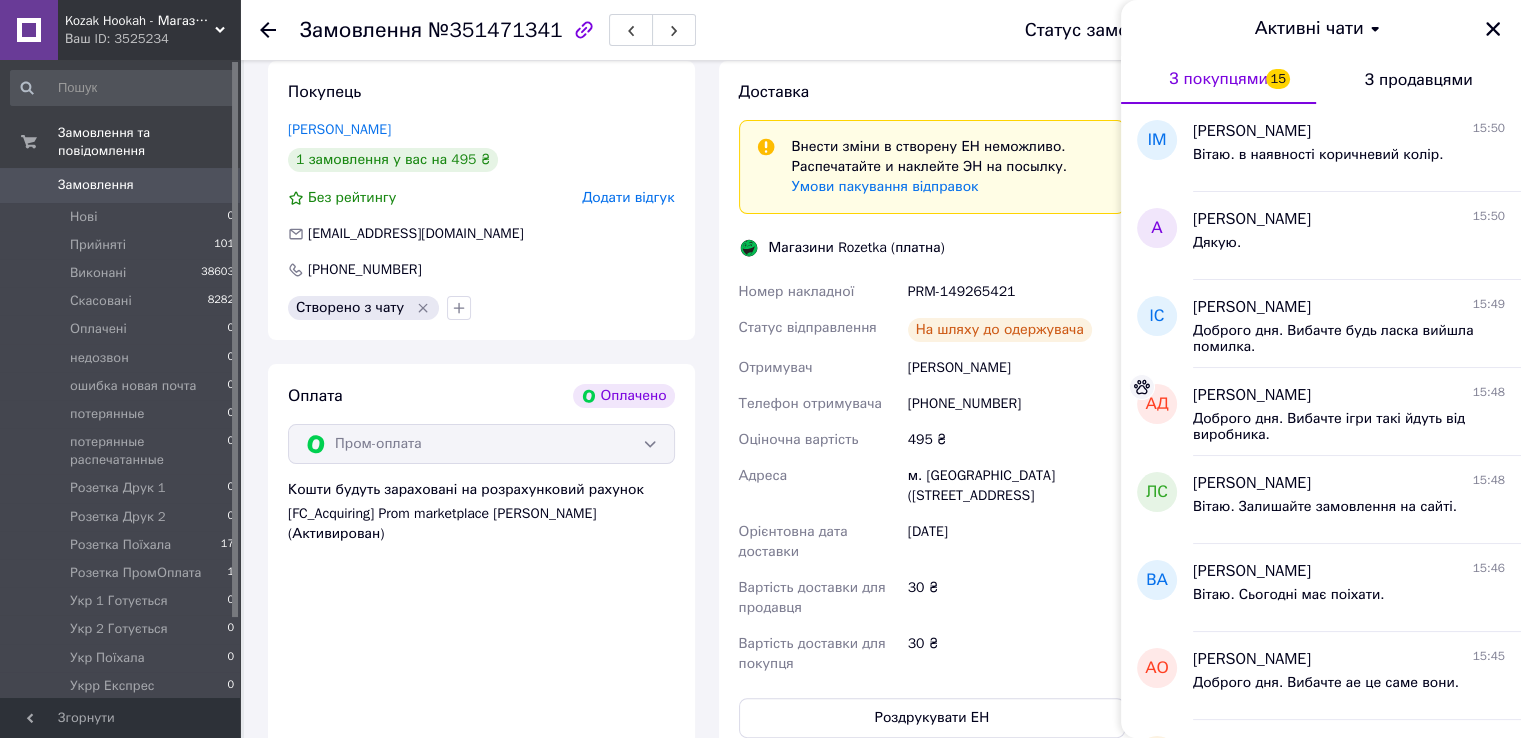 scroll, scrollTop: 500, scrollLeft: 0, axis: vertical 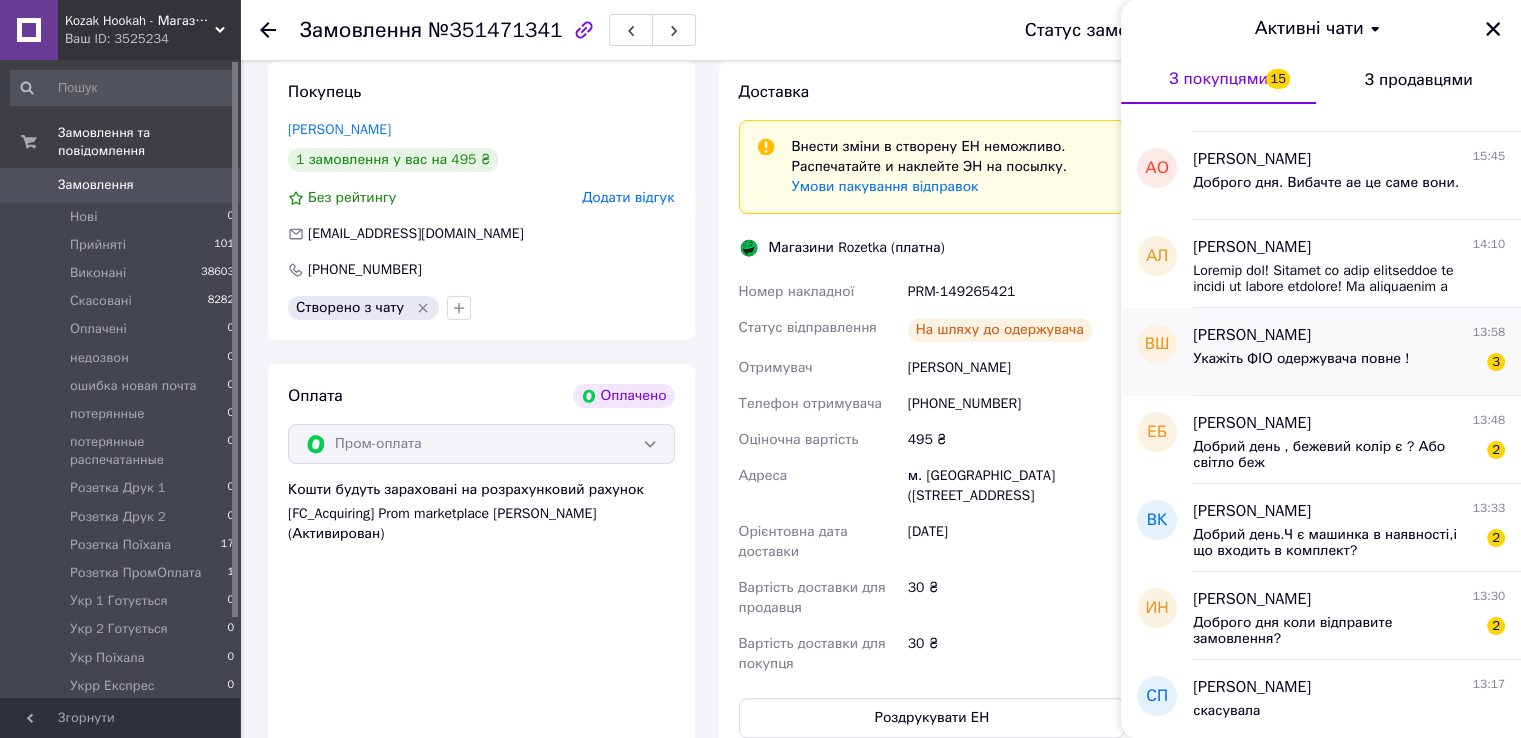 click on "Укажіть ФІО одержувача повне !" at bounding box center (1301, 359) 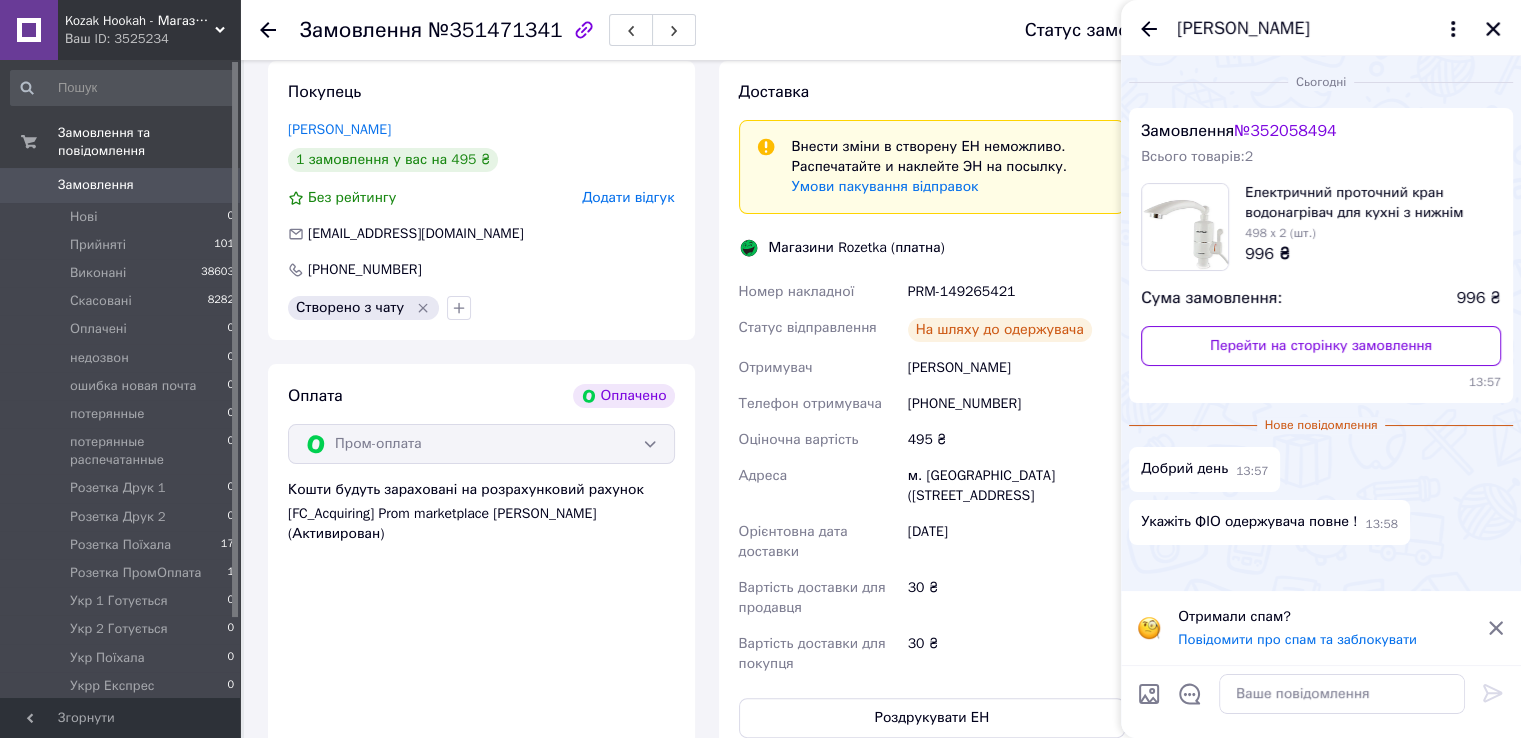 click on "№ 352058494" at bounding box center (1285, 131) 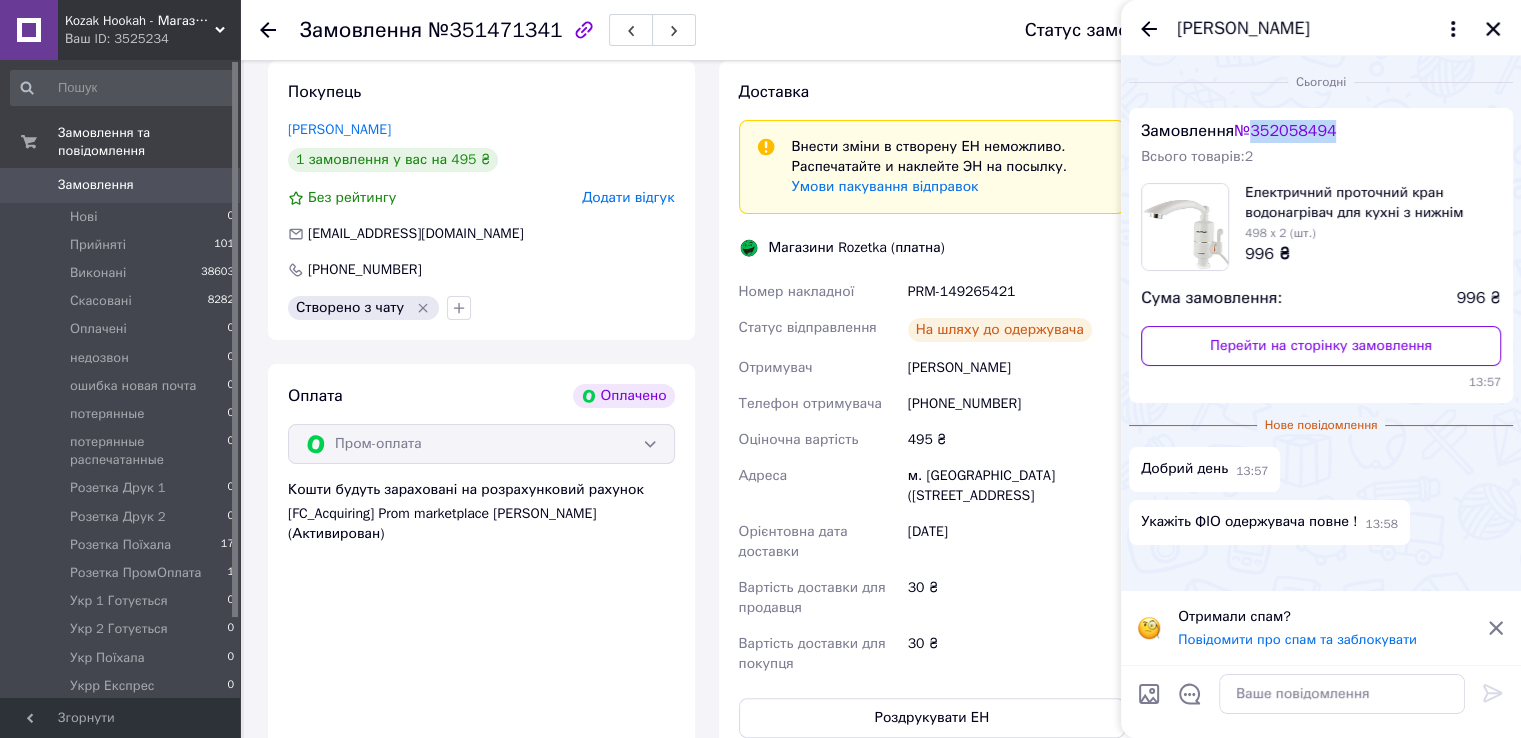 click on "№ 352058494" at bounding box center (1285, 131) 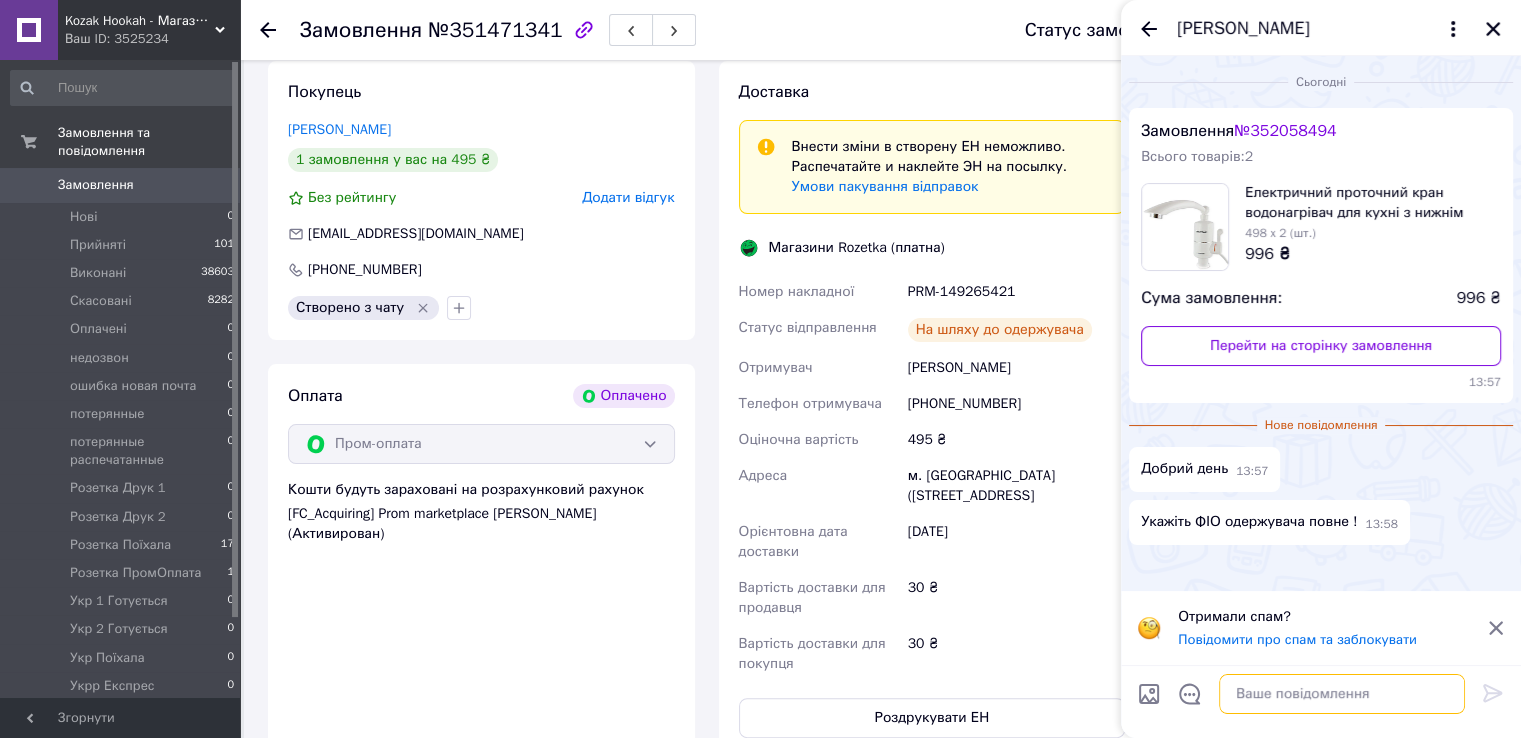 click at bounding box center (1342, 694) 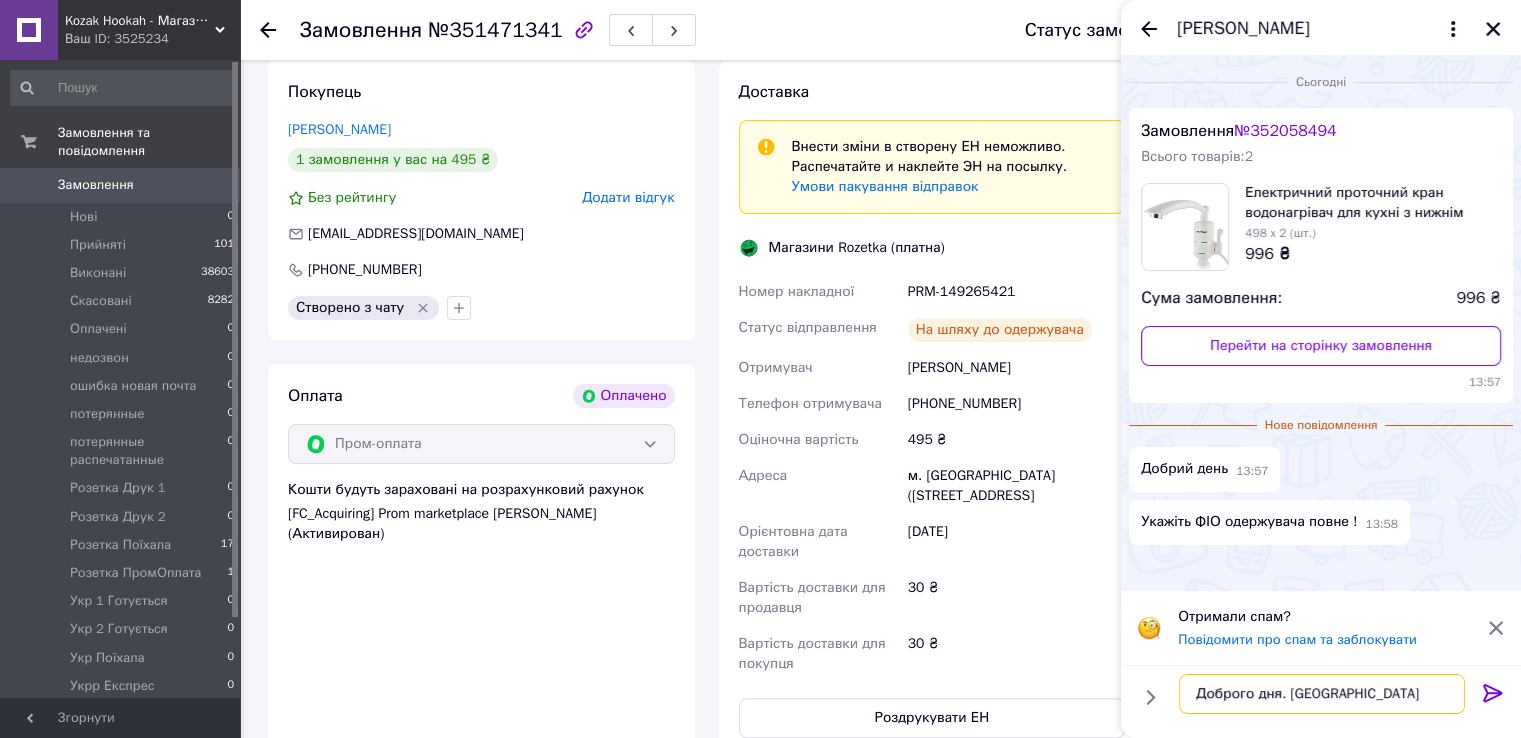 type on "Доброго дня. [GEOGRAPHIC_DATA]." 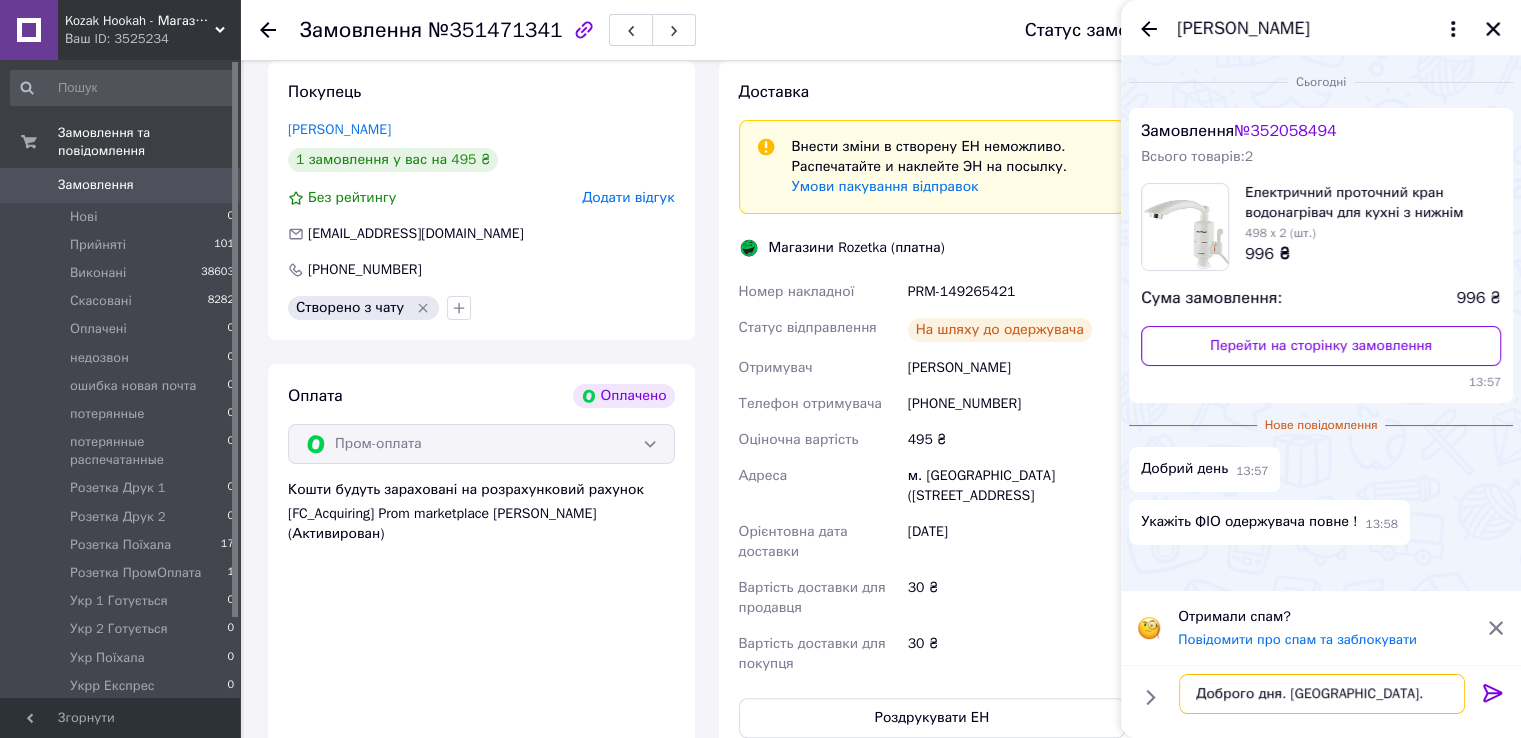 type 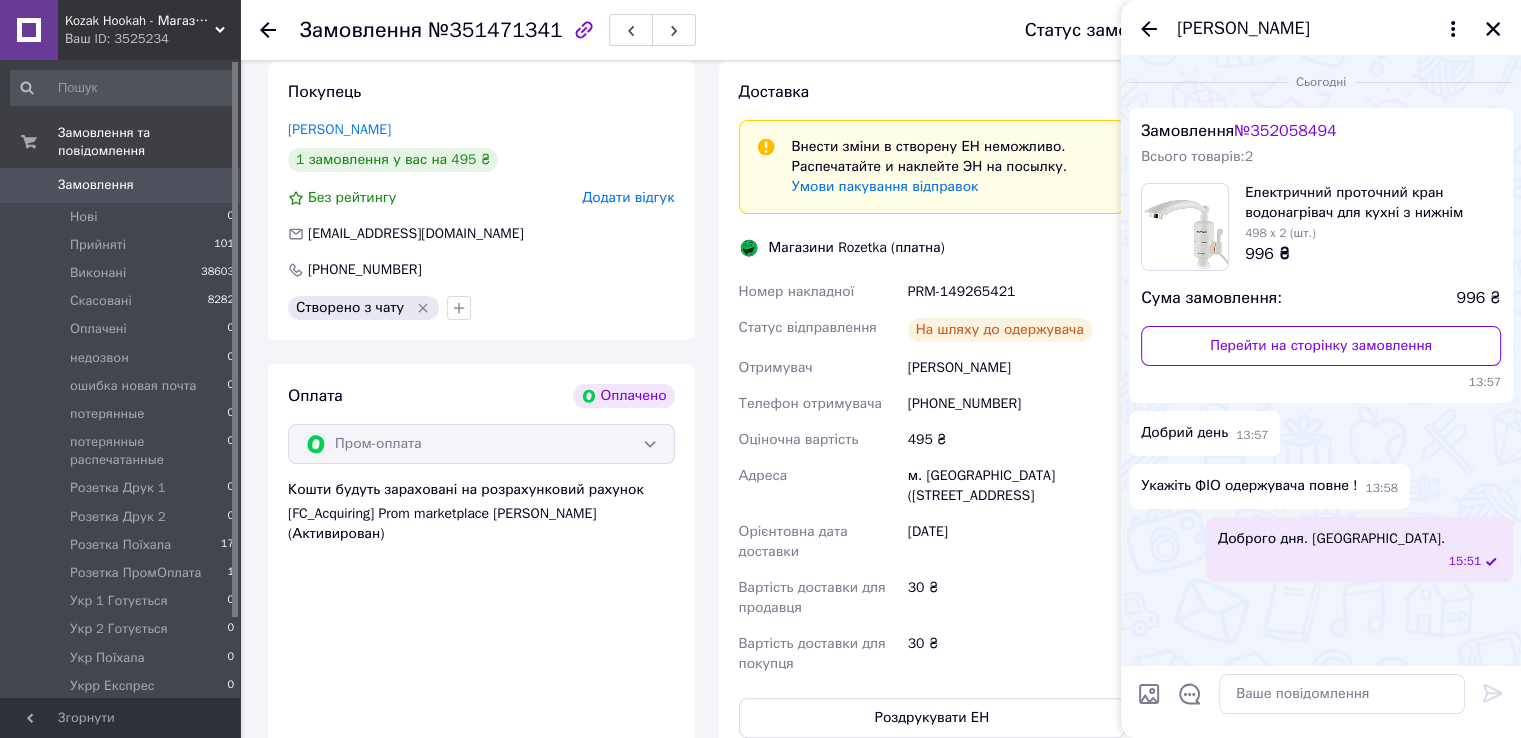 click 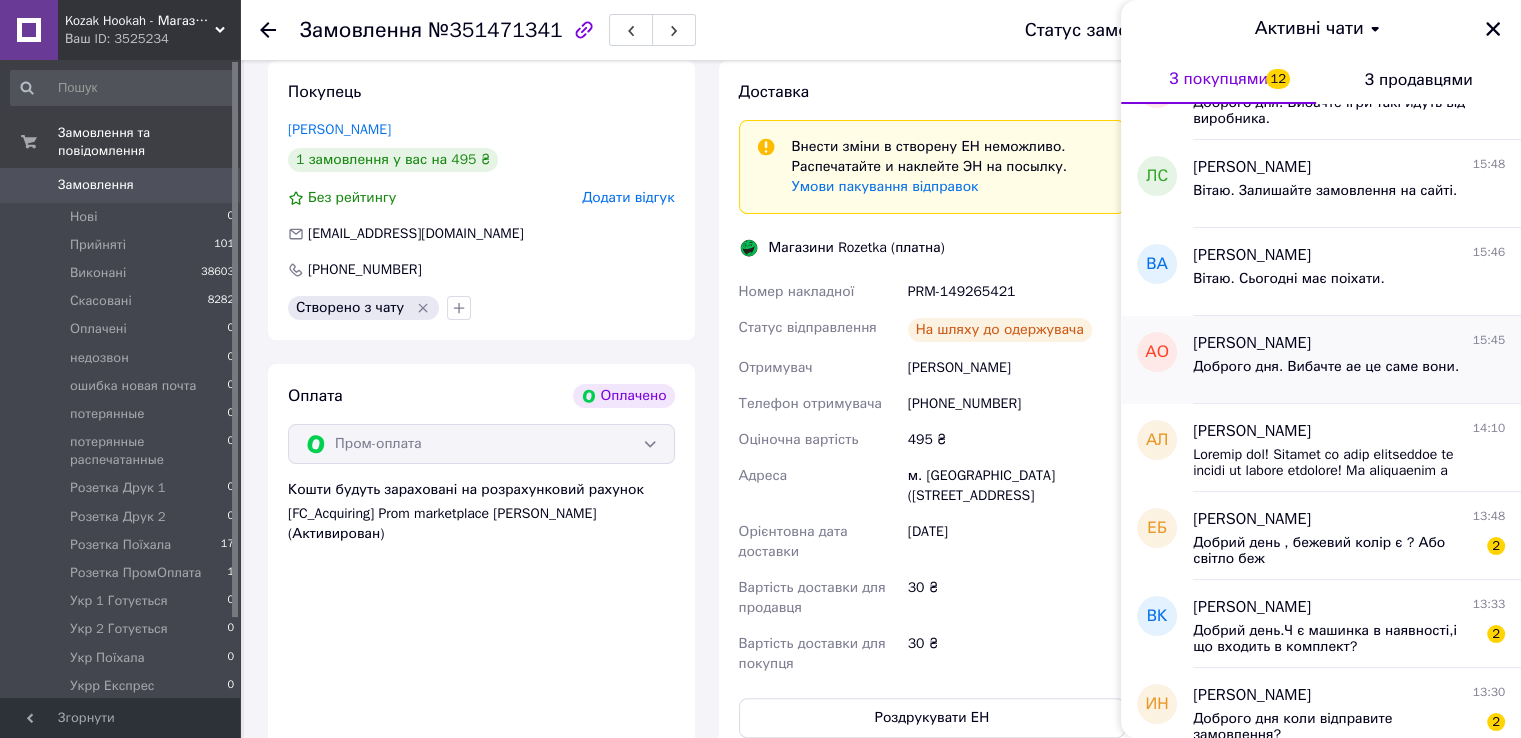 scroll, scrollTop: 500, scrollLeft: 0, axis: vertical 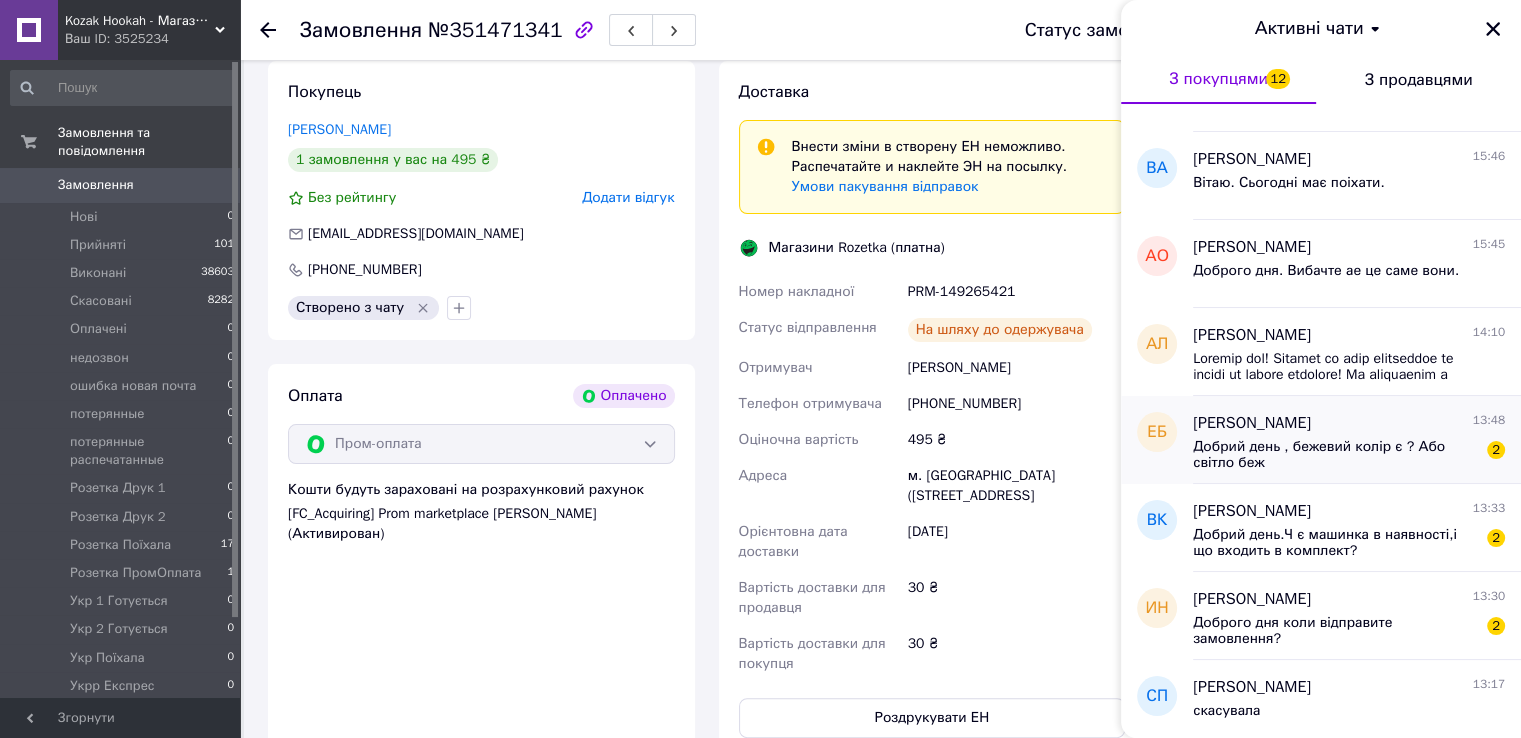 click on "Добрий день , бежевий колір є ? Або світло беж" at bounding box center [1335, 455] 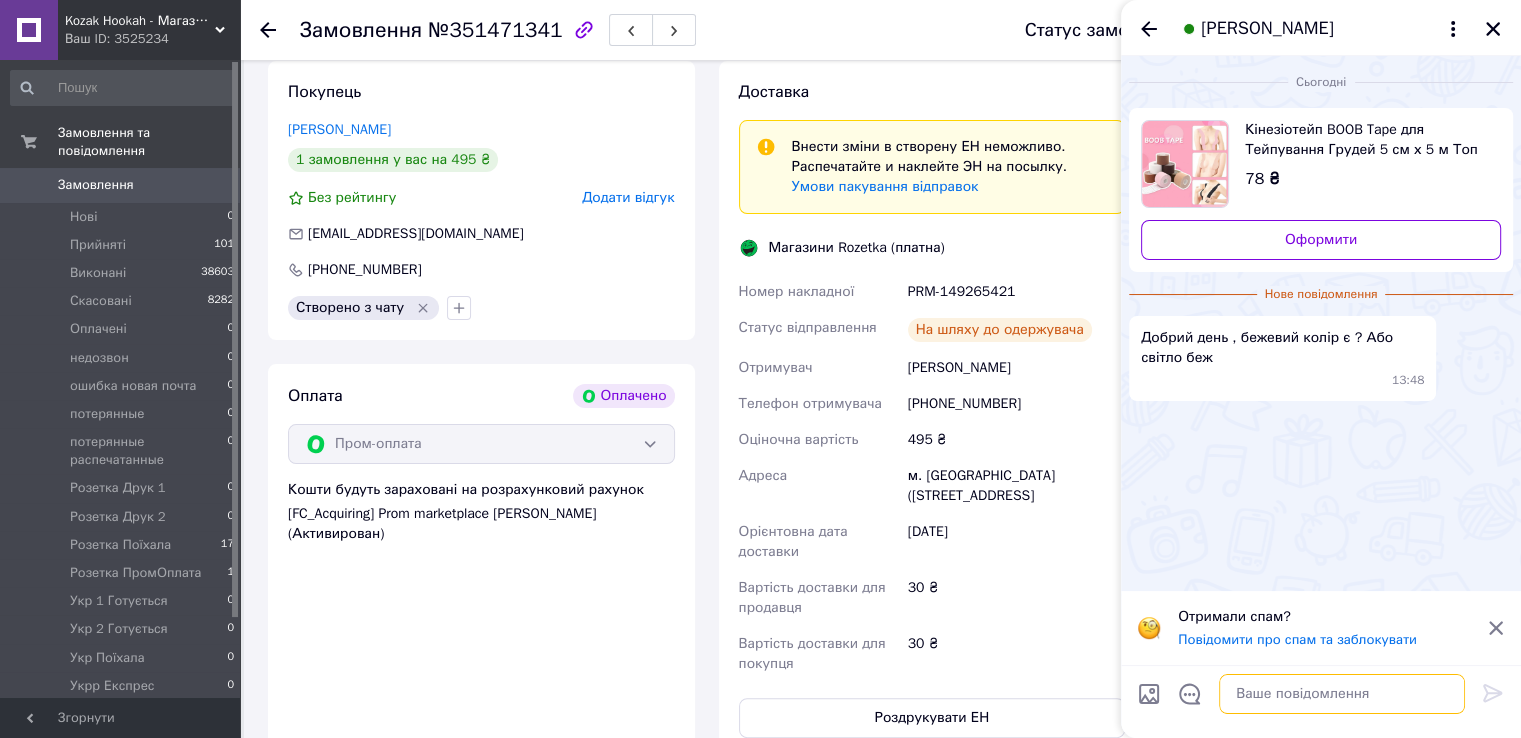 click at bounding box center (1342, 694) 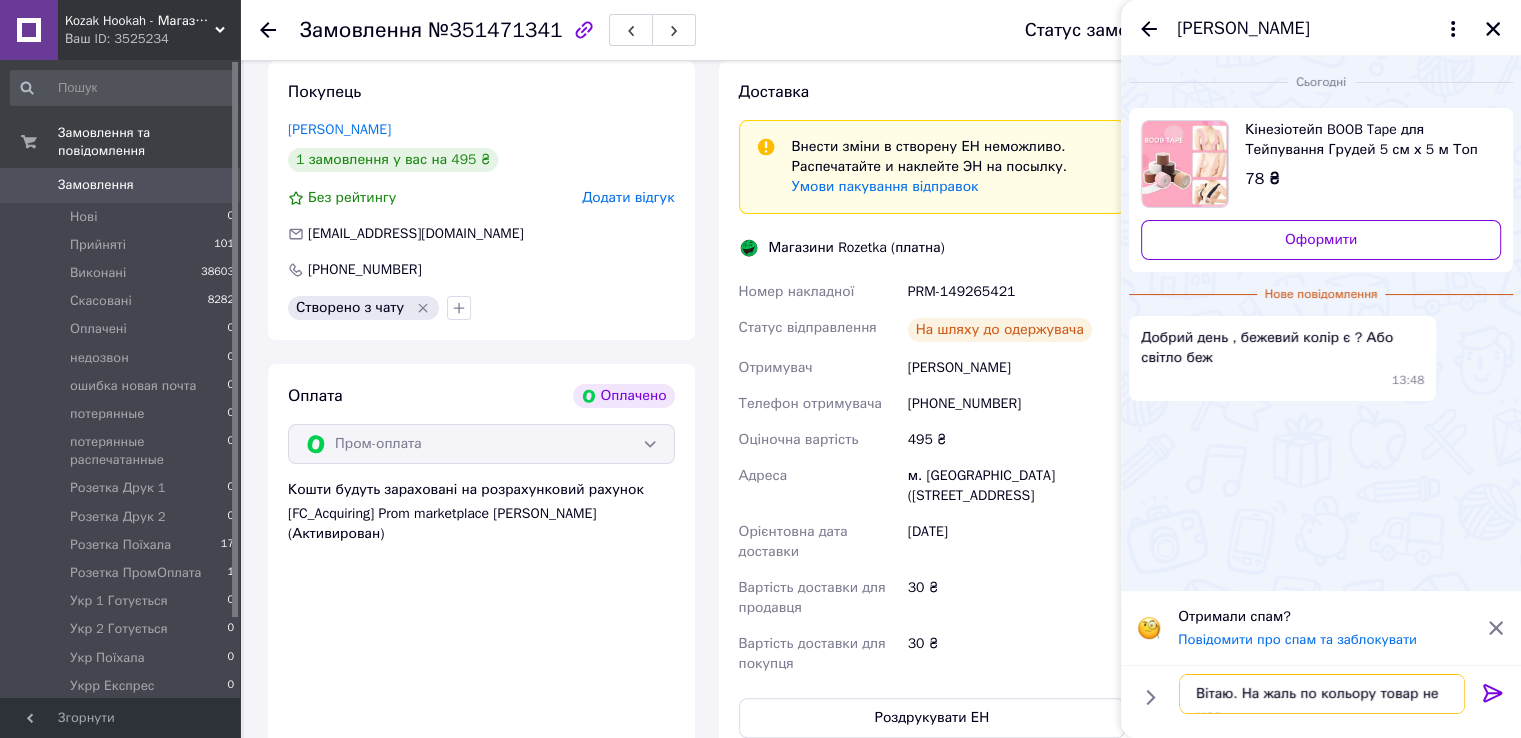 scroll, scrollTop: 1, scrollLeft: 0, axis: vertical 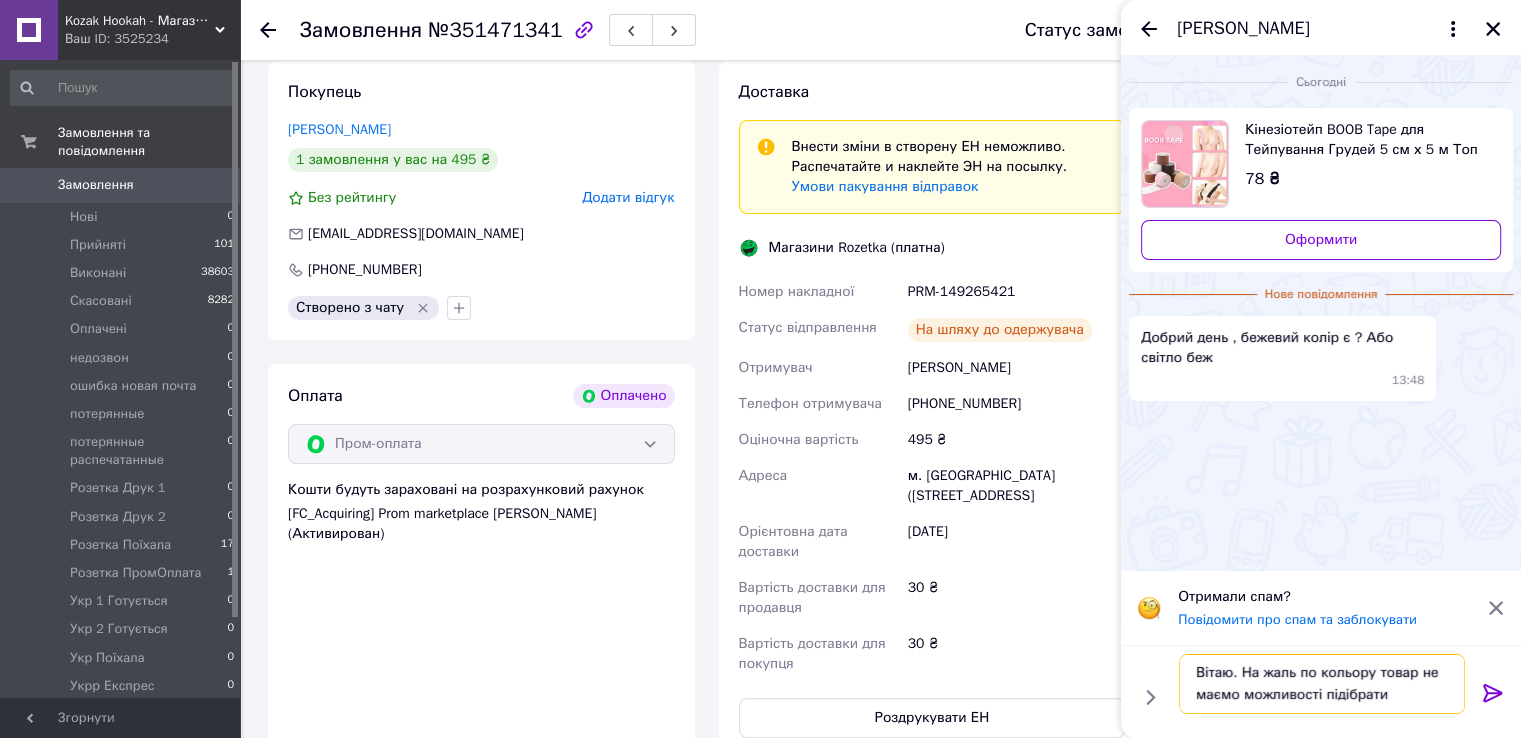 type on "Вітаю. На жаль по кольору товар не маємо можливості підібрати." 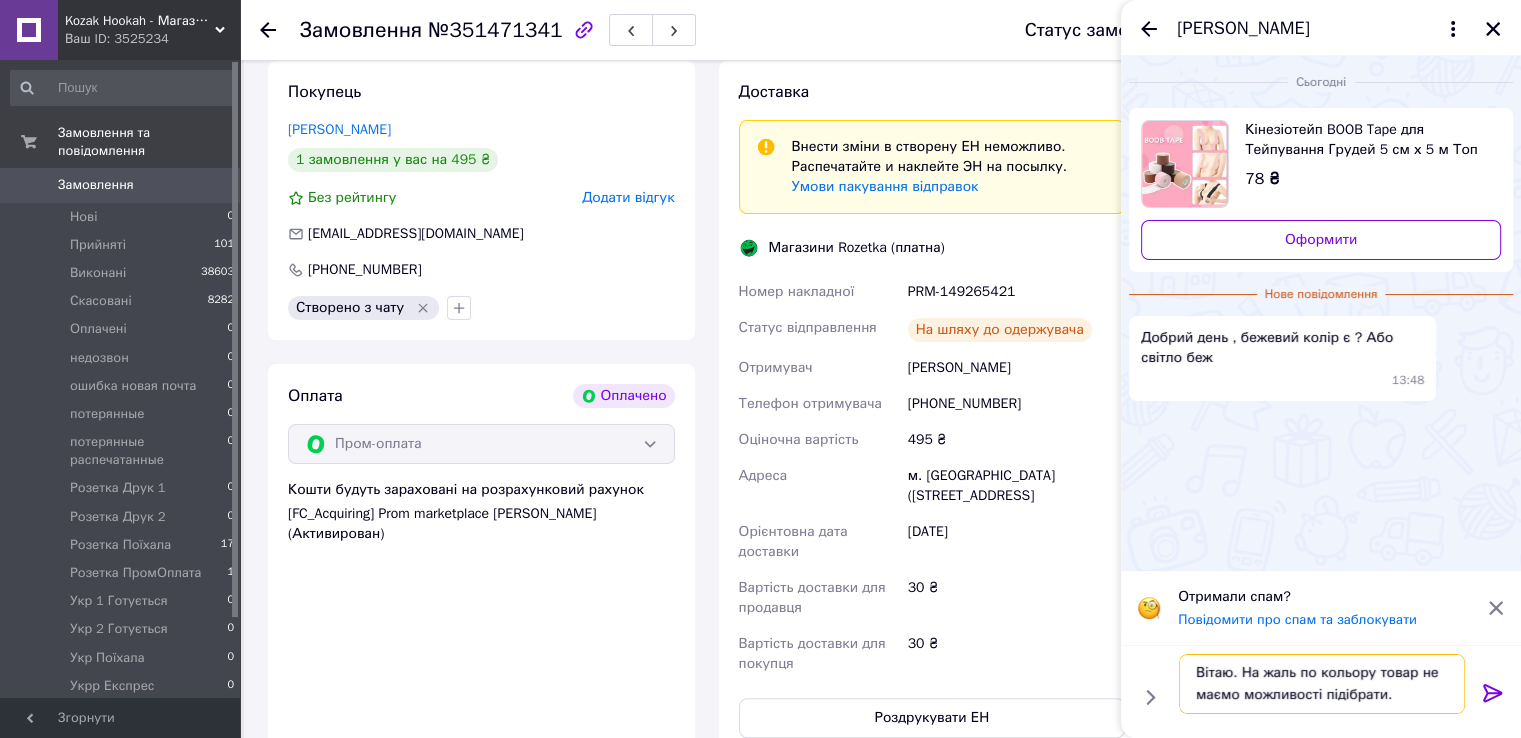 type 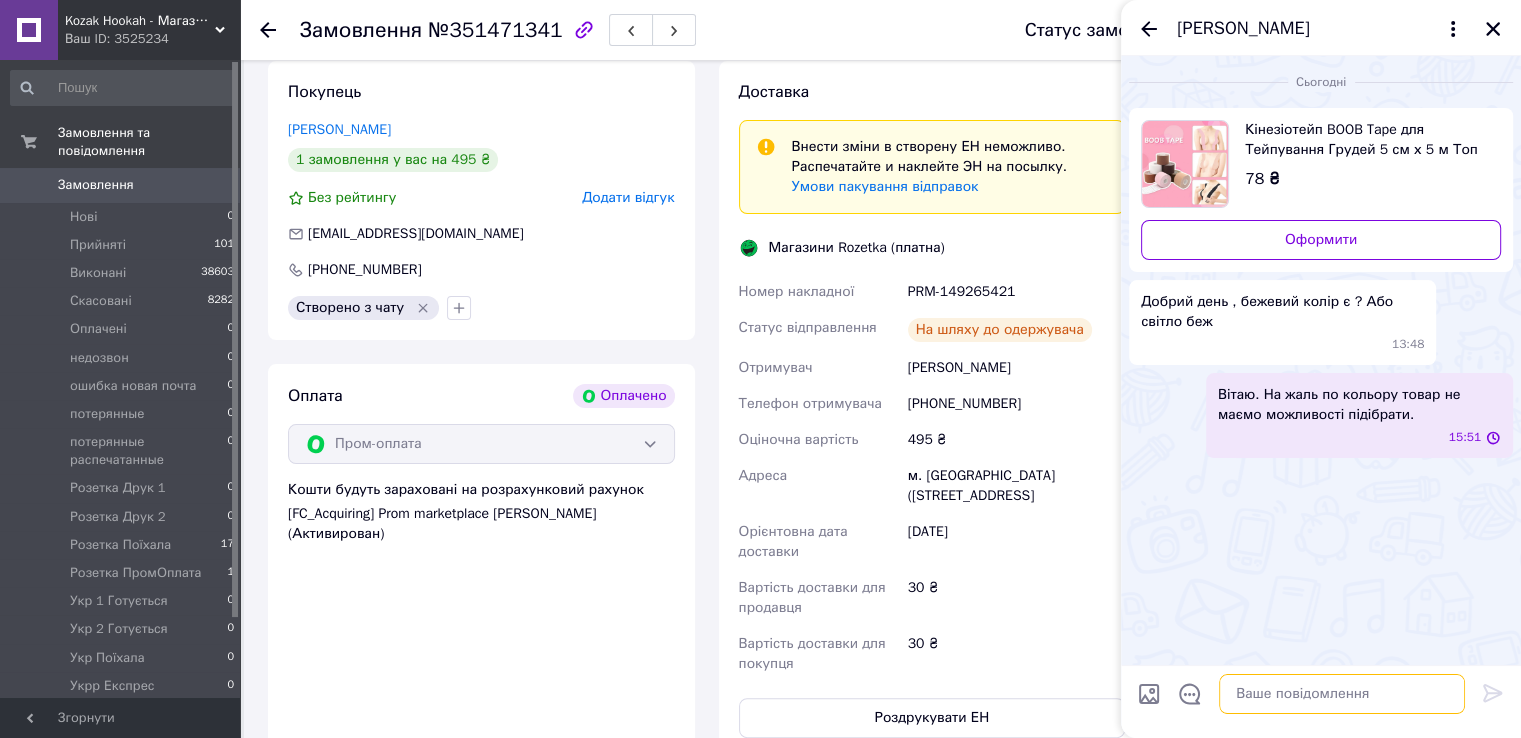 scroll, scrollTop: 0, scrollLeft: 0, axis: both 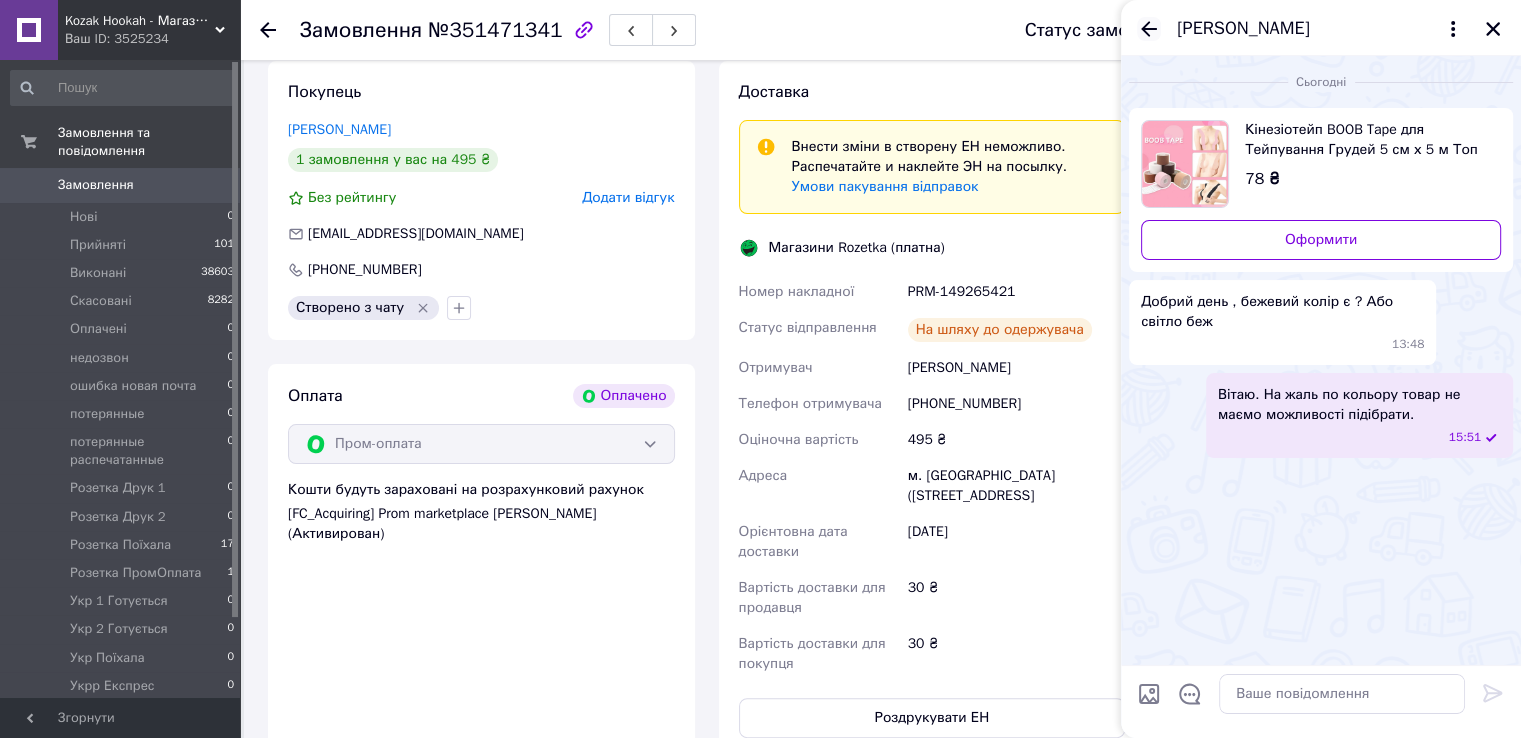 click 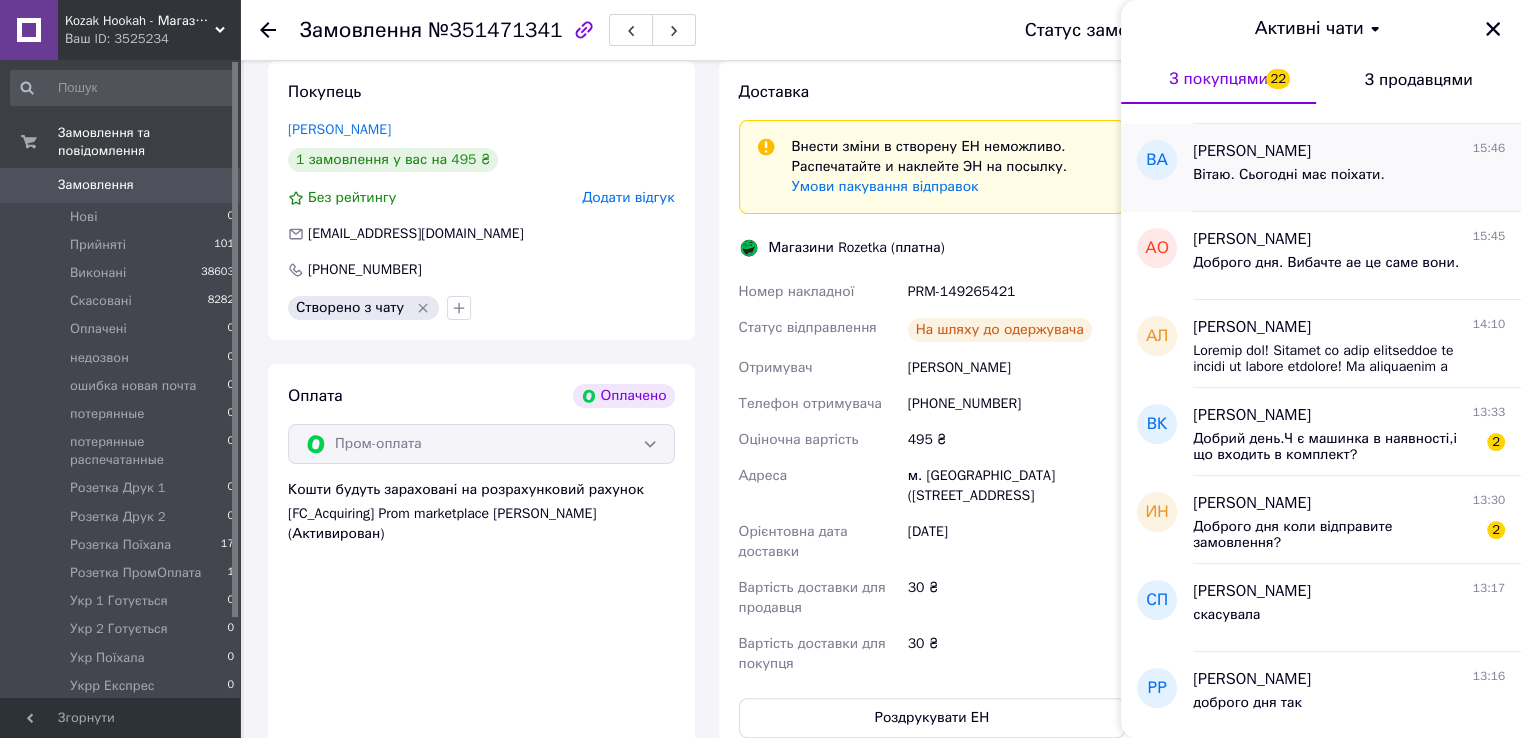scroll, scrollTop: 600, scrollLeft: 0, axis: vertical 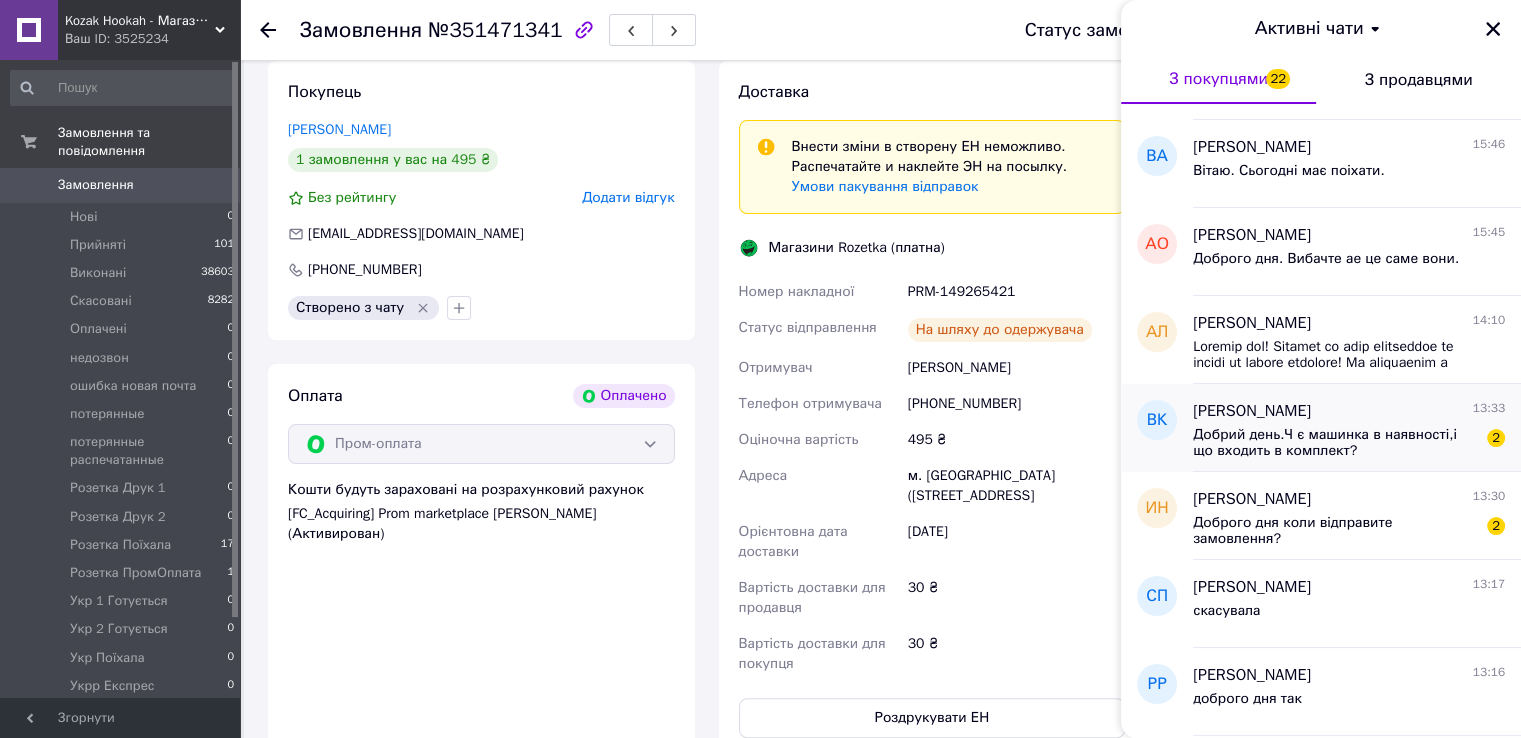 click on "Добрий день.Ч  є машинка в наявності,і що входить в комплект?" at bounding box center (1335, 443) 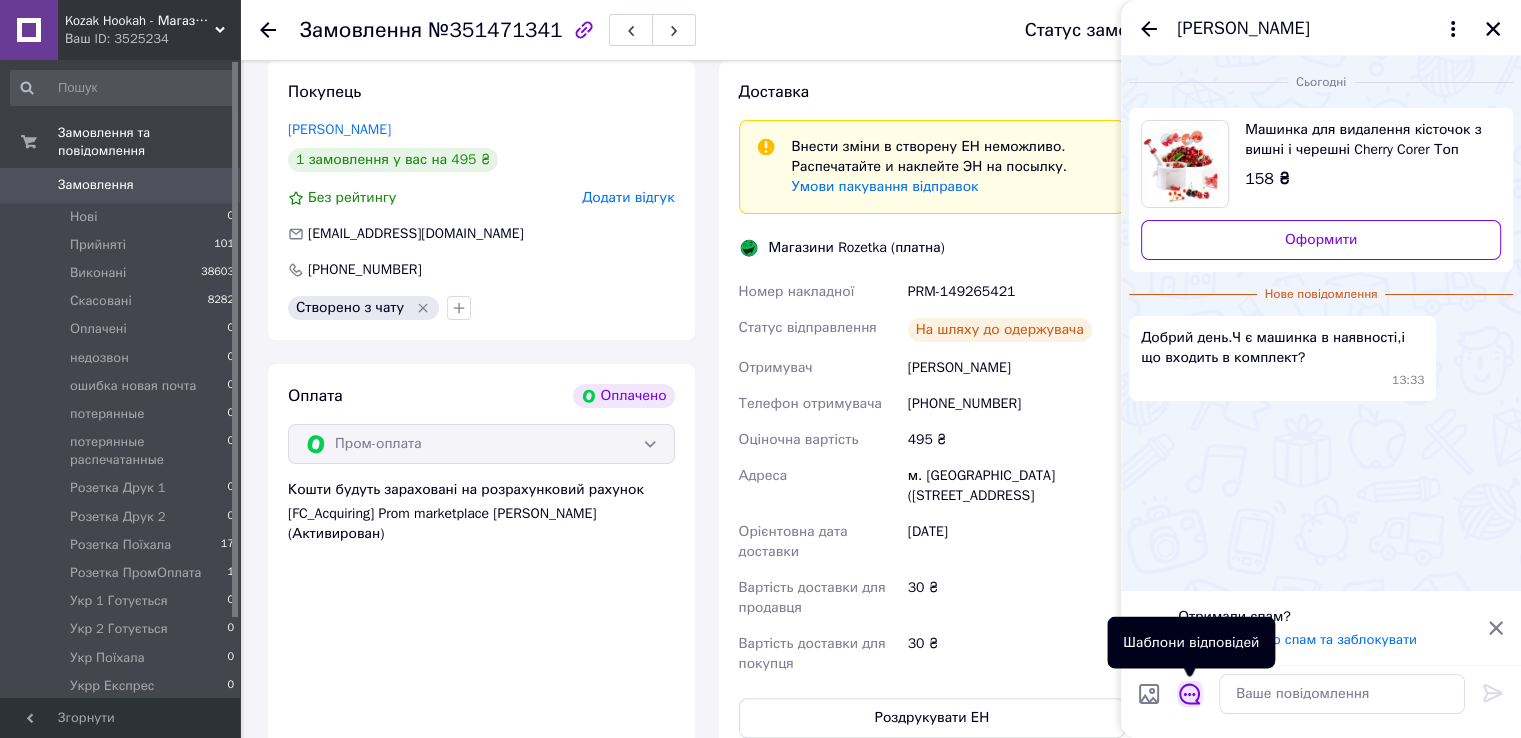 click 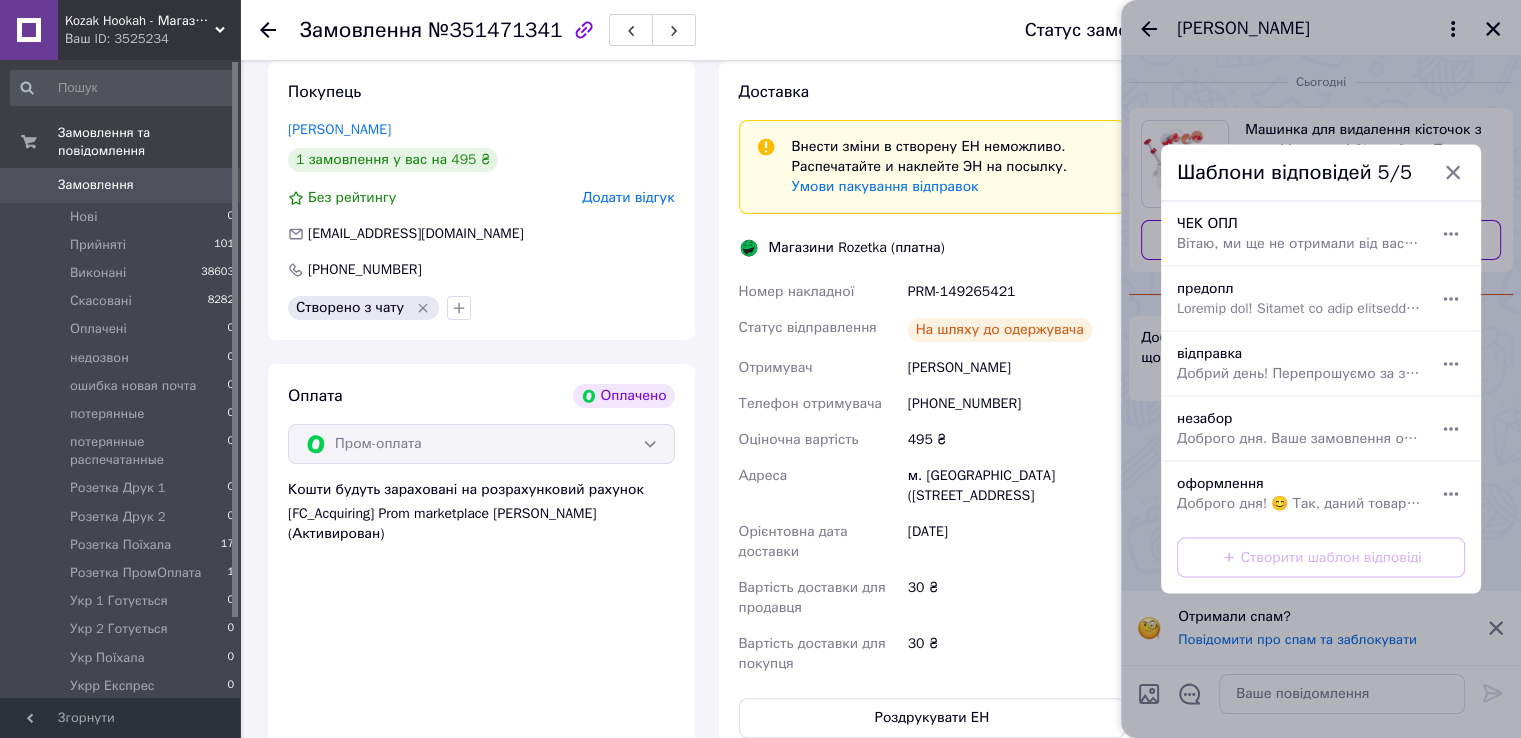 click on "Доставка Внести зміни в створену ЕН неможливо. Распечатайте и наклейте ЭН на посылку. Умови пакування відправок Магазини Rozetka (платна) Номер накладної PRM-149265421 Статус відправлення На шляху до одержувача Отримувач Билокопита Юлия  Телефон отримувача +380994762611 Оціночна вартість 495 ₴ Адреса м. Синельникове (Дніпропетровська обл.), Кримська, 31 Орієнтовна дата доставки 12.07.2025 Вартість доставки для продавця 30 ₴ Вартість доставки для покупця 30 ₴ Роздрукувати ЕН" at bounding box center (932, 409) 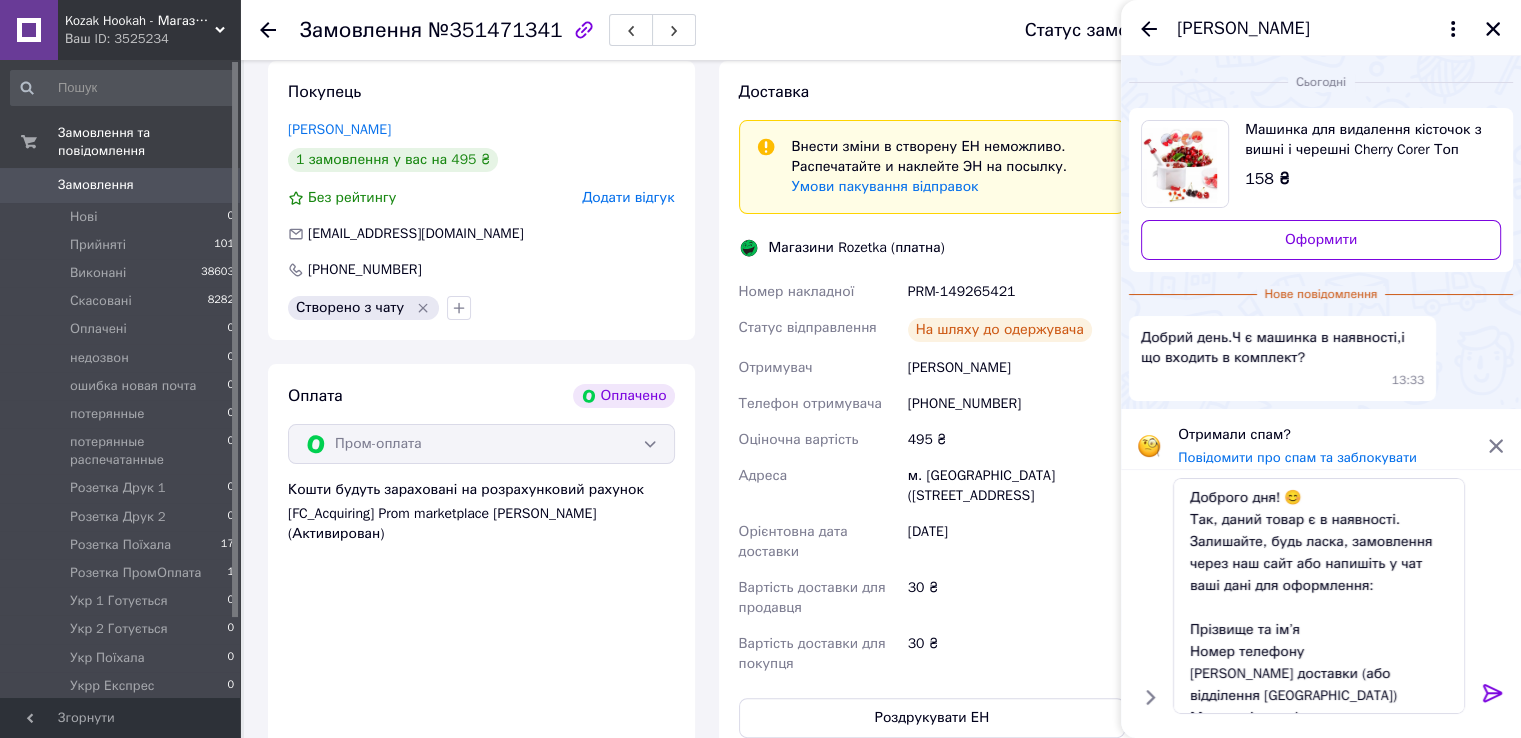 type on "Доброго дня! 😊
Так, даний товар є в наявності. Залишайте, будь ласка, замовлення через наш сайт або напишіть у чат ваші дані для оформлення:
Прізвище та ім’я
Номер телефону
[PERSON_NAME] доставки (або відділення [GEOGRAPHIC_DATA])
Ми з радістю оформимо ваше замовлення! 💌" 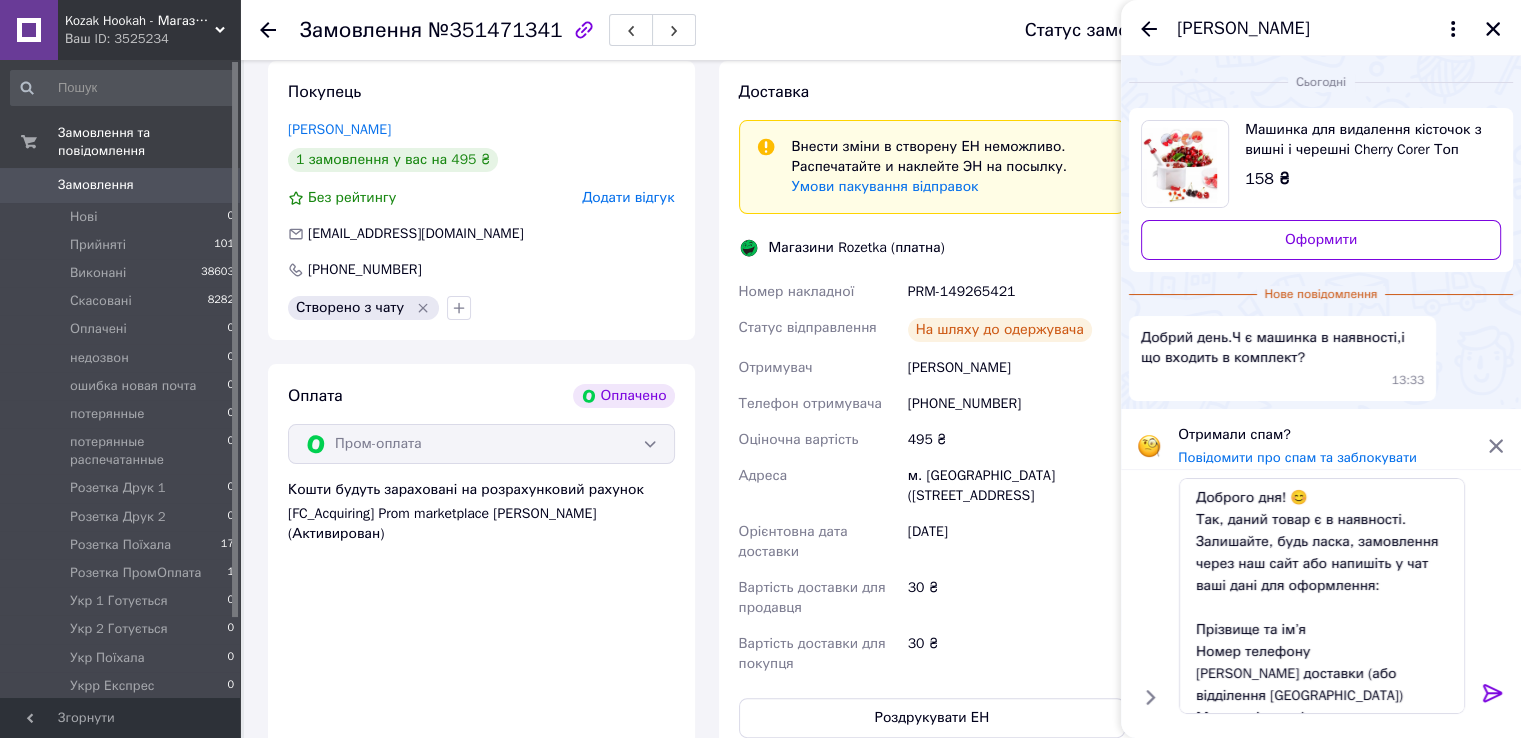 click 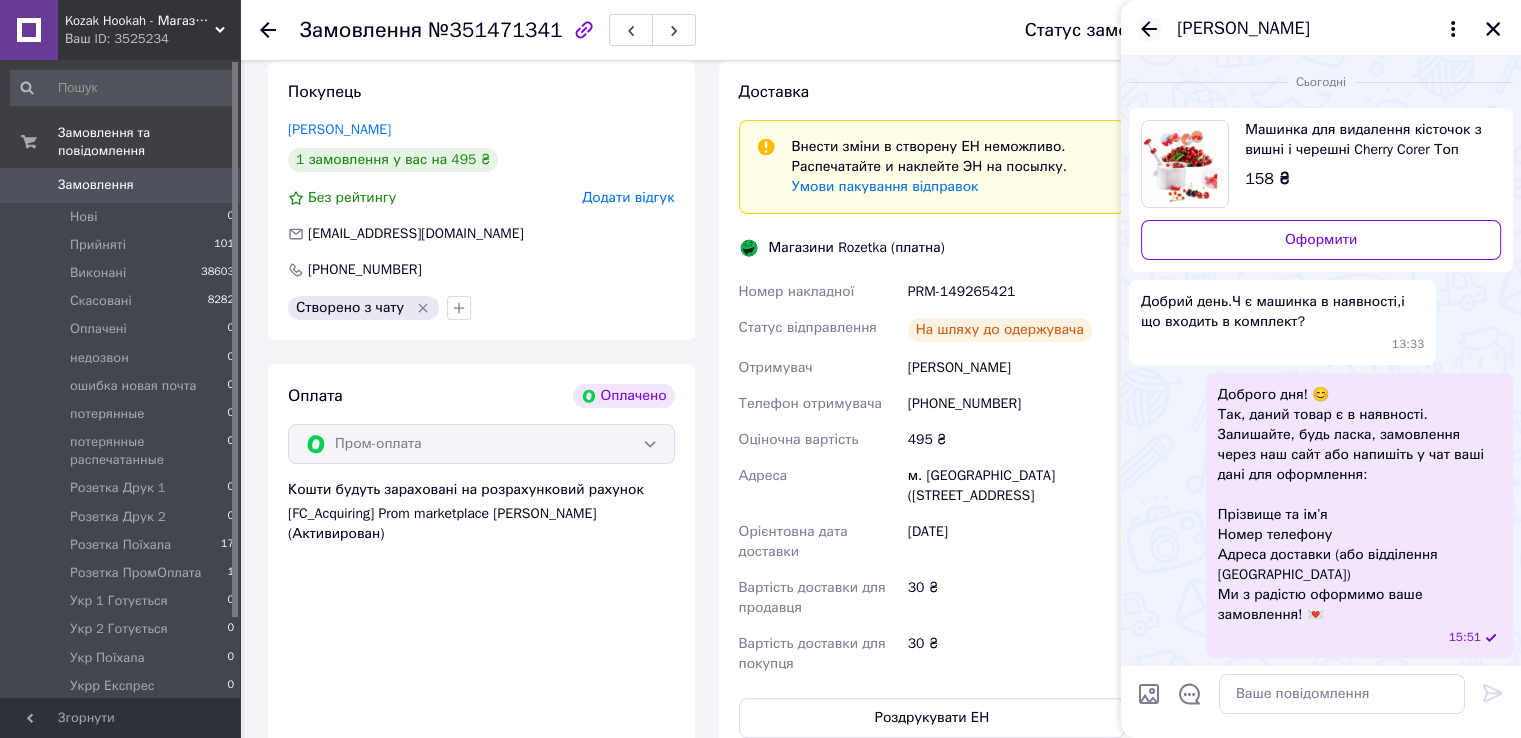 click 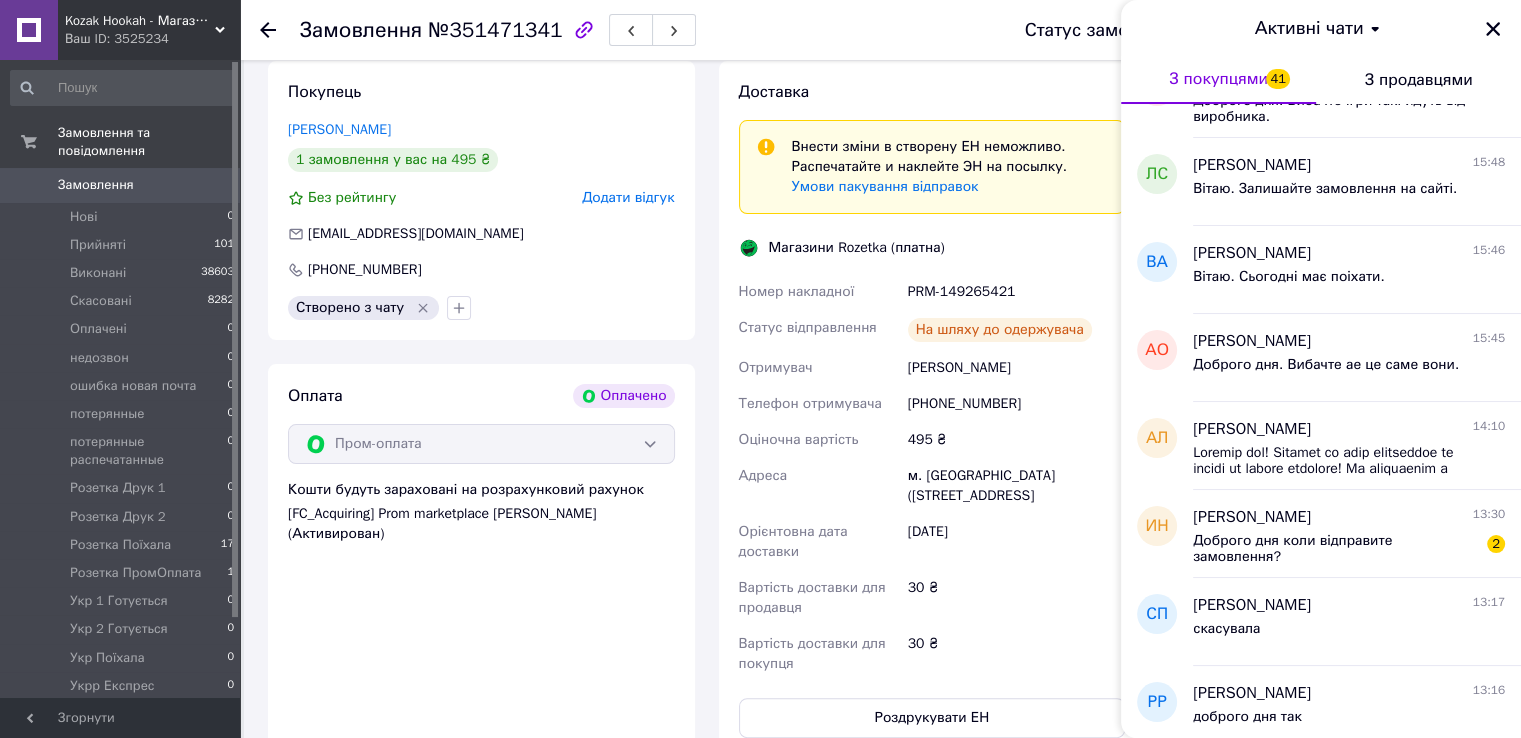 scroll, scrollTop: 800, scrollLeft: 0, axis: vertical 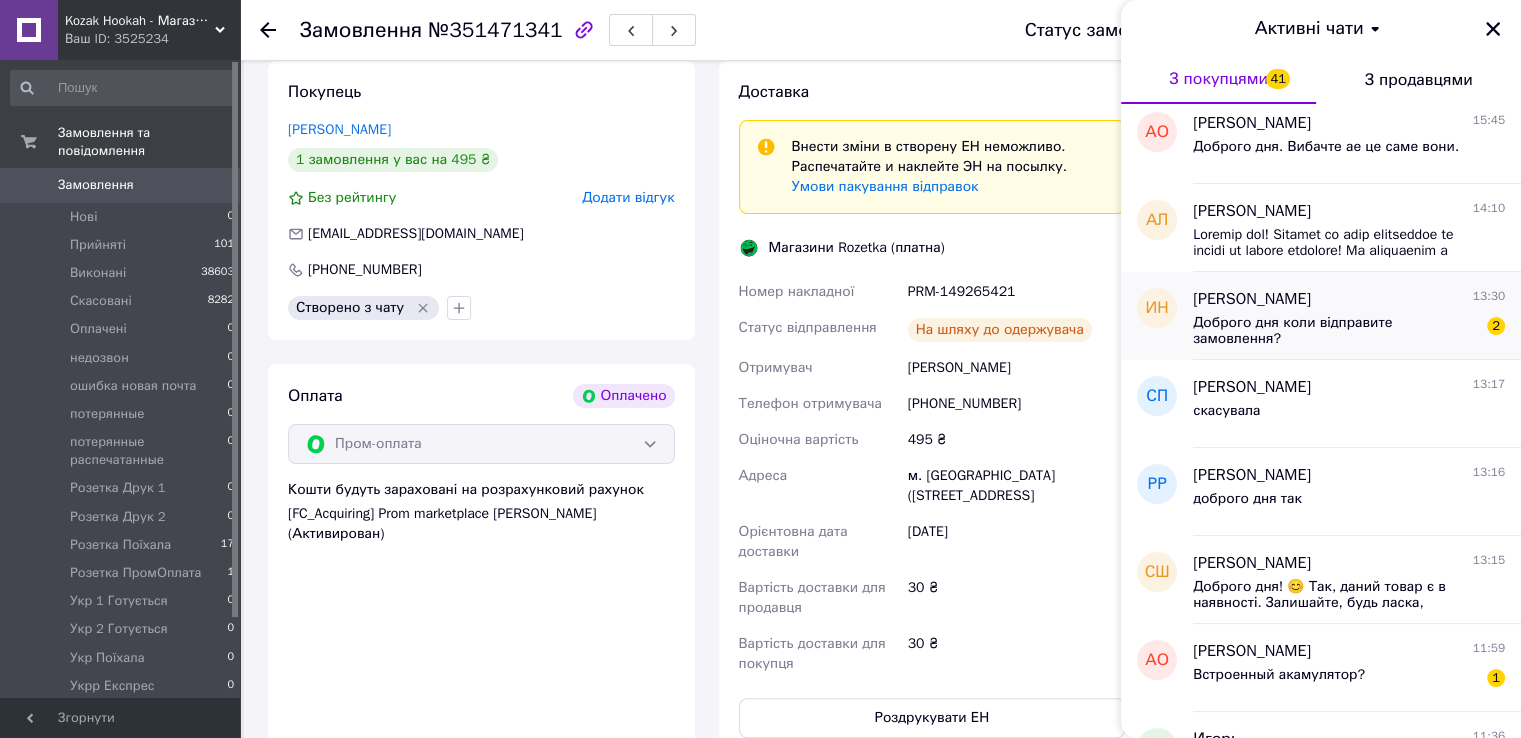 click on "Доброго дня коли відправите  замовлення?" at bounding box center [1335, 331] 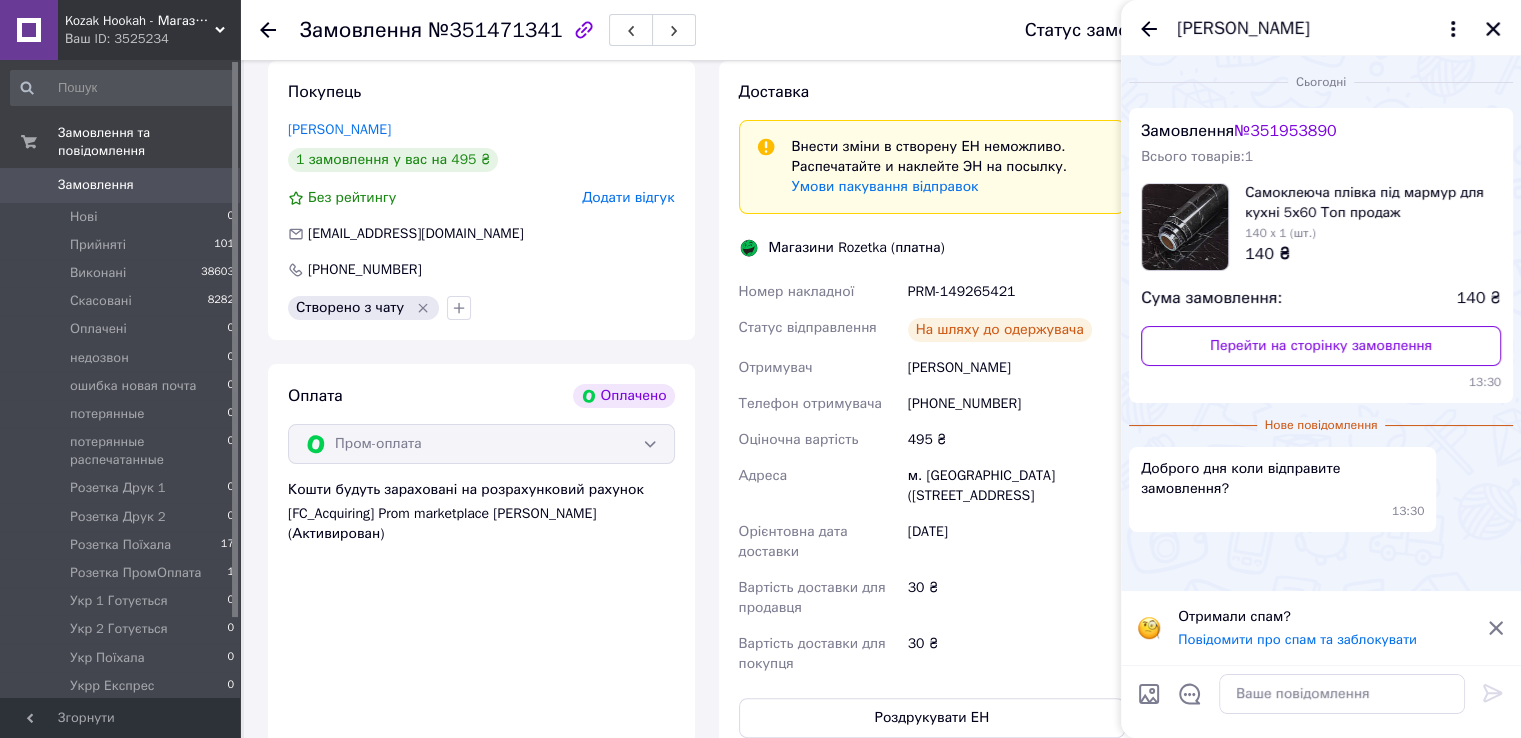 click on "№ 351953890" at bounding box center [1285, 131] 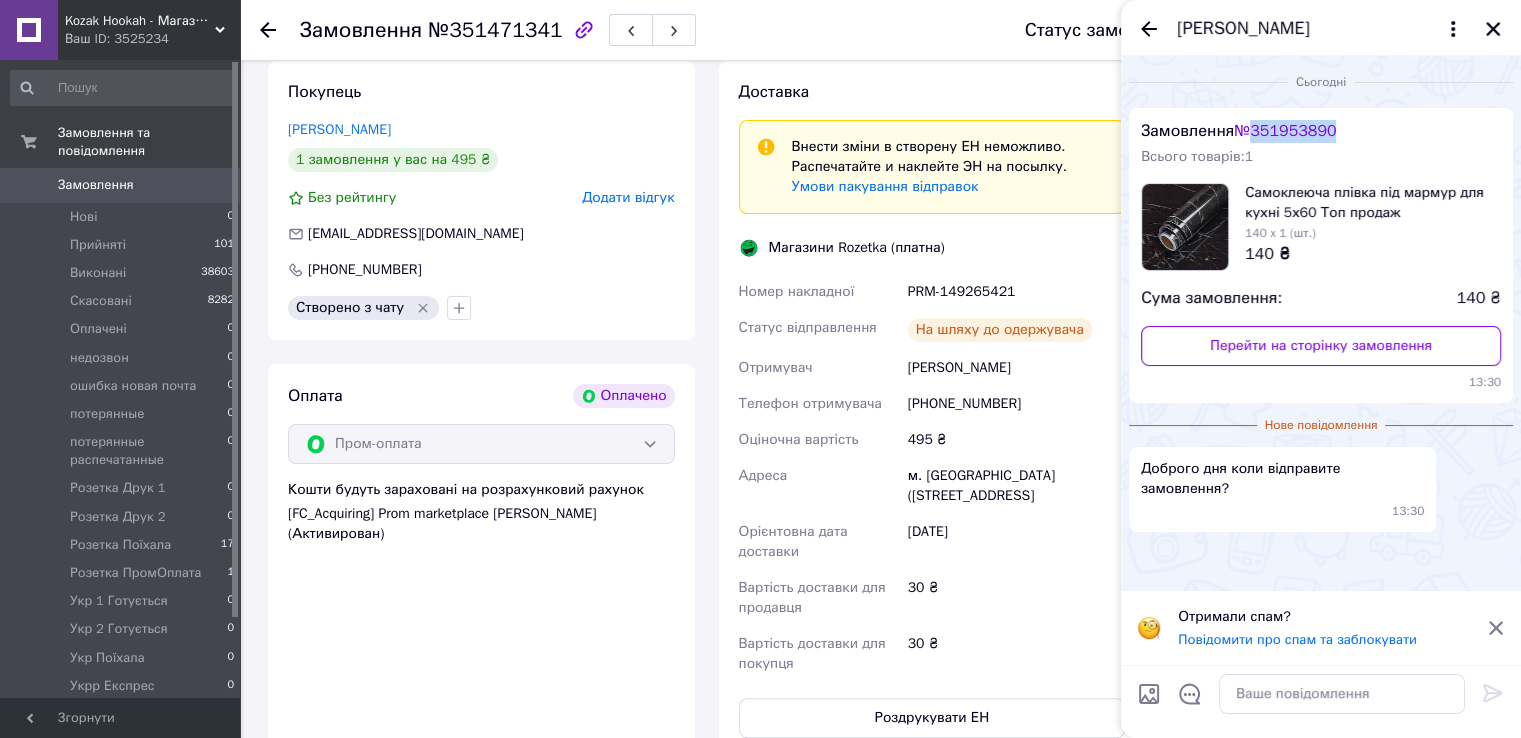 click on "№ 351953890" at bounding box center (1285, 131) 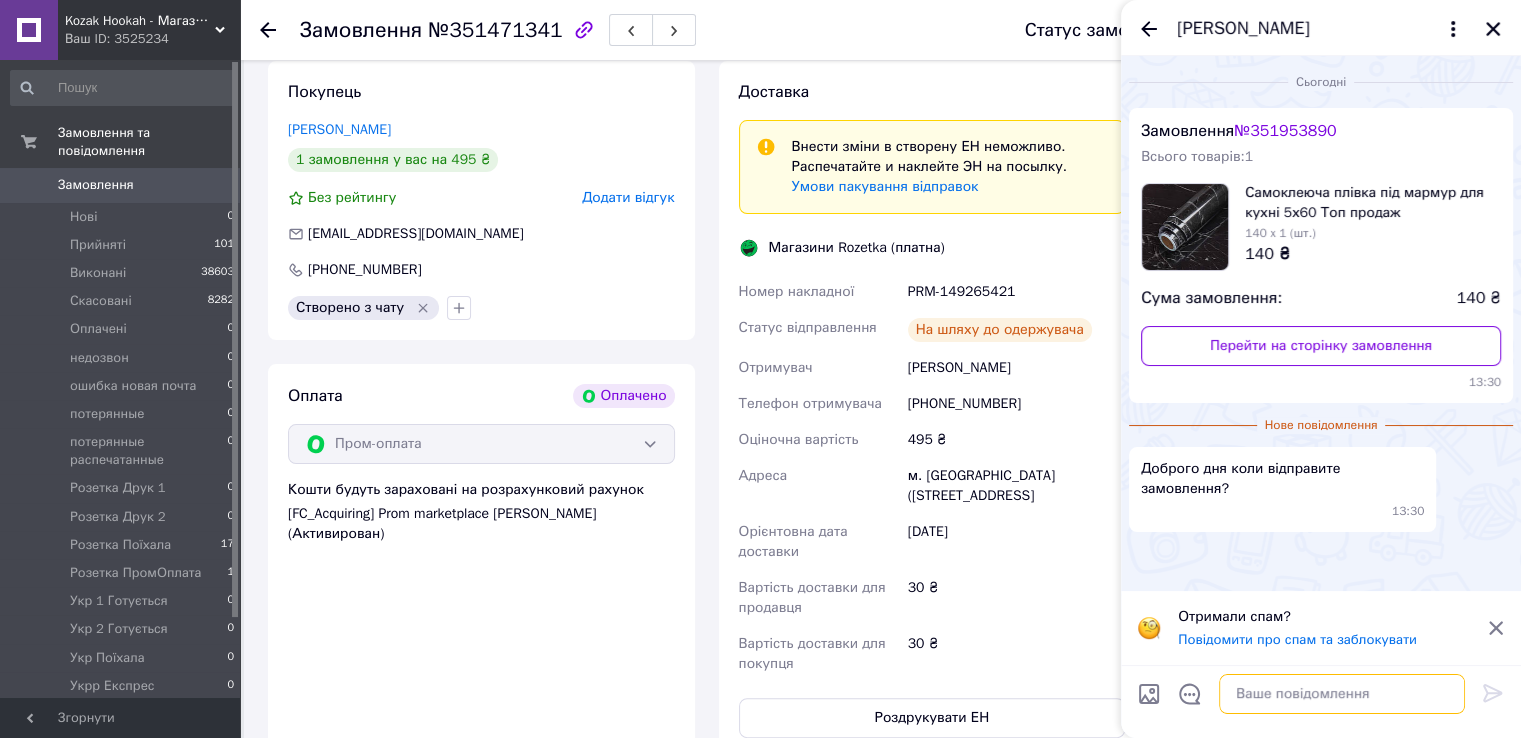 click at bounding box center [1342, 694] 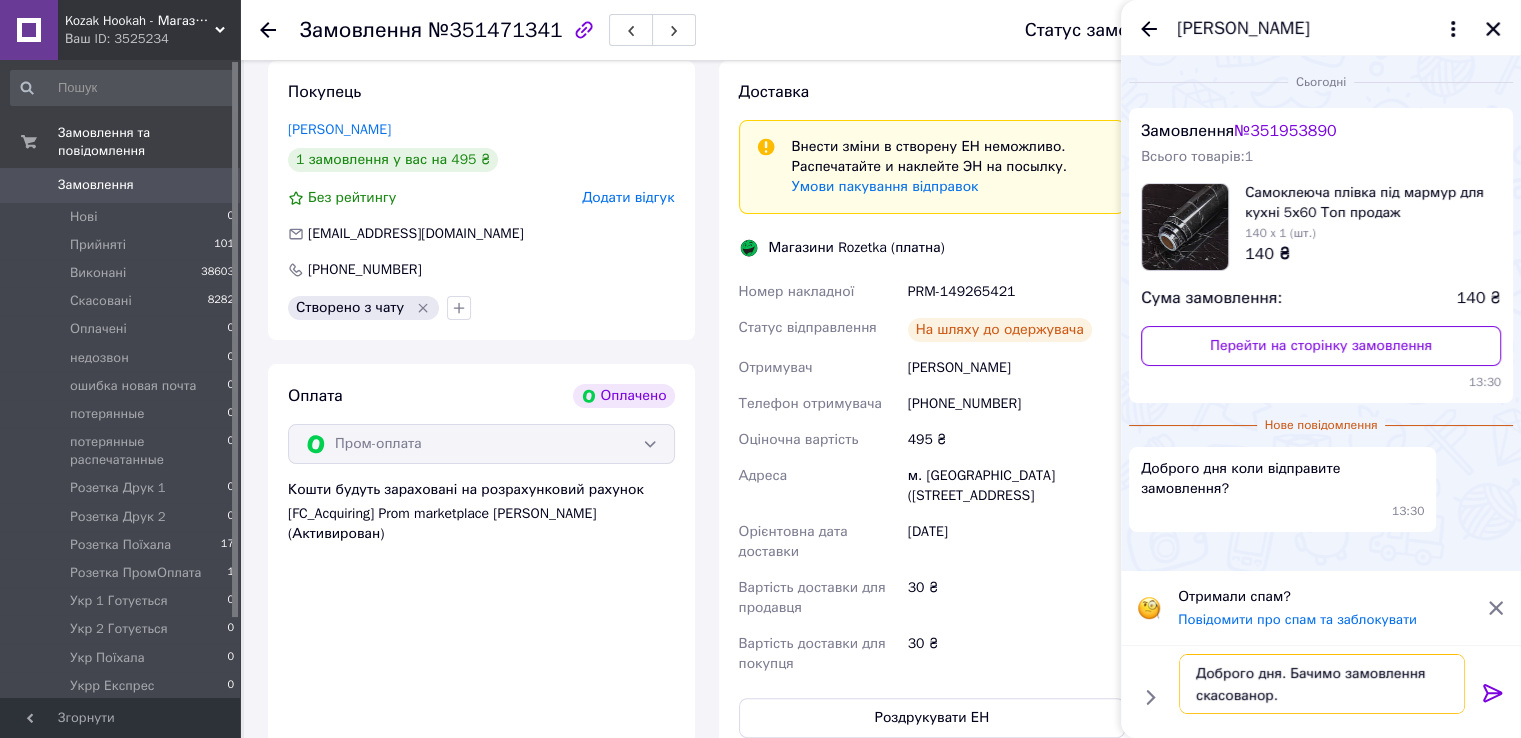 click on "Доброго дня. Бачимо замовлення скасованор." at bounding box center (1322, 684) 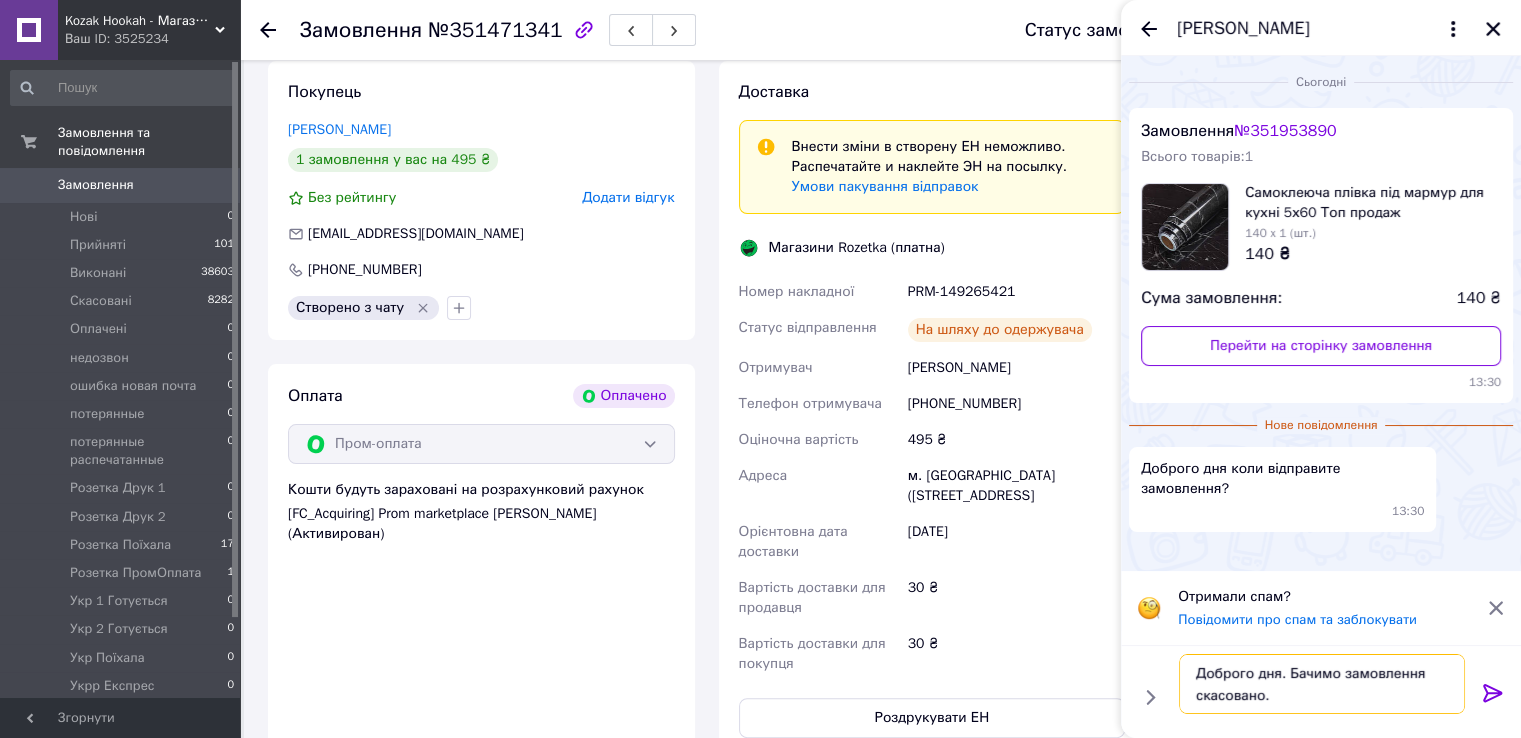 type 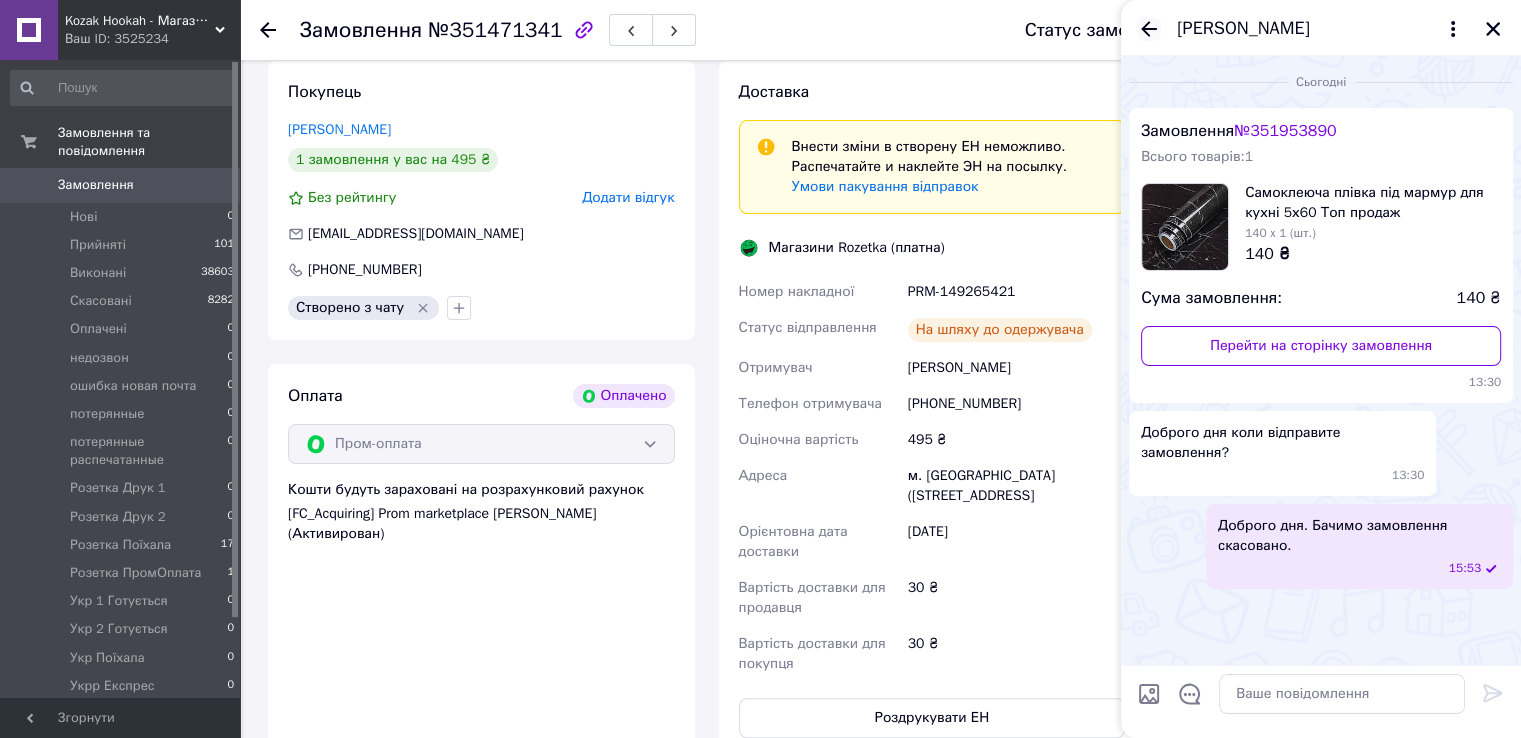 click 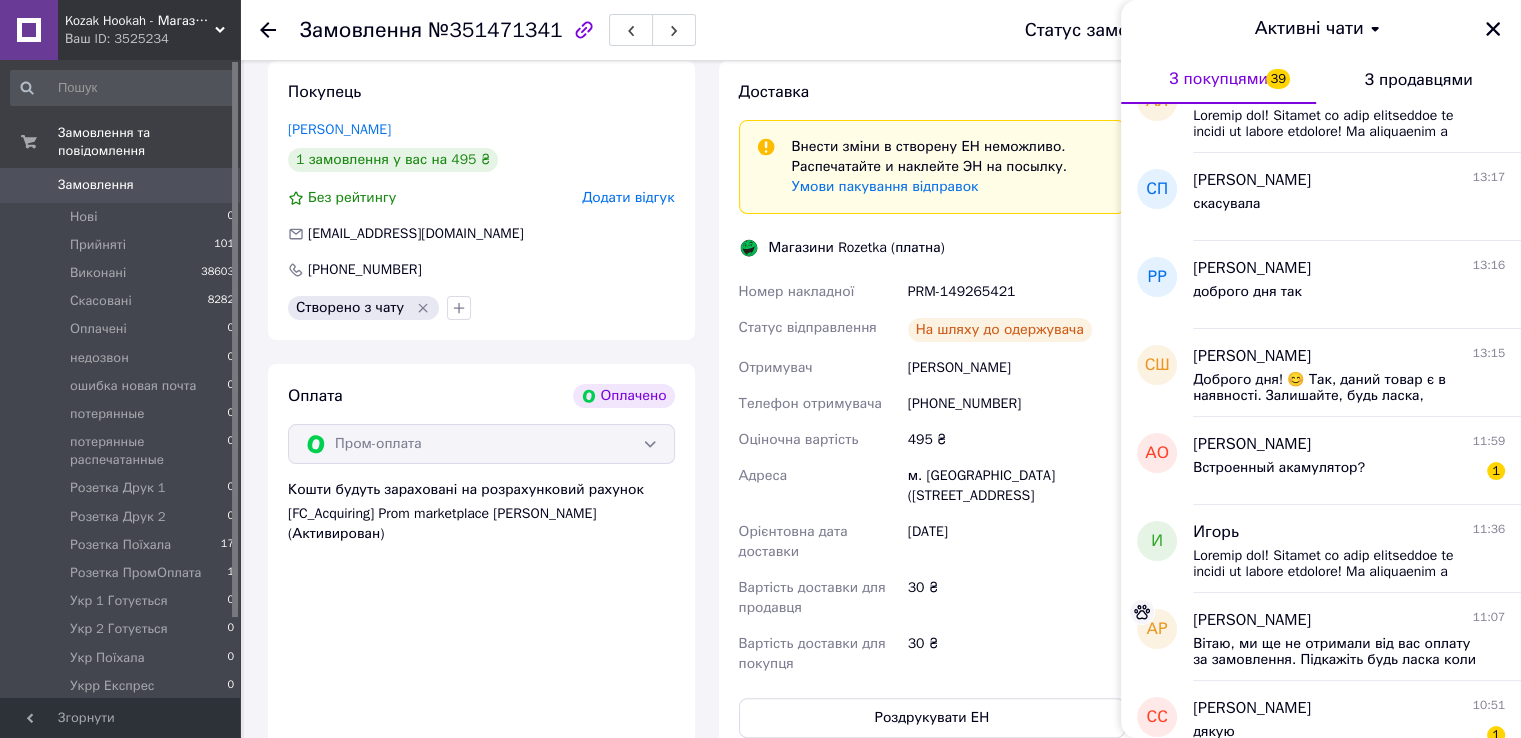 scroll, scrollTop: 1200, scrollLeft: 0, axis: vertical 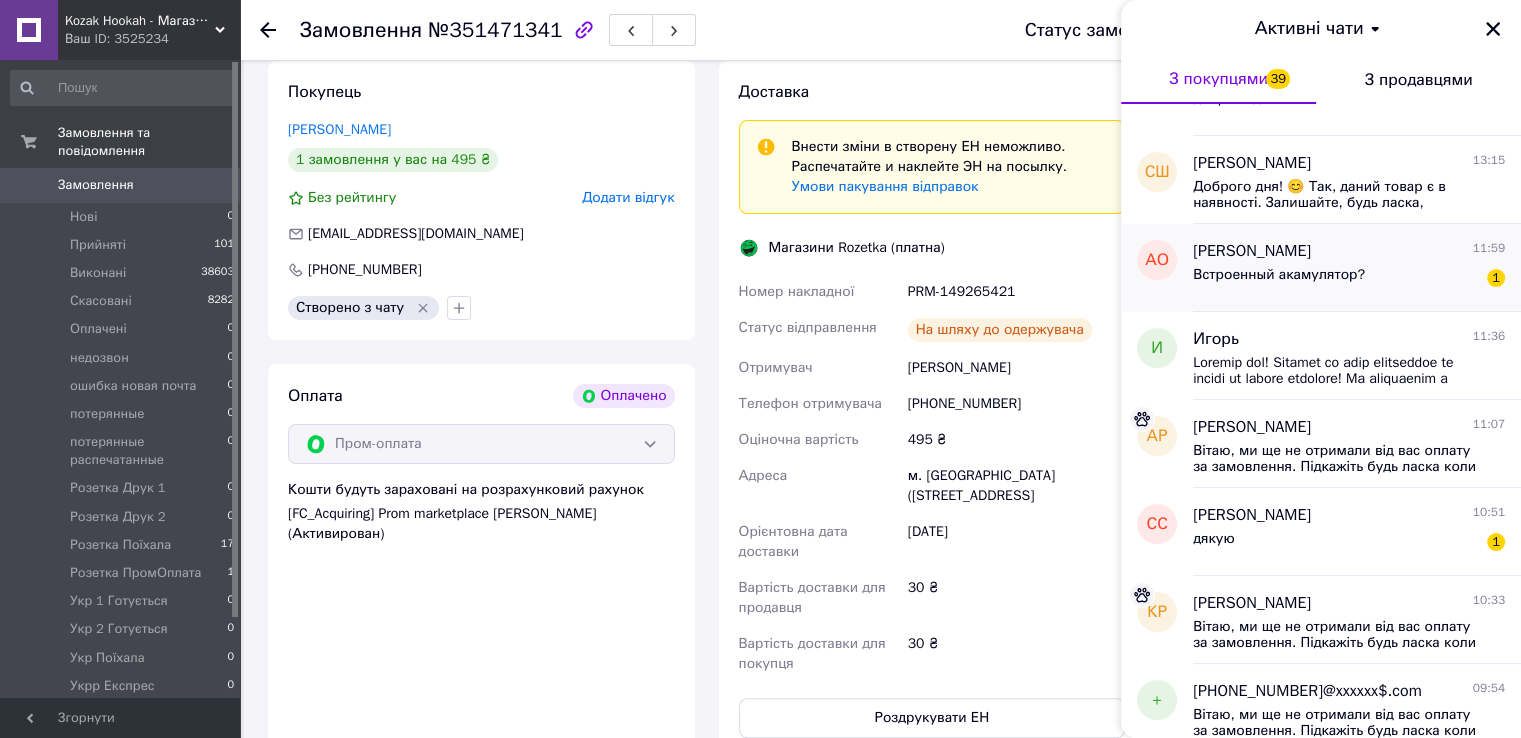 click on "Встроенный акамулятор?" at bounding box center [1279, 281] 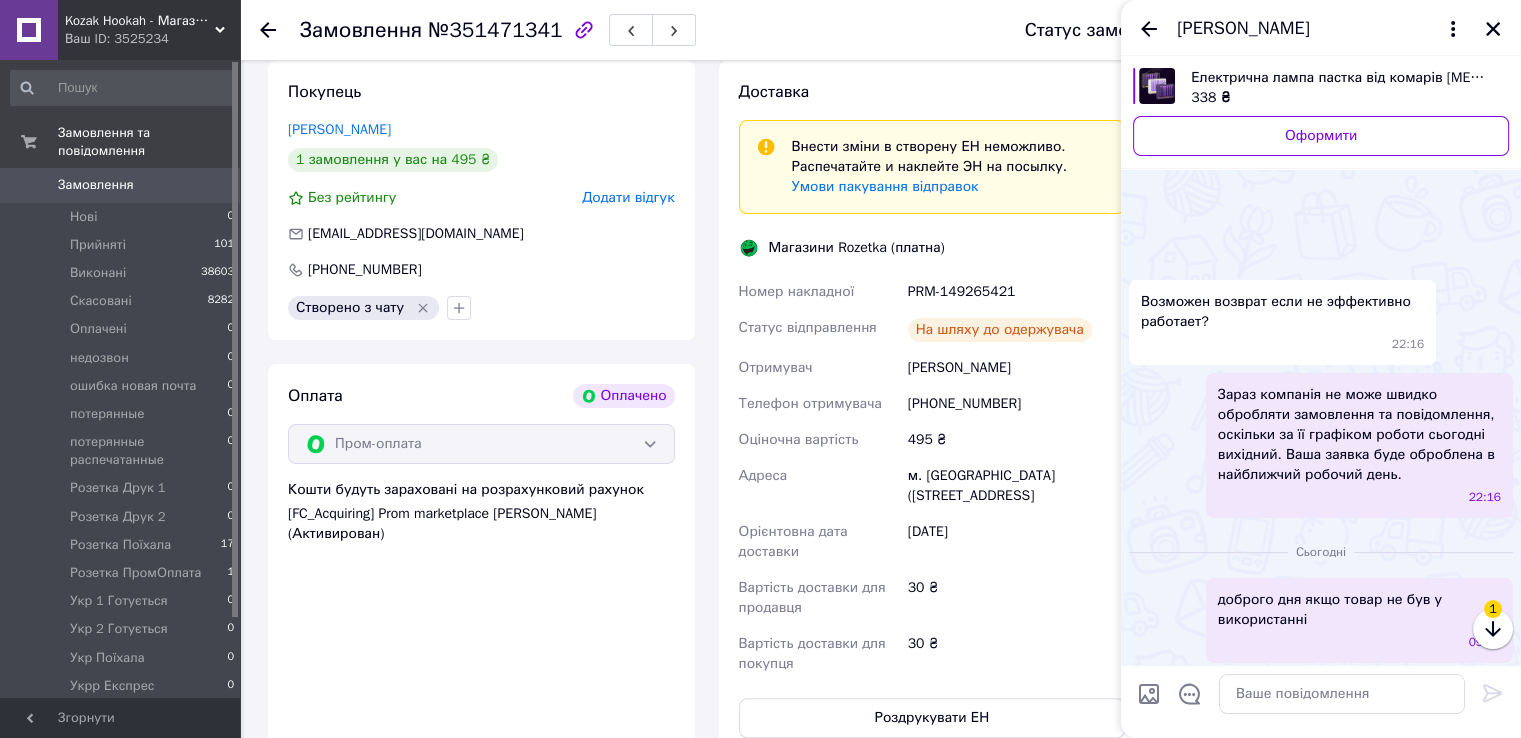 scroll, scrollTop: 96, scrollLeft: 0, axis: vertical 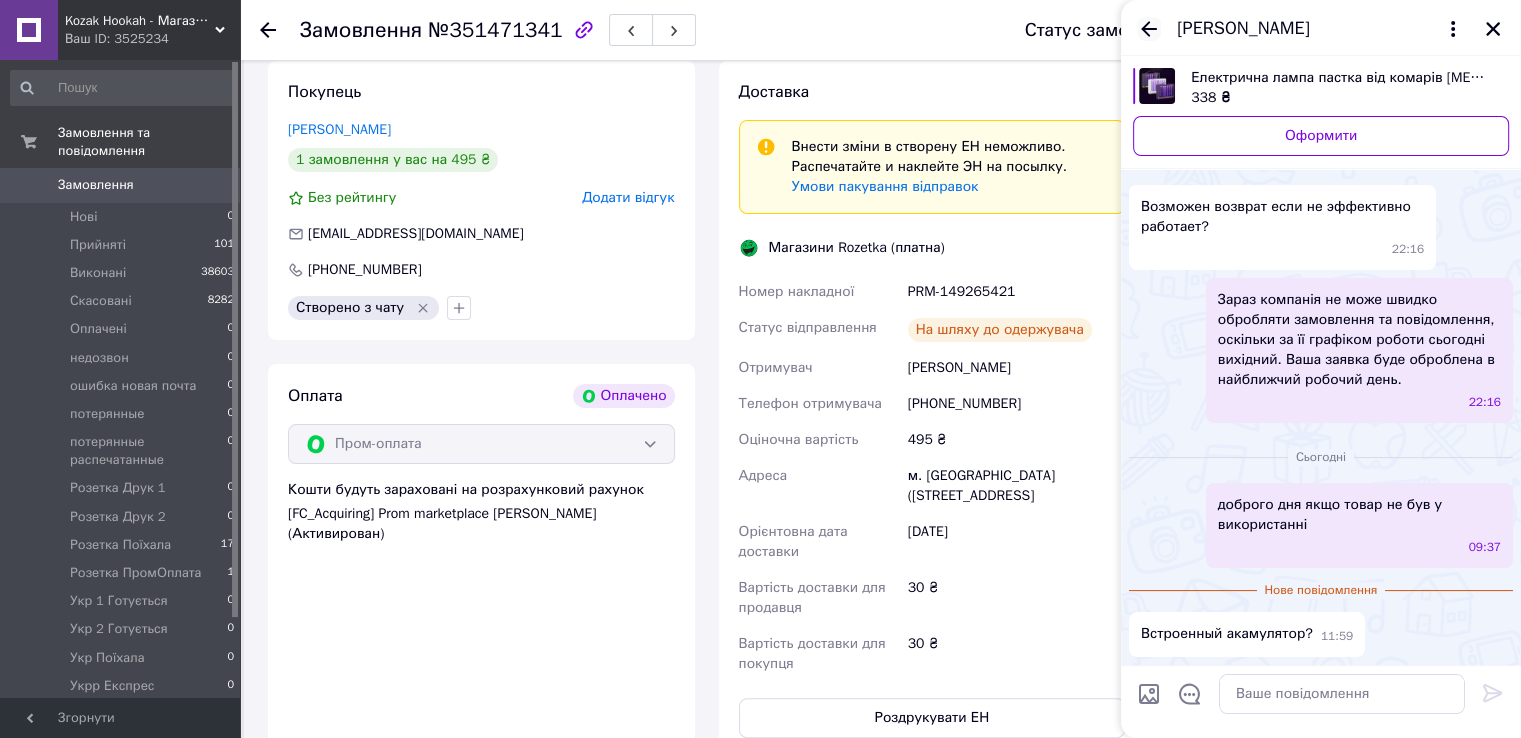 click 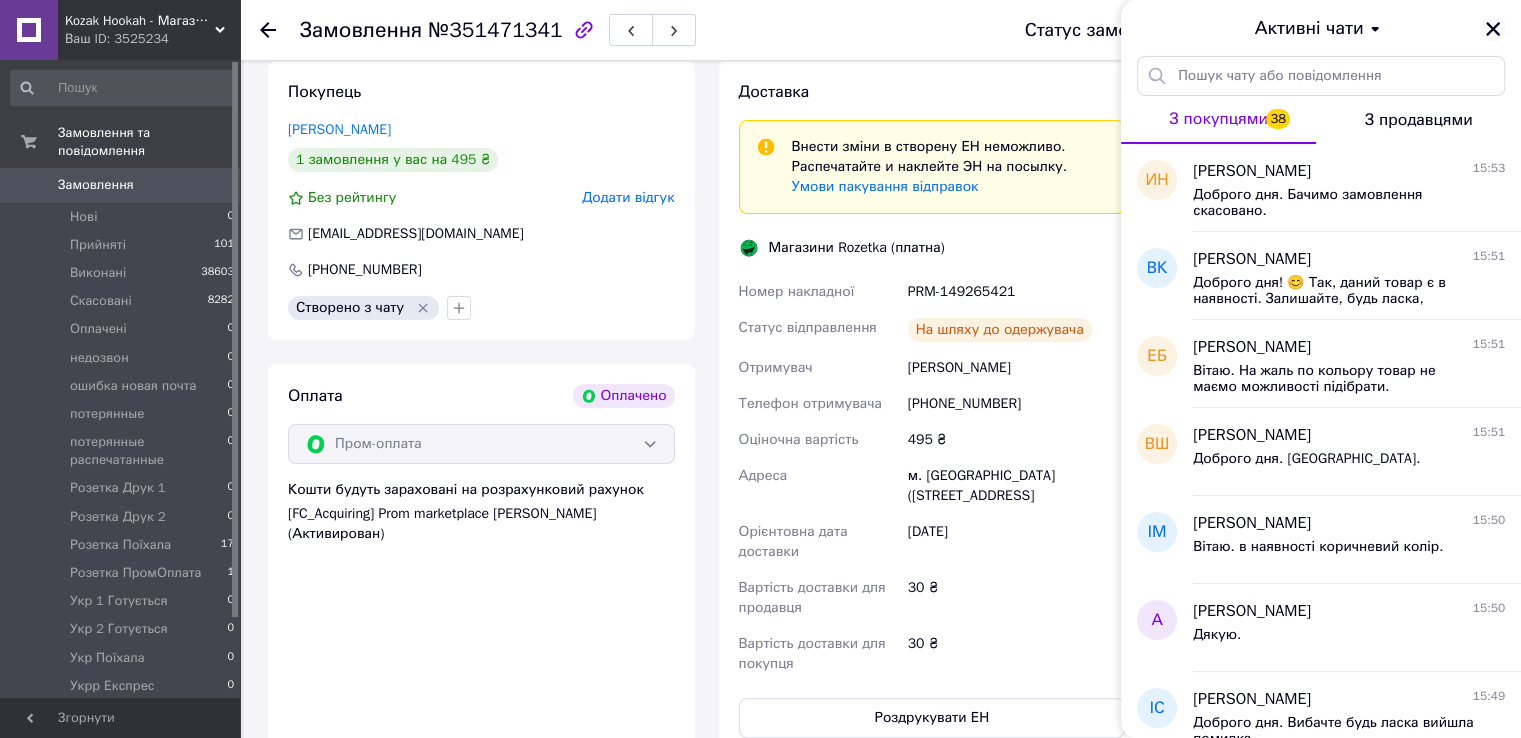 click 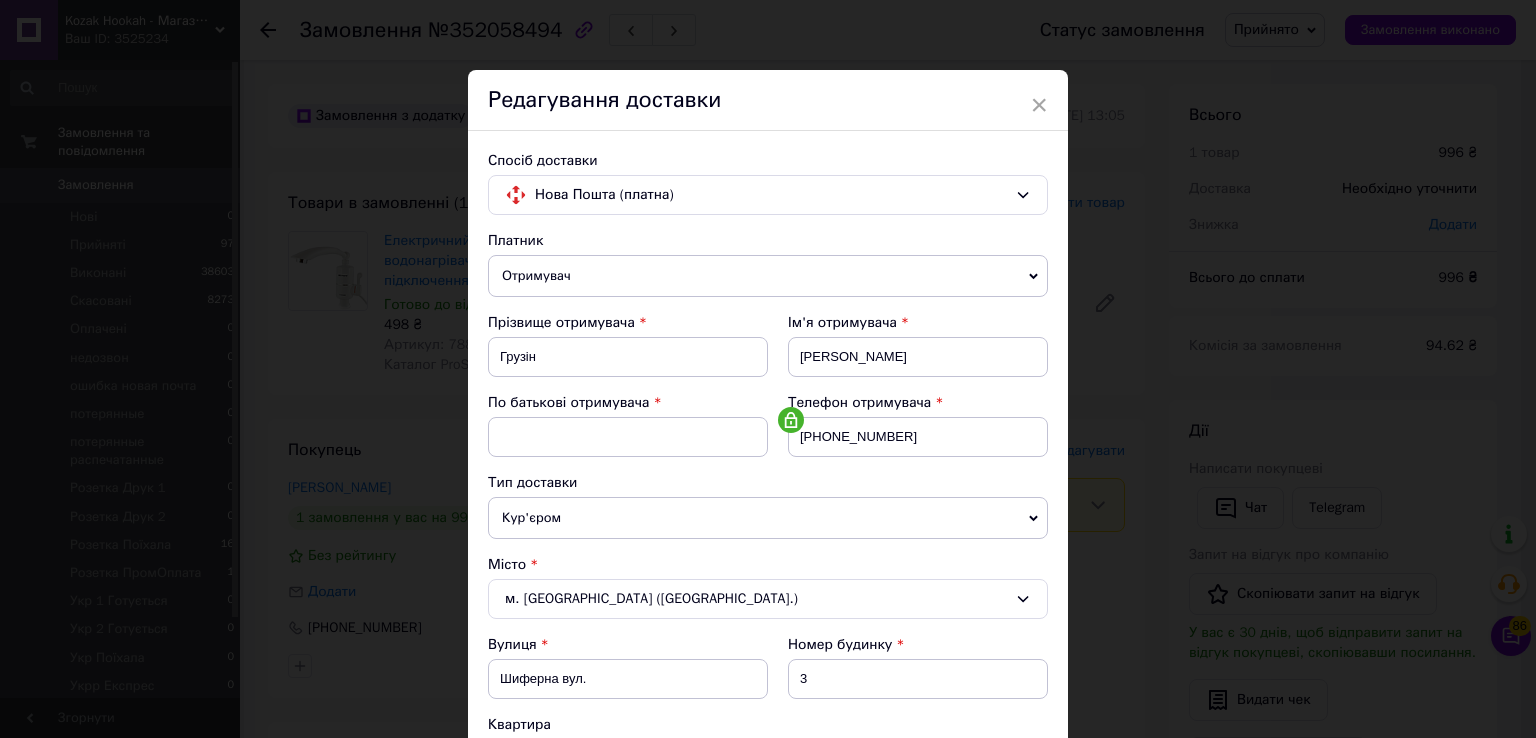 scroll, scrollTop: 200, scrollLeft: 0, axis: vertical 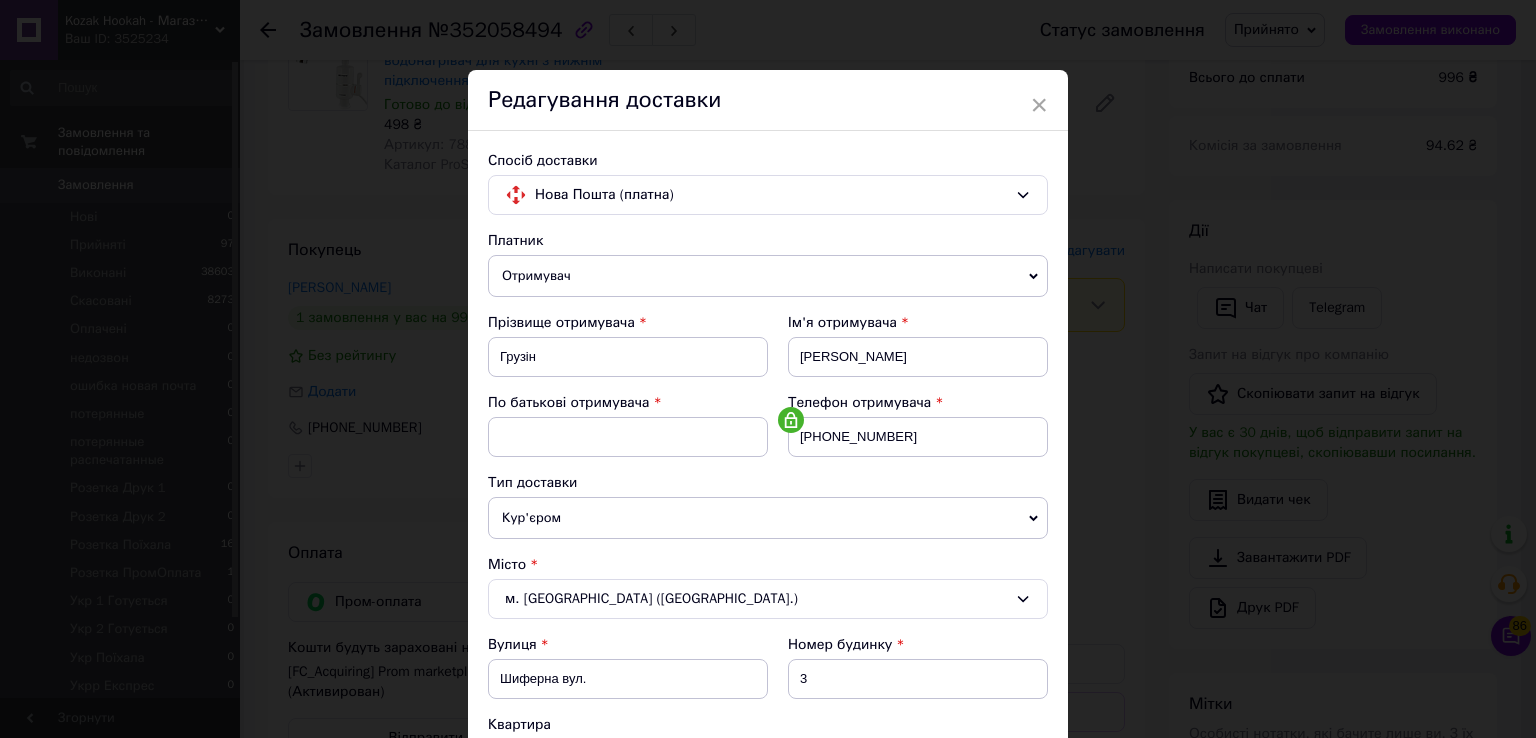 click on "× Редагування доставки Спосіб доставки Нова Пошта (платна) Платник Отримувач Відправник Прізвище отримувача Грузін Ім'я отримувача Олександр По батькові отримувача Телефон отримувача +380957030498 Тип доставки Кур'єром У відділенні В поштоматі Місто м. Кривий Ріг (Дніпропетровська обл.) Вулиця Шиферна вул. Номер будинку 3 Квартира 0 Місце відправки Одеса: №58 (до 30 кг на одне місце): вул. Академіка Філатова, 62 Немає збігів. Спробуйте змінити умови пошуку Додати ще місце відправки Тип посилки Вантаж Документи Номер упаковки (не обов'язково) Оціночна вартість 996 < > <" at bounding box center (768, 369) 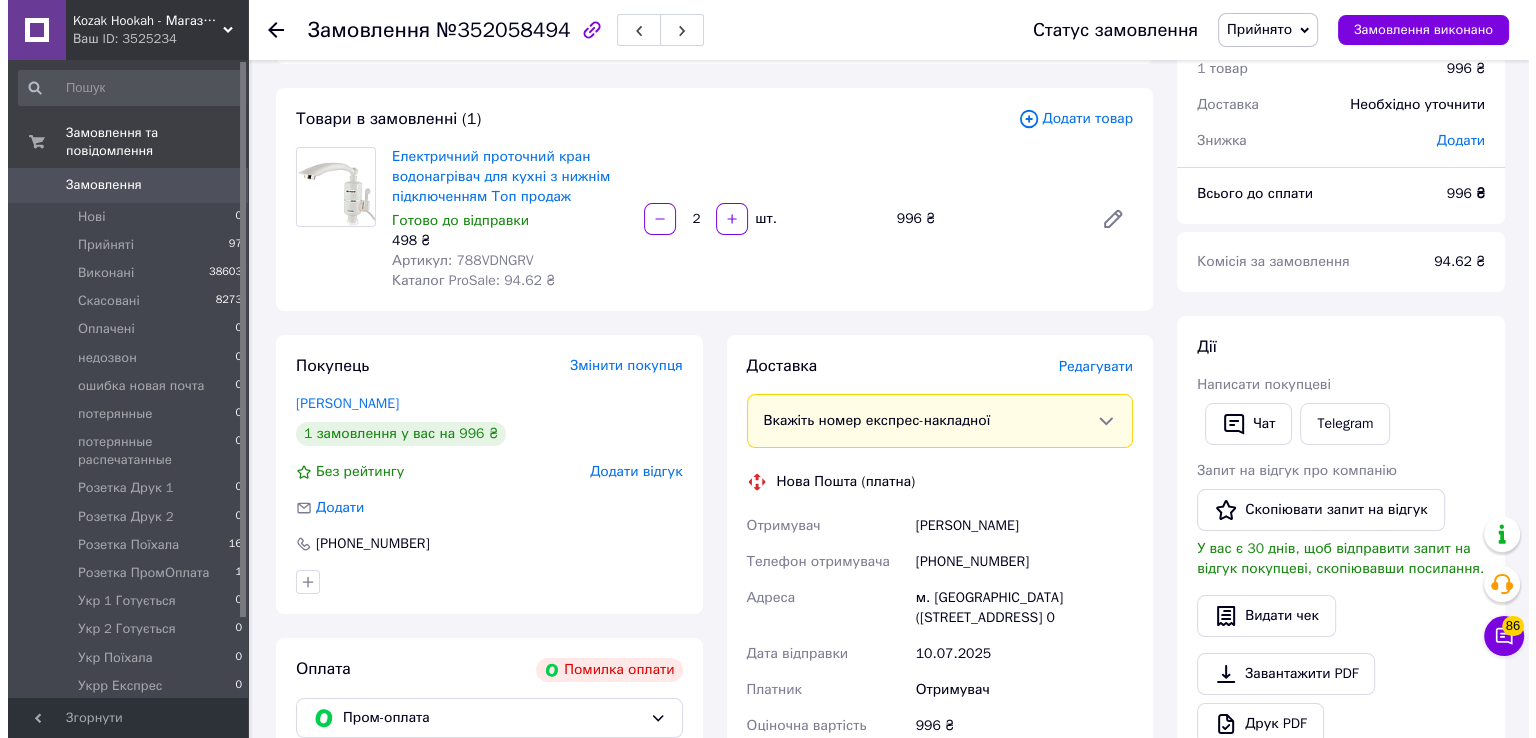 scroll, scrollTop: 0, scrollLeft: 0, axis: both 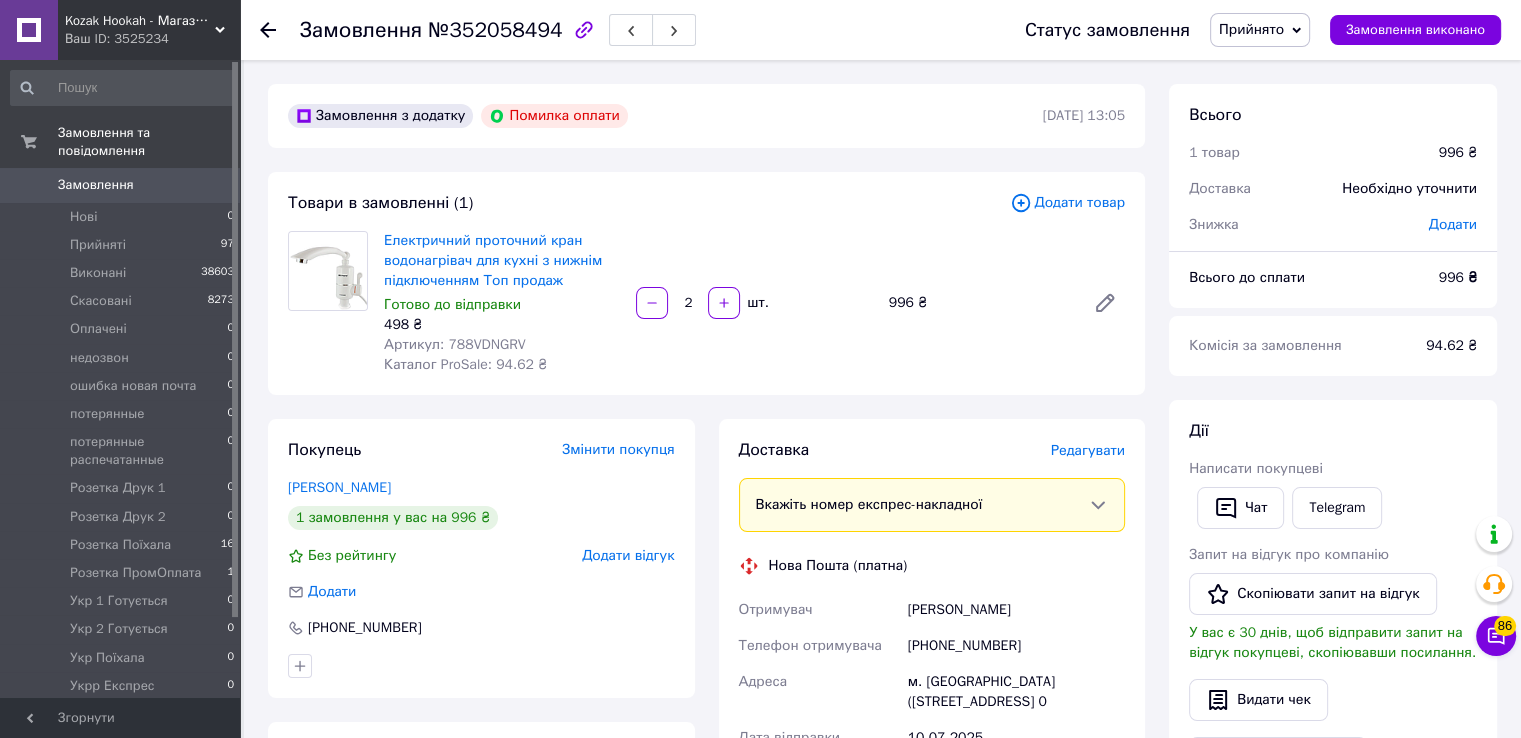 click 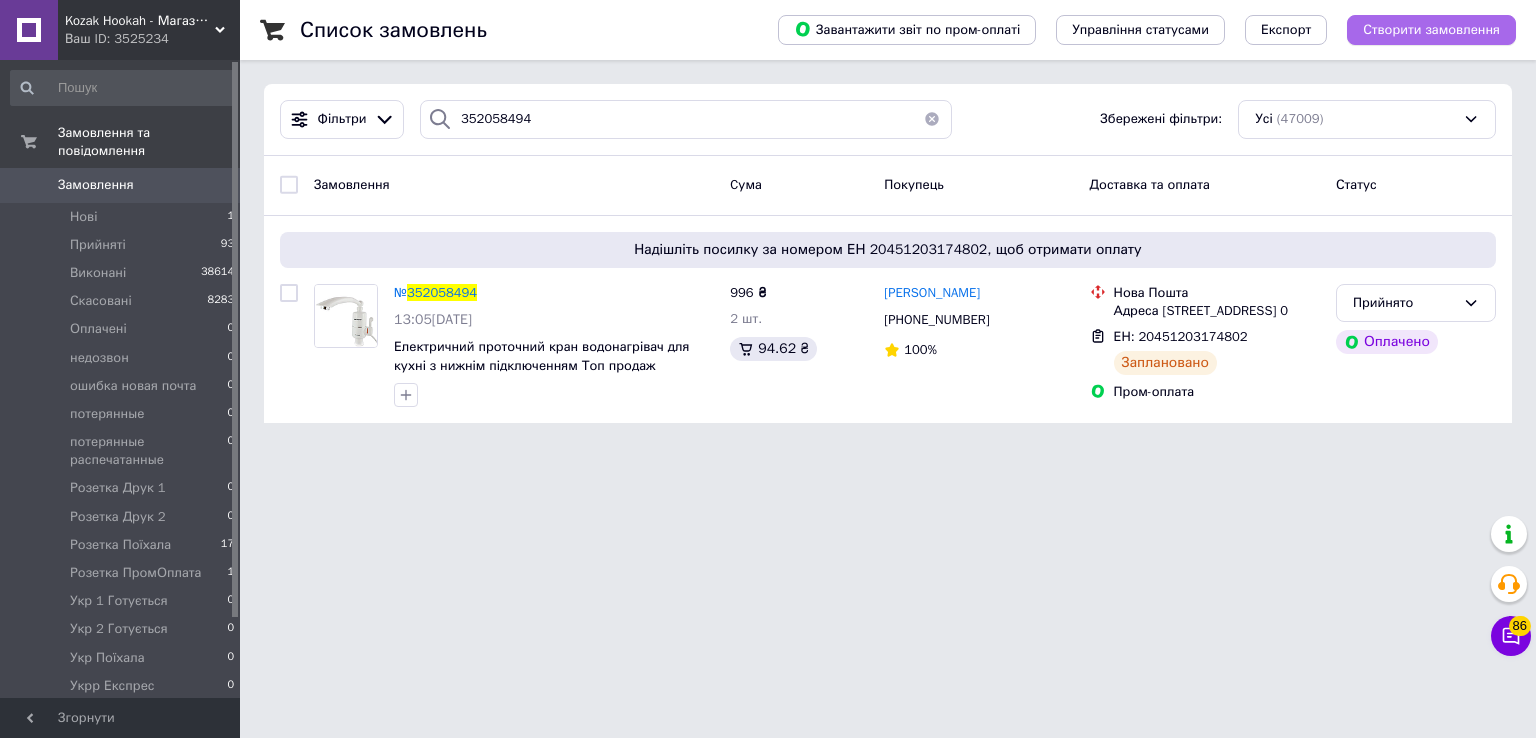 click on "Створити замовлення" at bounding box center (1431, 30) 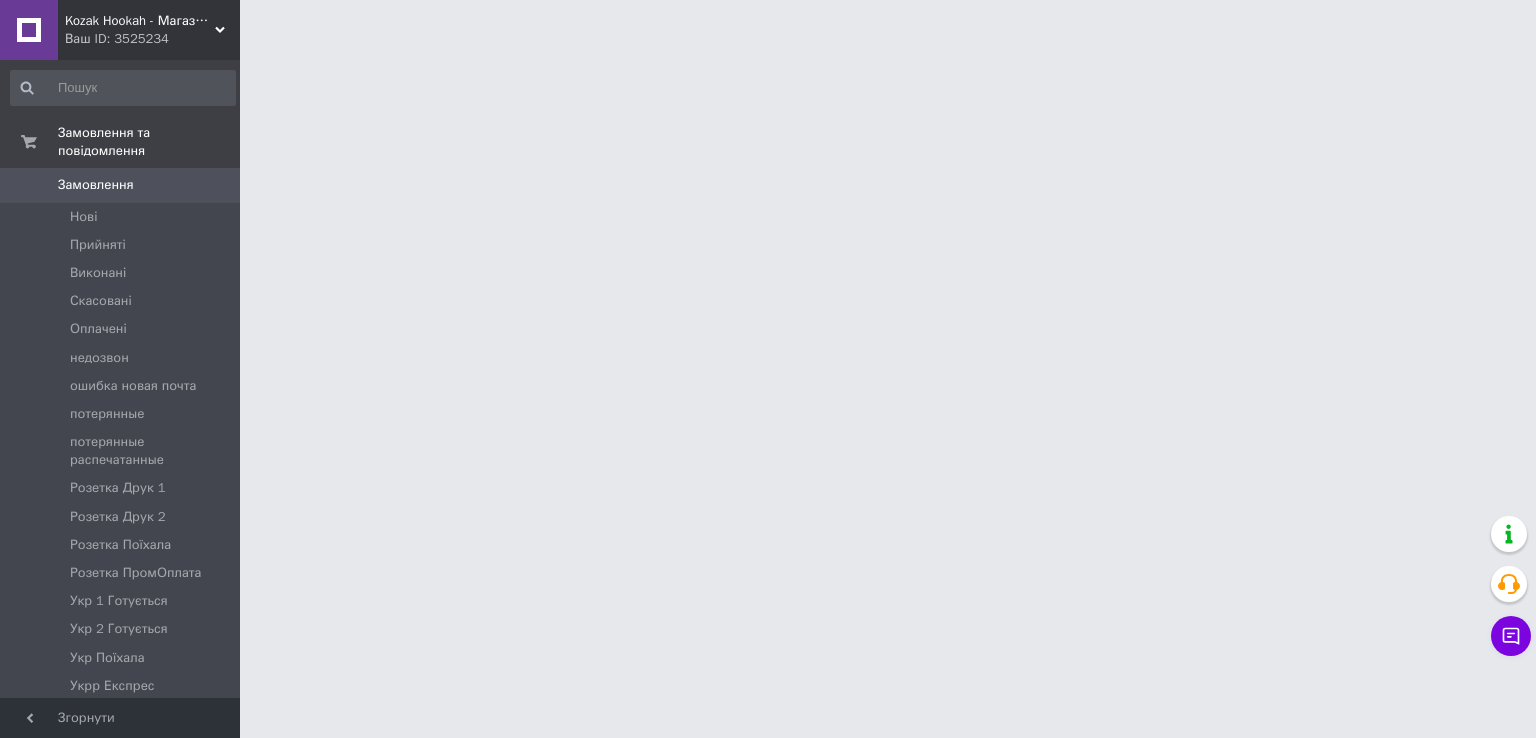 scroll, scrollTop: 0, scrollLeft: 0, axis: both 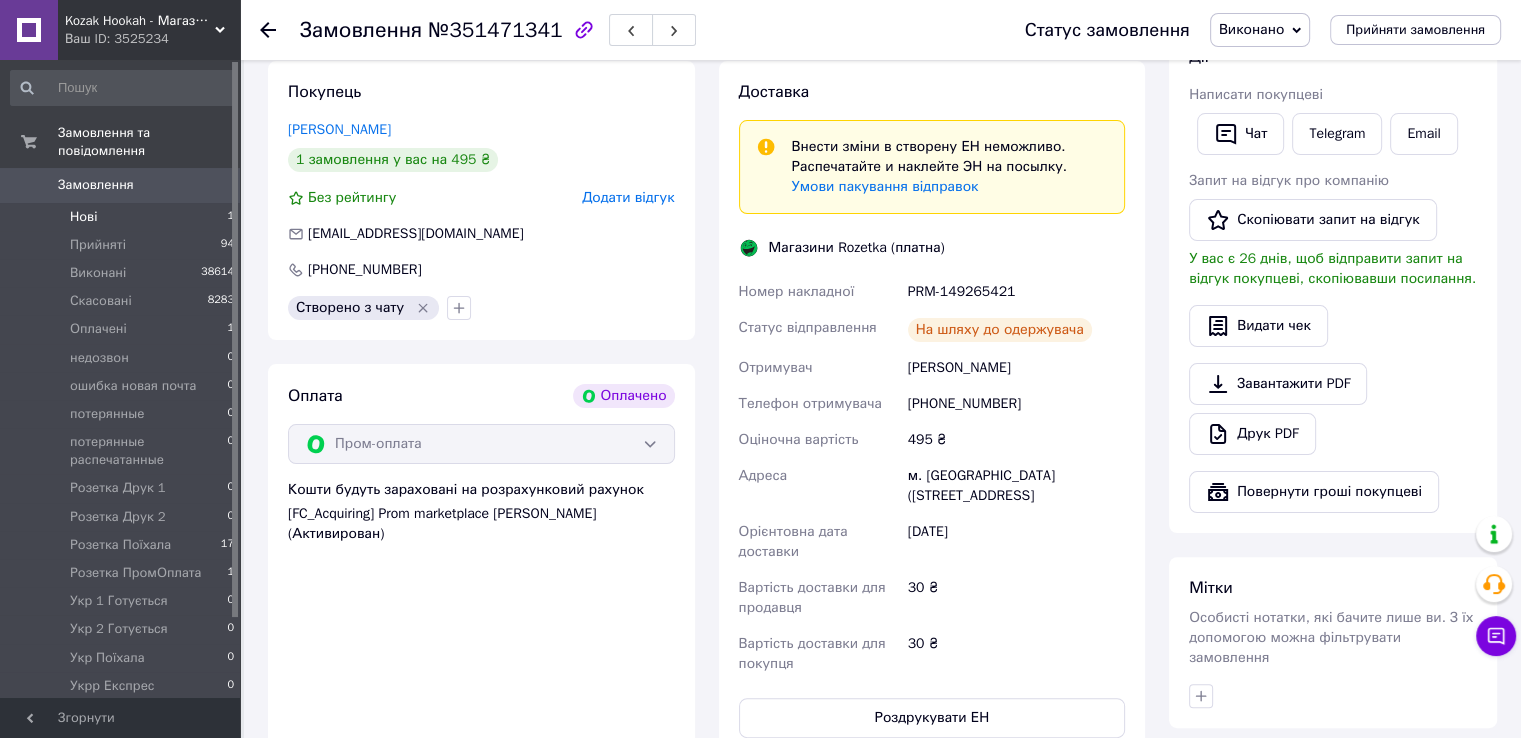 click on "Нові 1" at bounding box center (123, 217) 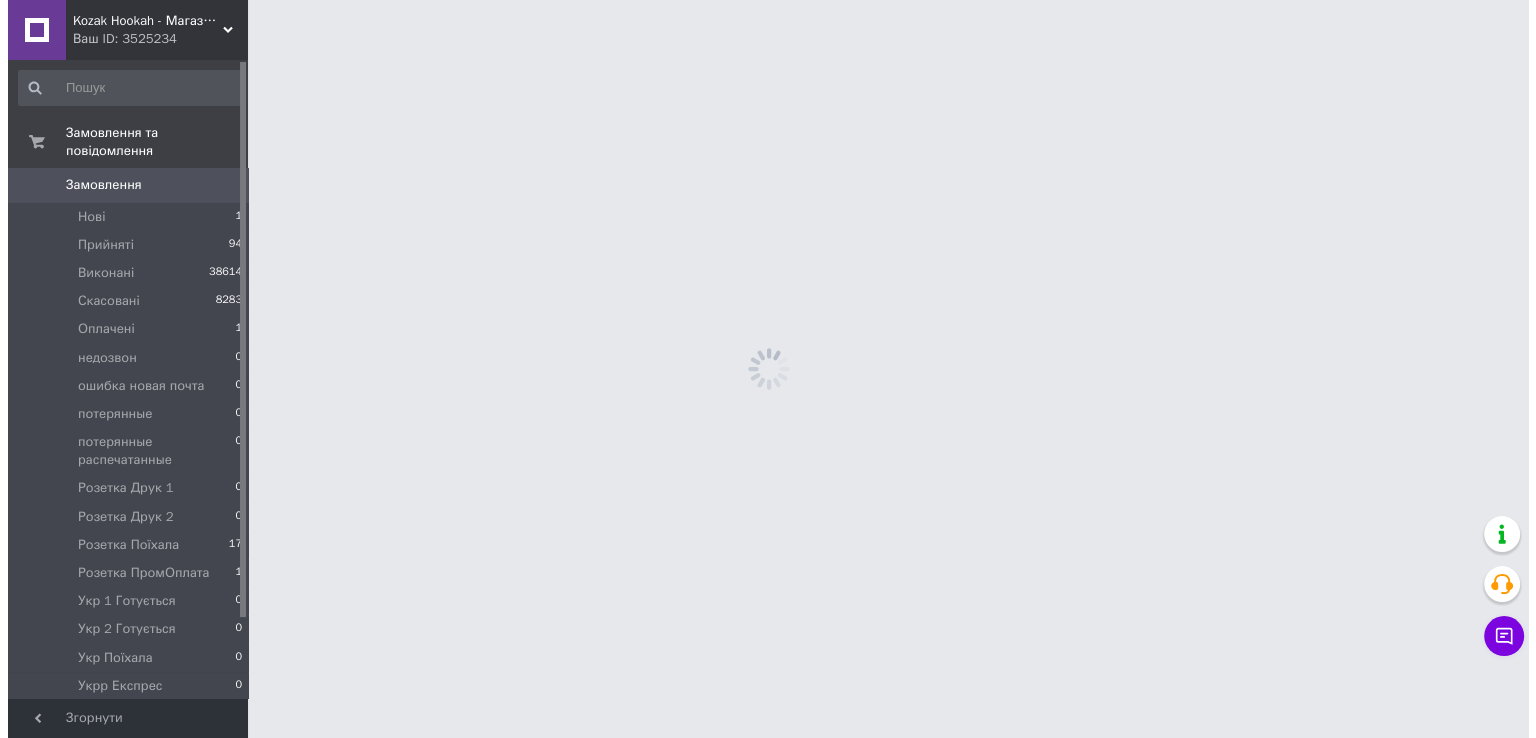 scroll, scrollTop: 0, scrollLeft: 0, axis: both 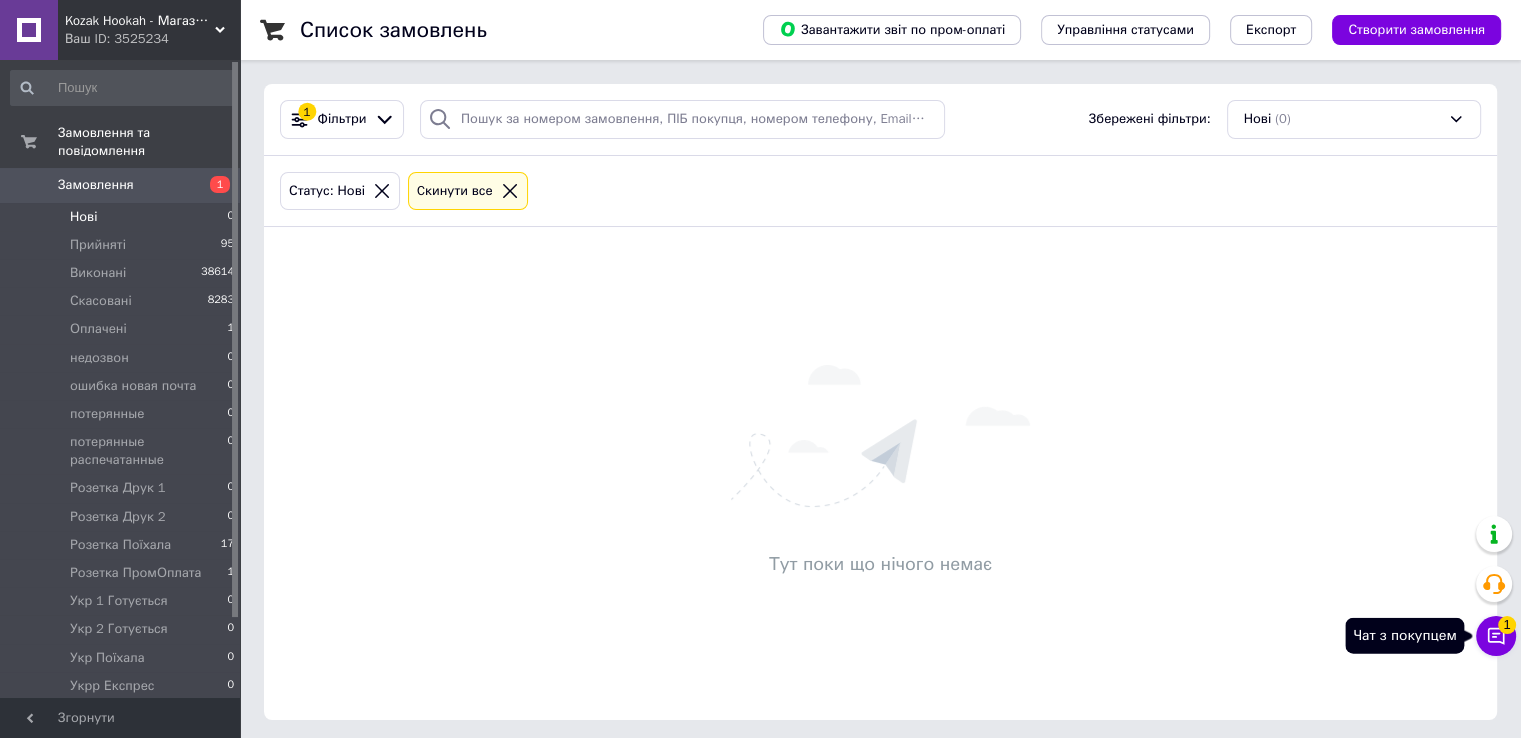 click on "Чат з покупцем 1" at bounding box center (1496, 636) 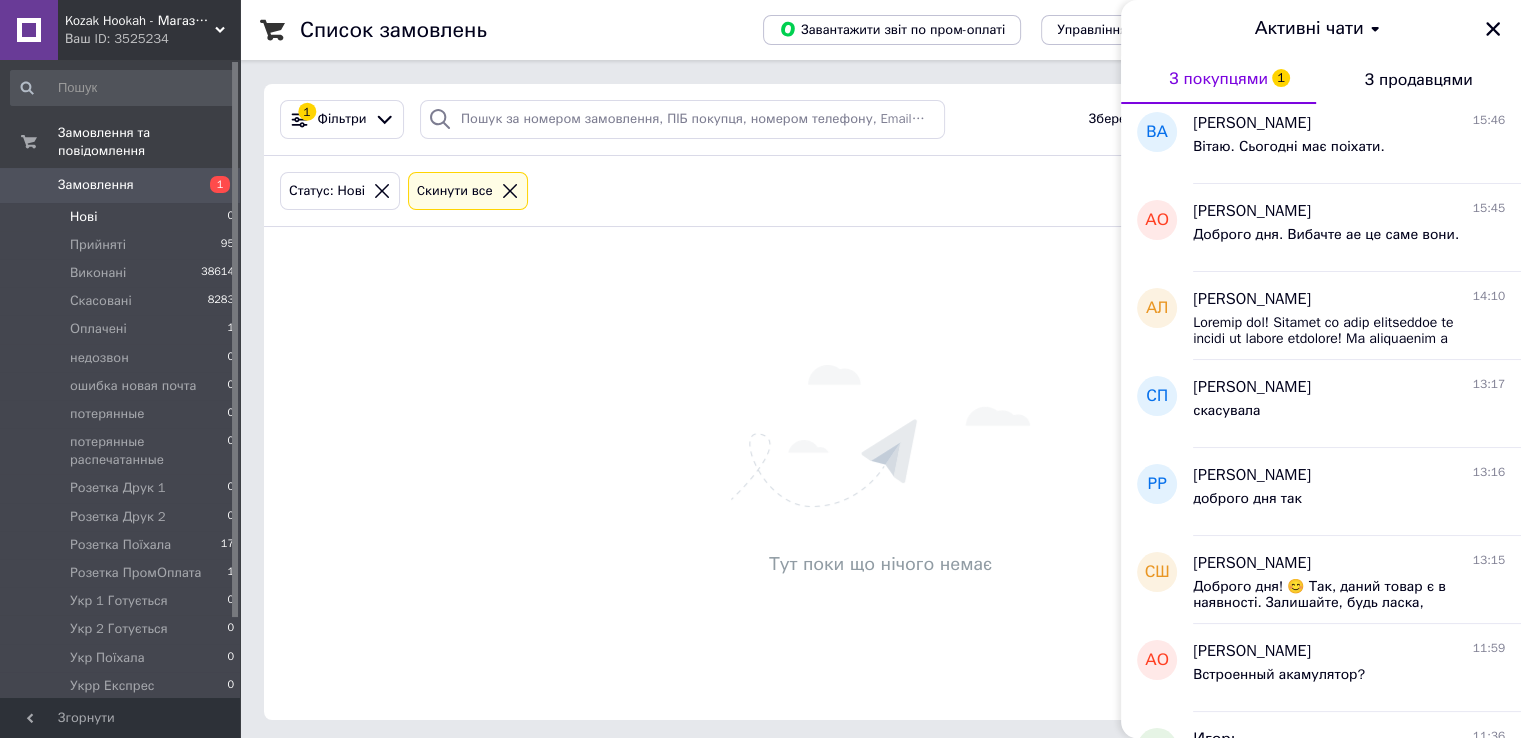 scroll, scrollTop: 1126, scrollLeft: 0, axis: vertical 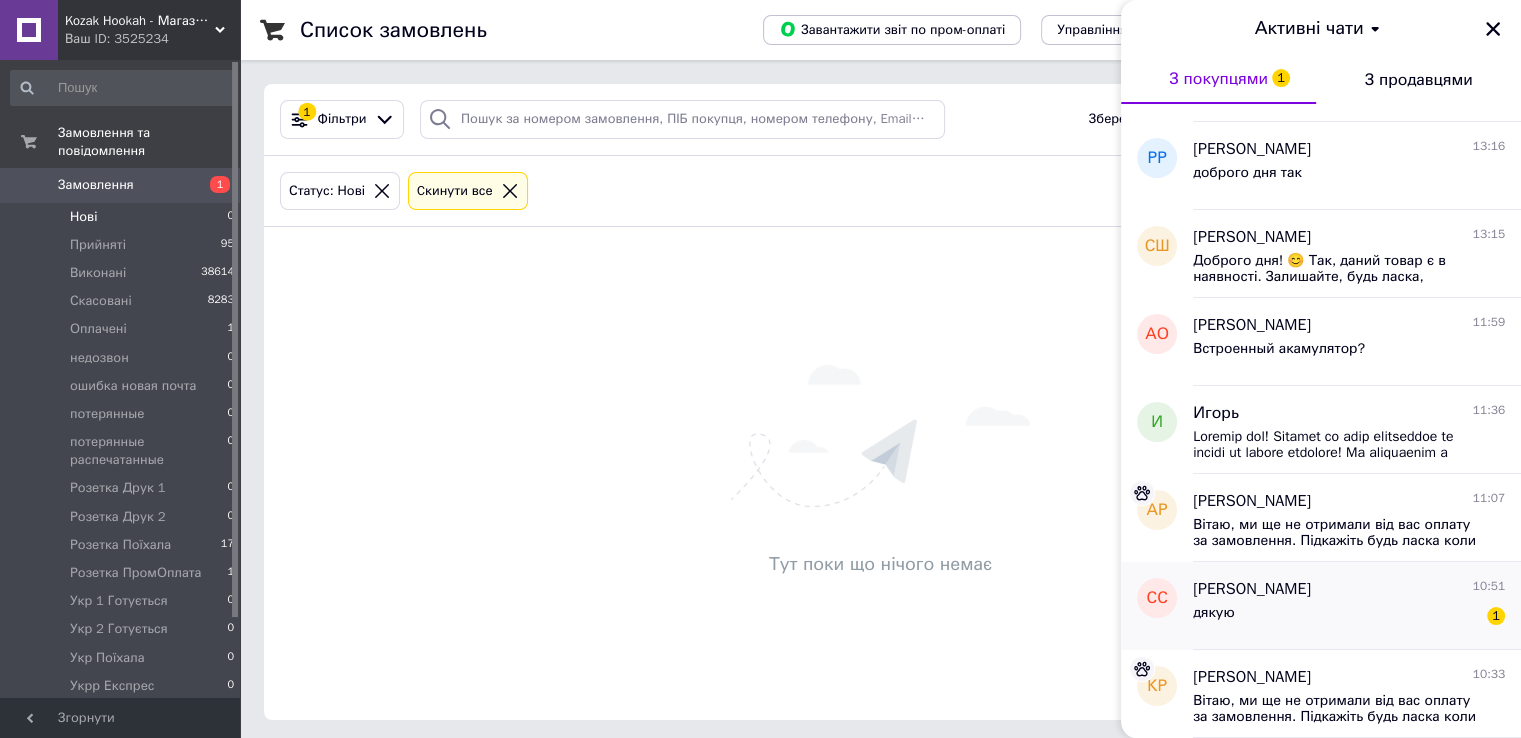click on "дякую 1" at bounding box center (1349, 617) 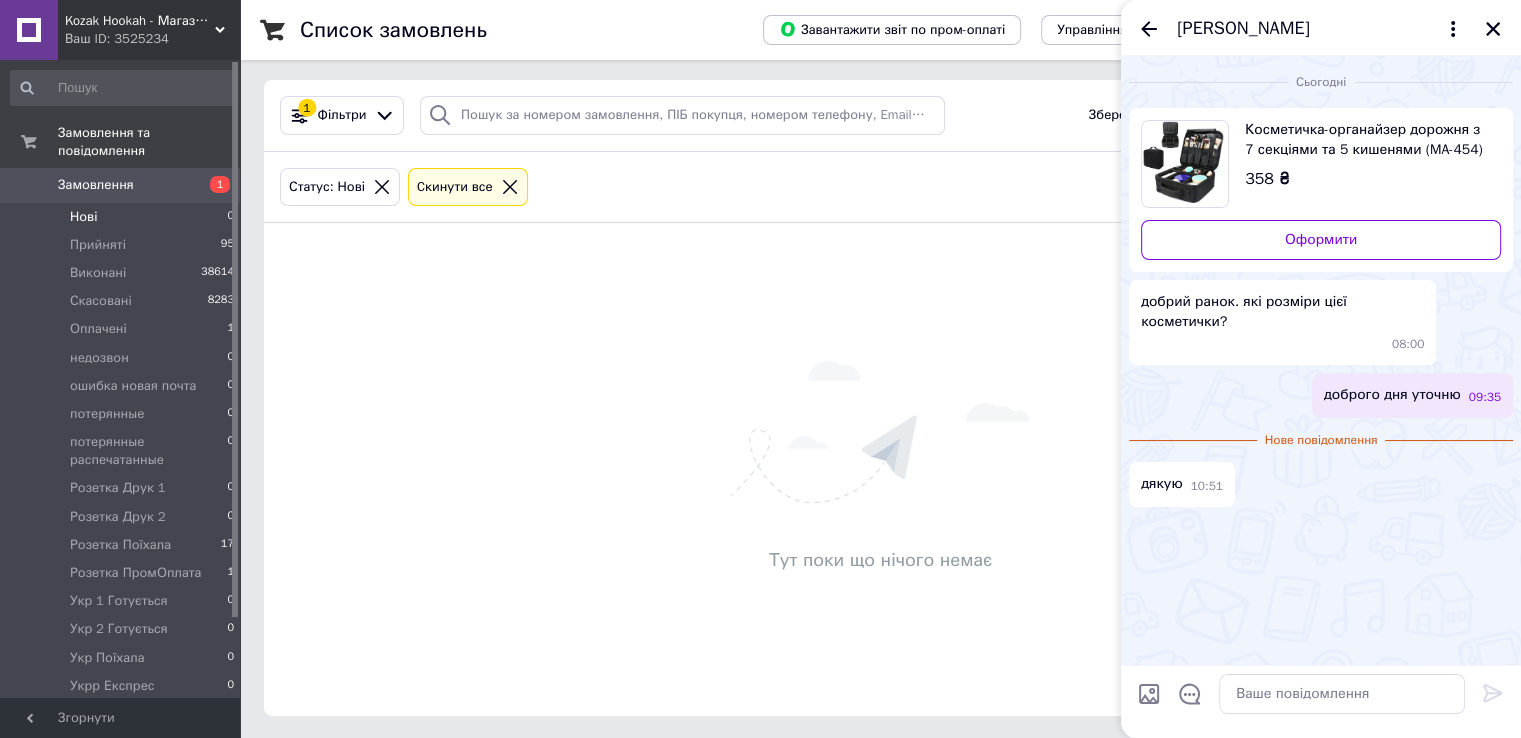 scroll, scrollTop: 4, scrollLeft: 0, axis: vertical 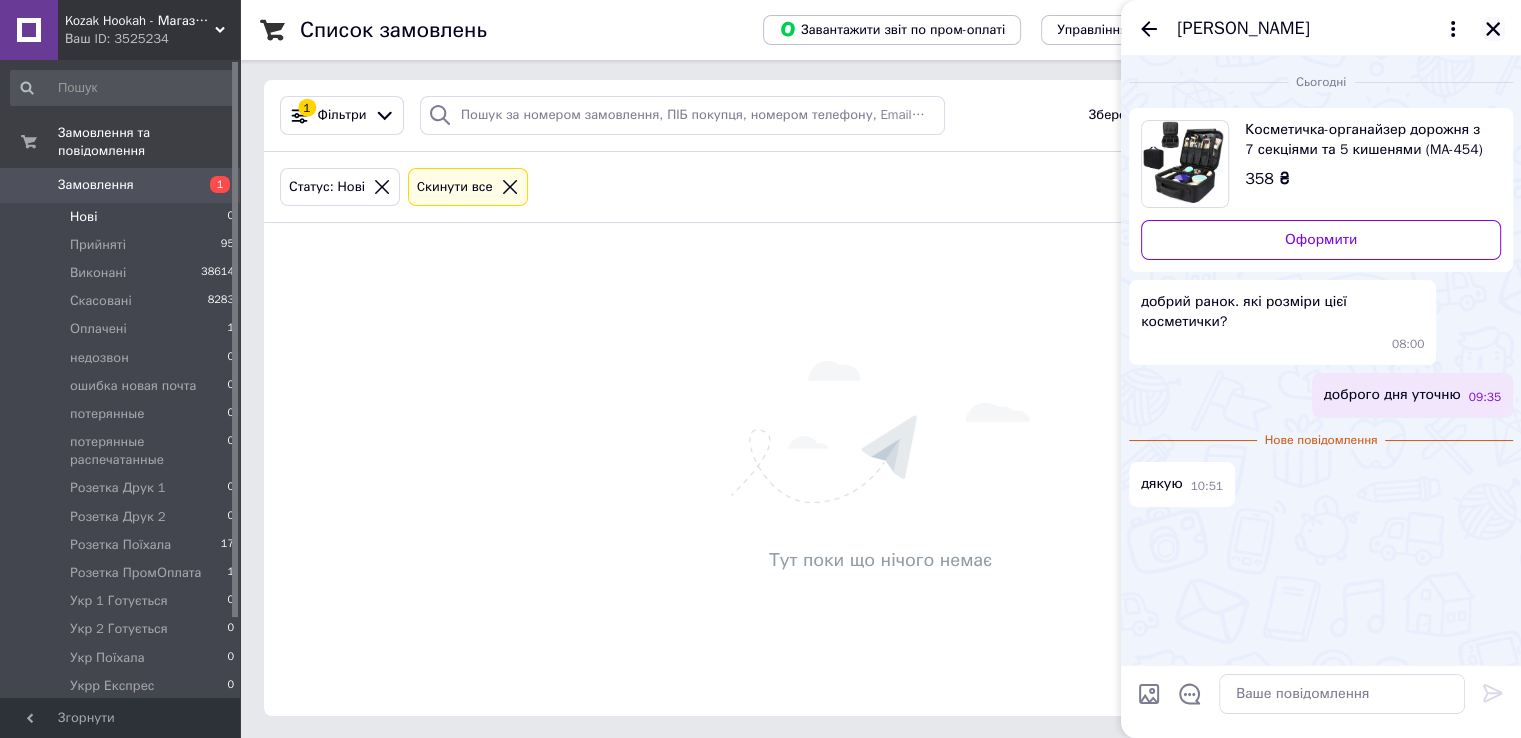 click 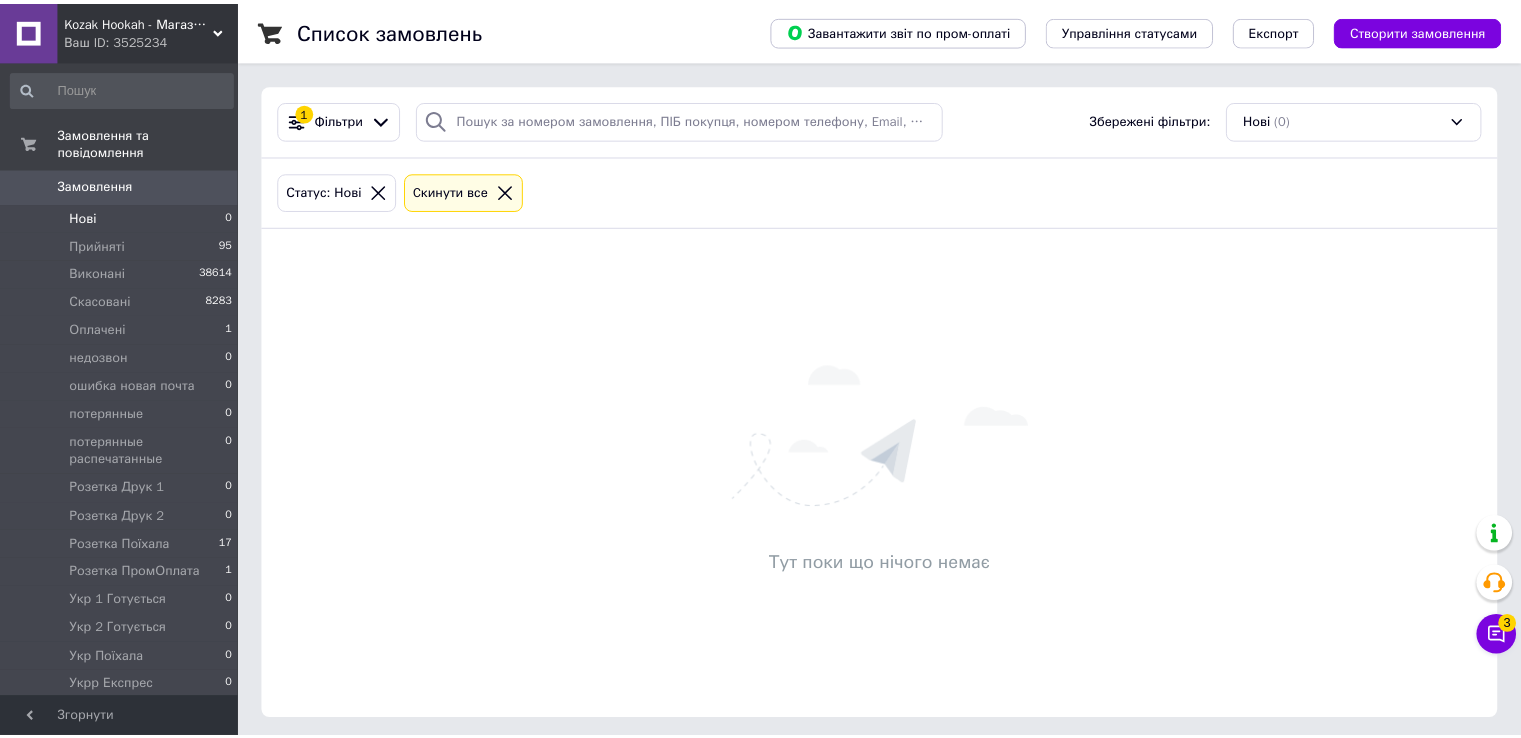 scroll, scrollTop: 4, scrollLeft: 0, axis: vertical 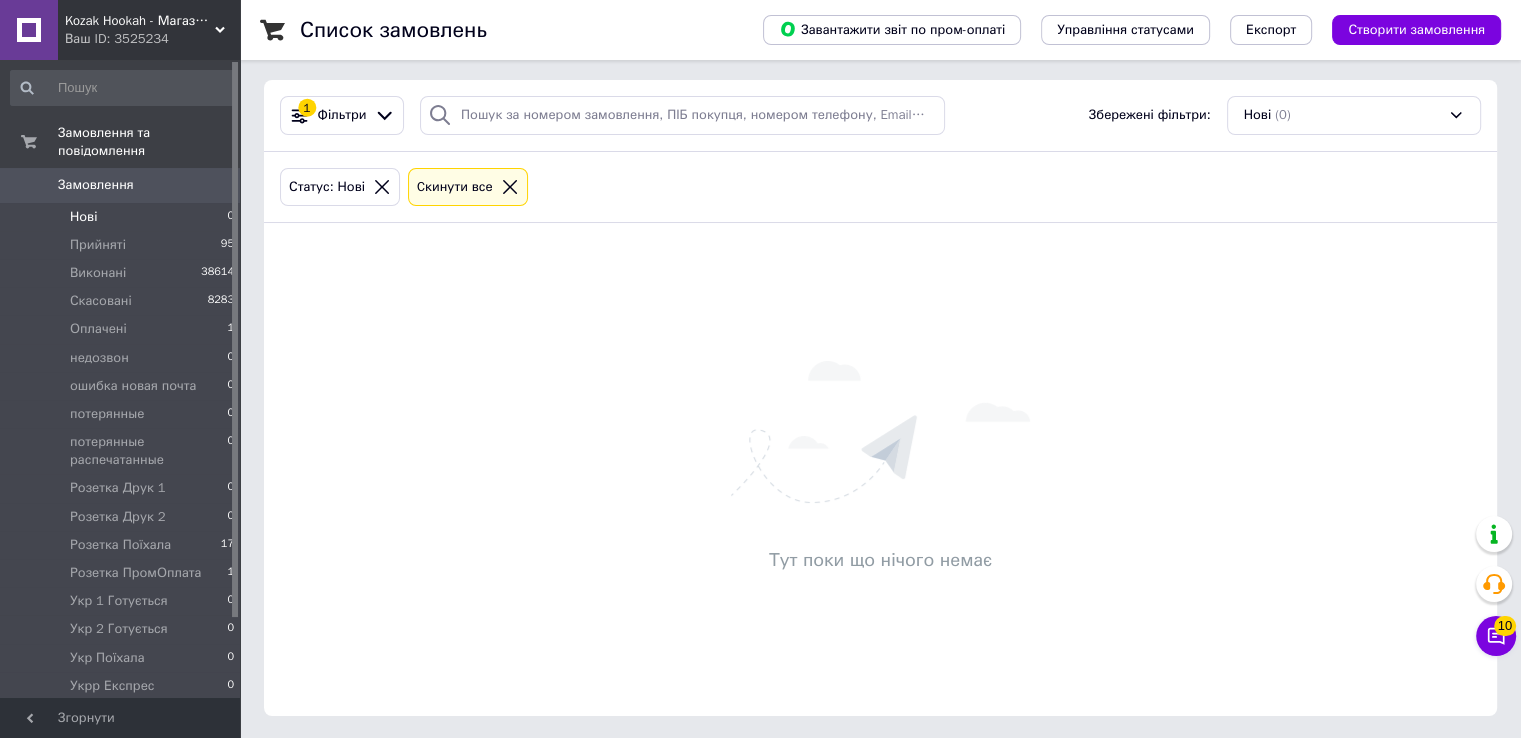 click 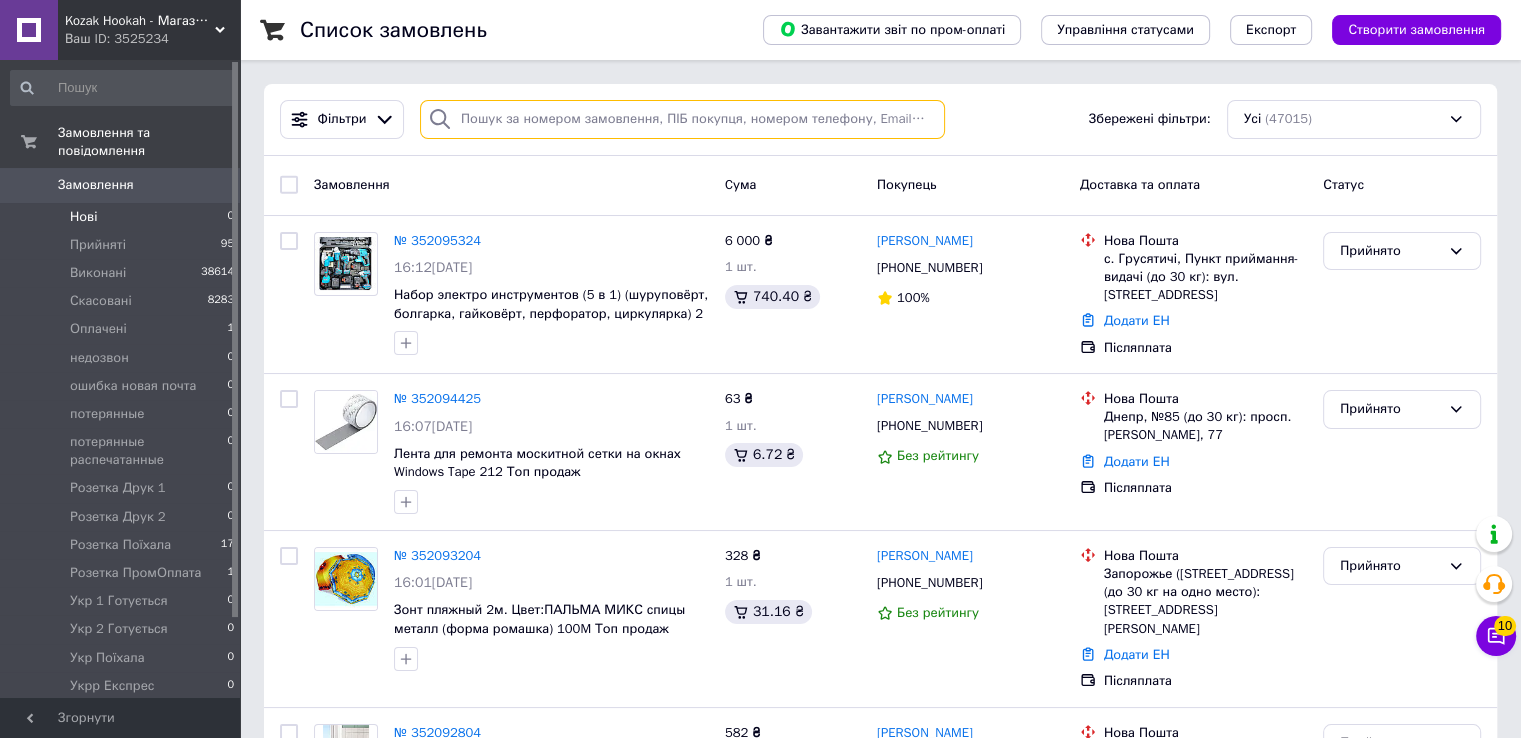 click at bounding box center (682, 119) 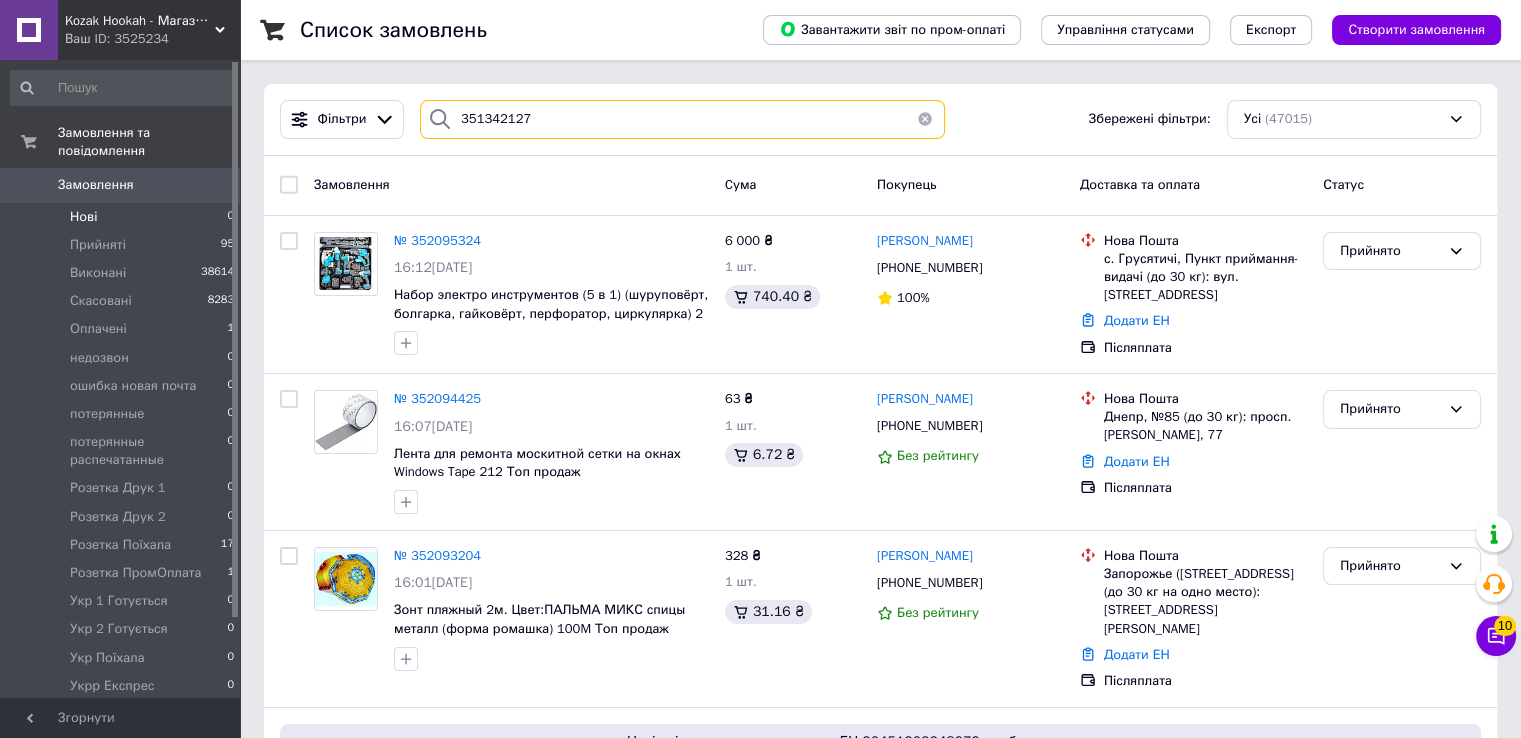 type on "351342127" 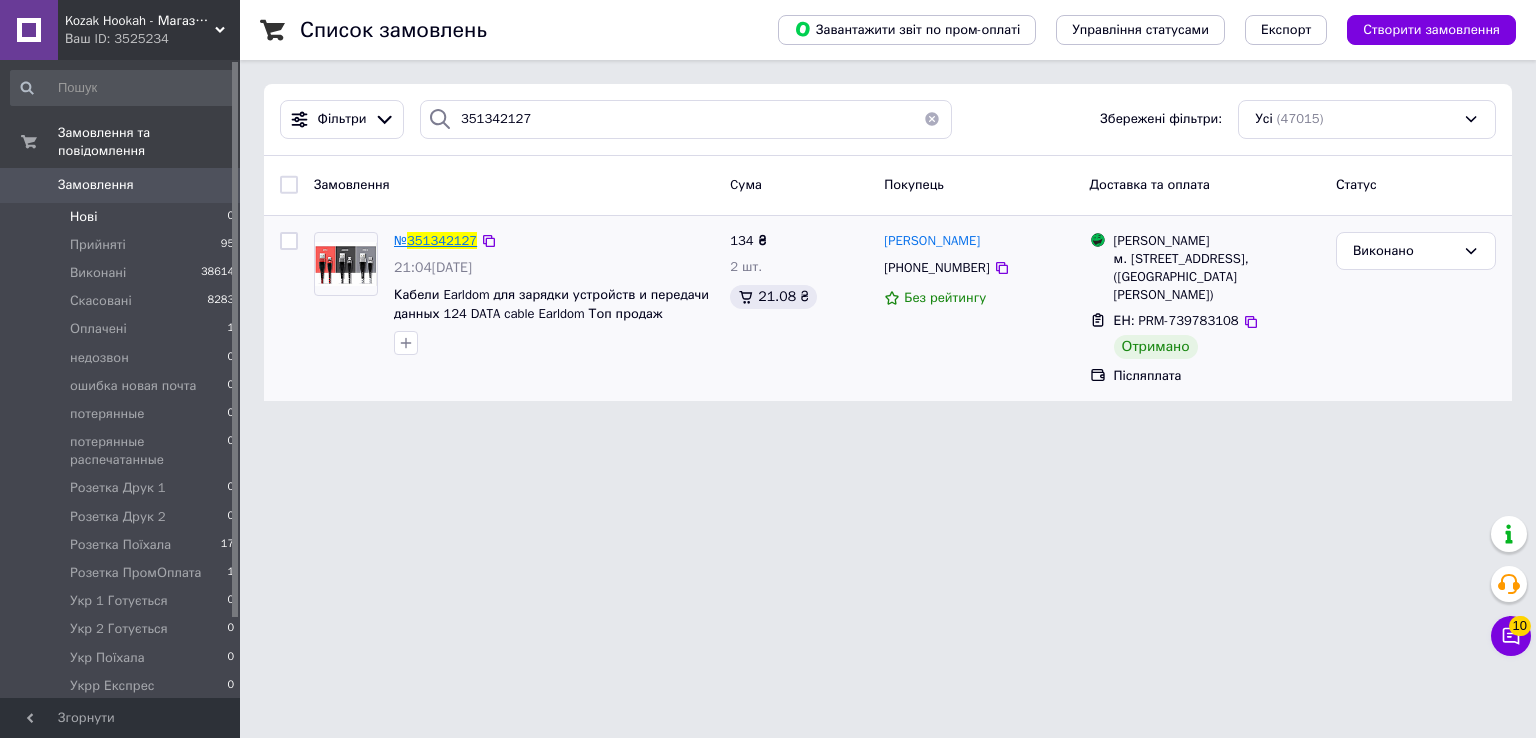 click on "351342127" at bounding box center (442, 240) 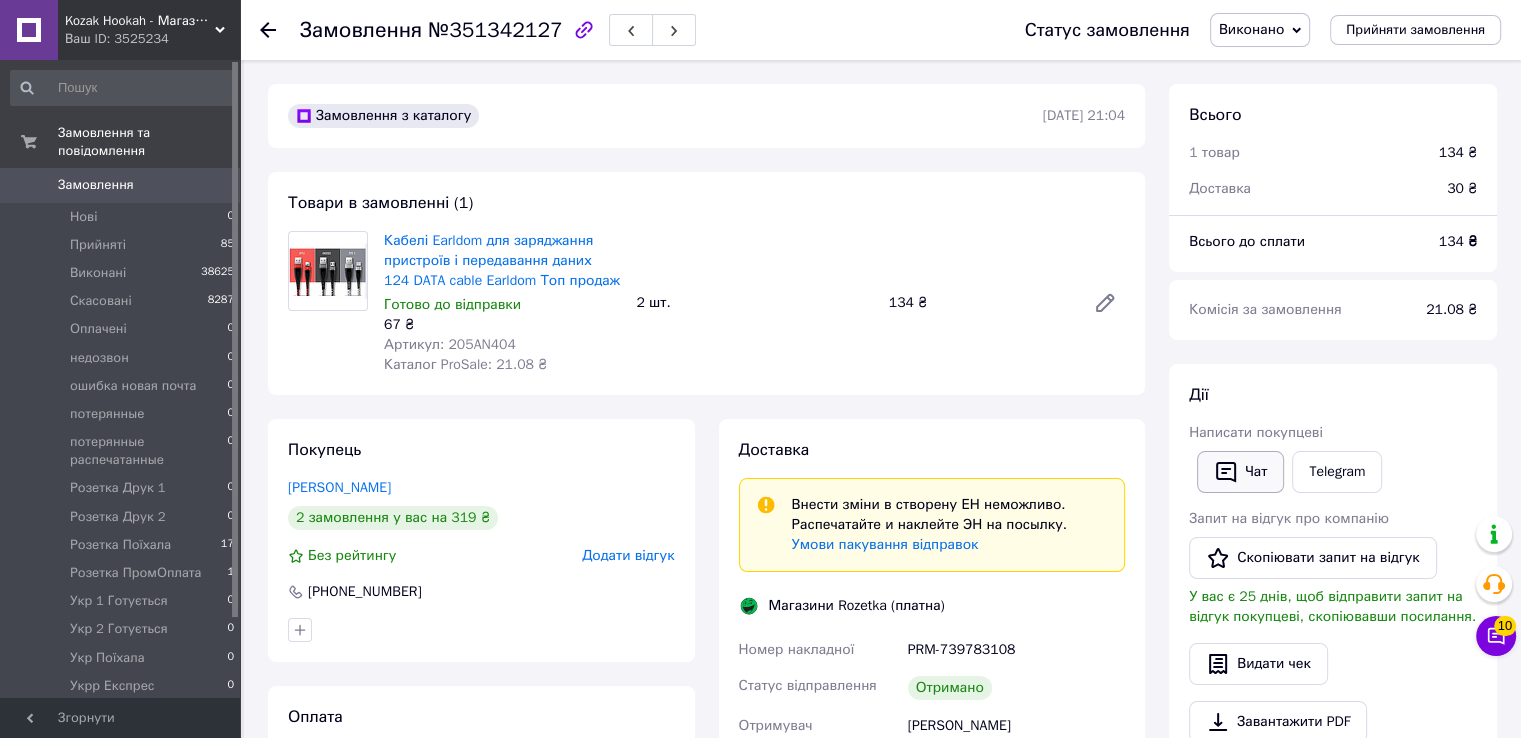 click on "Чат" at bounding box center (1240, 472) 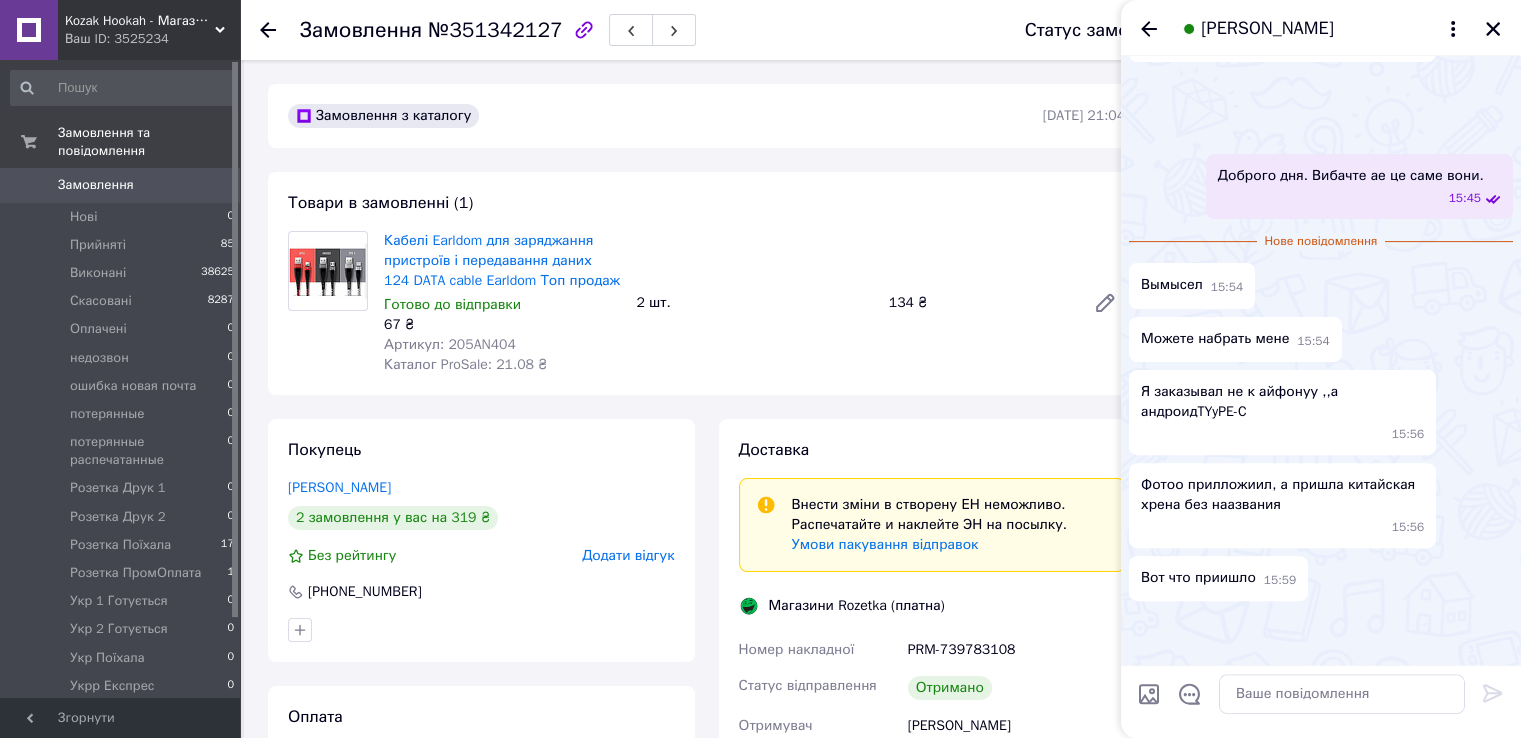 scroll, scrollTop: 892, scrollLeft: 0, axis: vertical 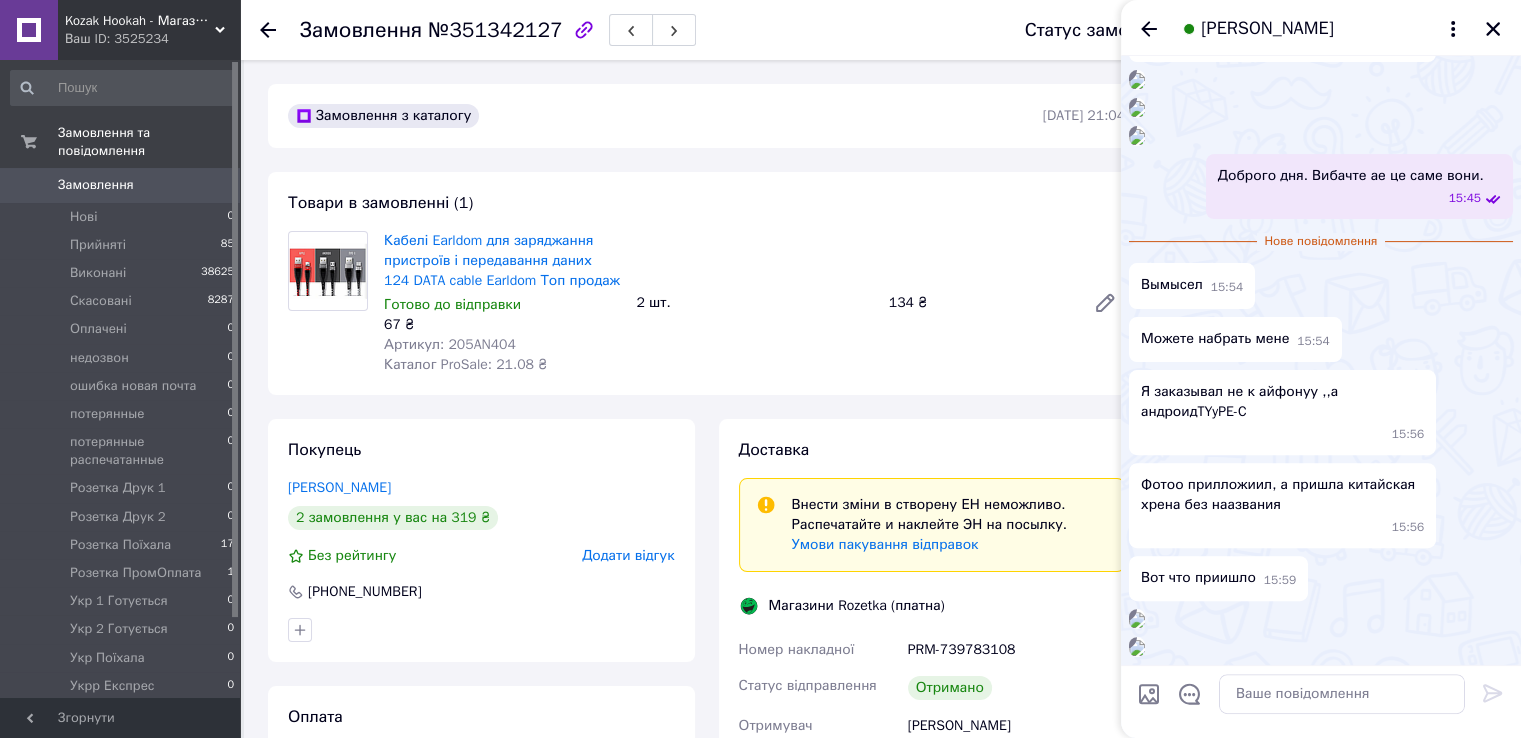 click at bounding box center (1137, 109) 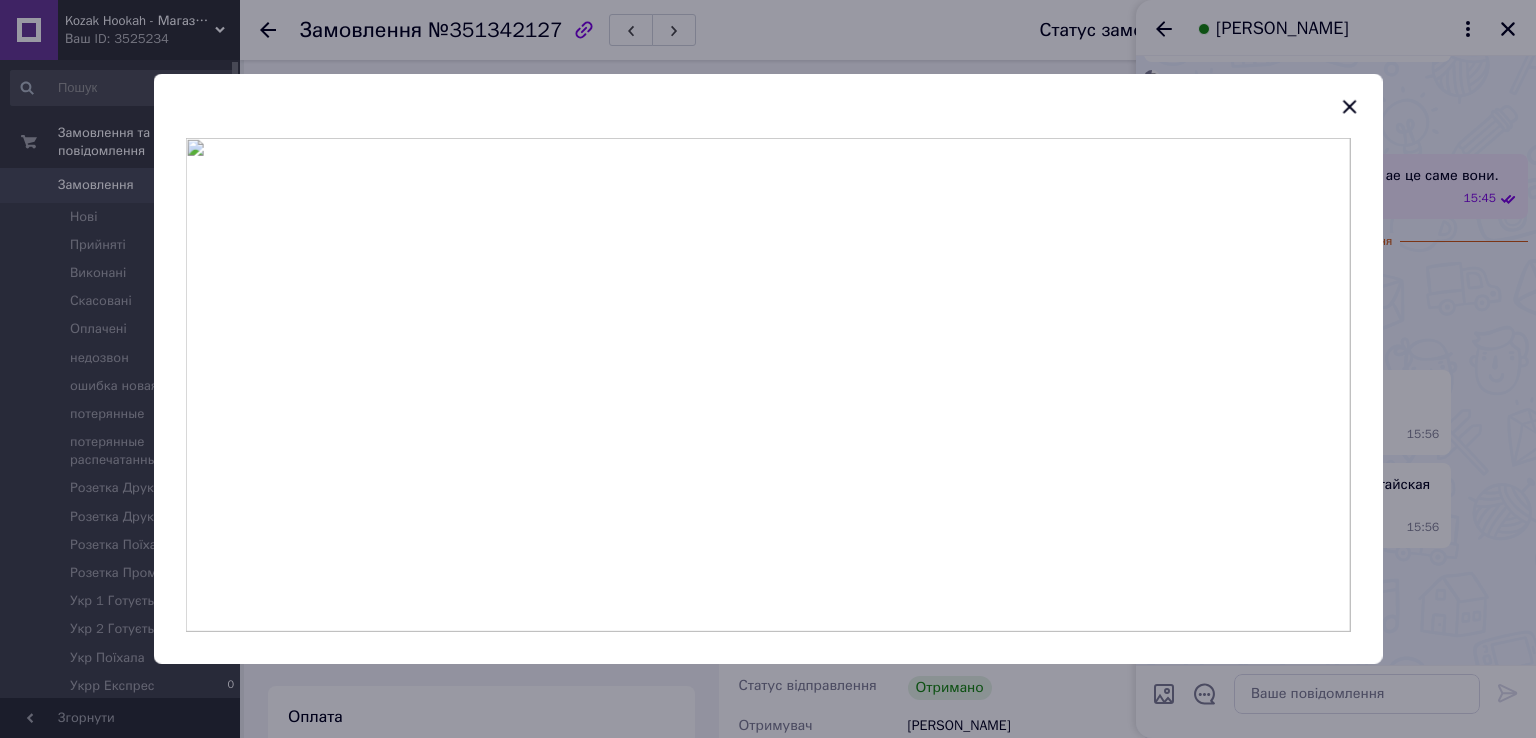 click at bounding box center (768, 369) 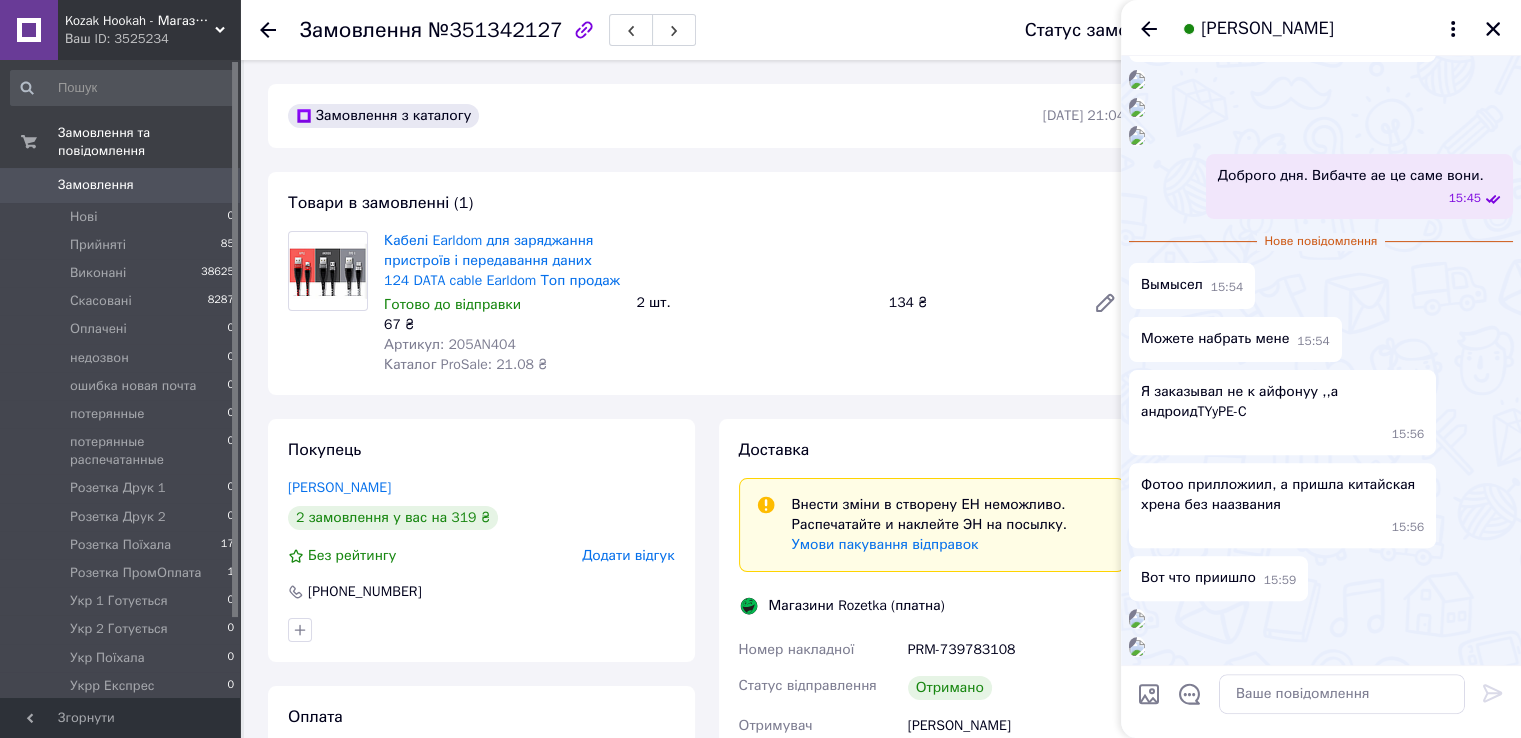 click at bounding box center [1137, 137] 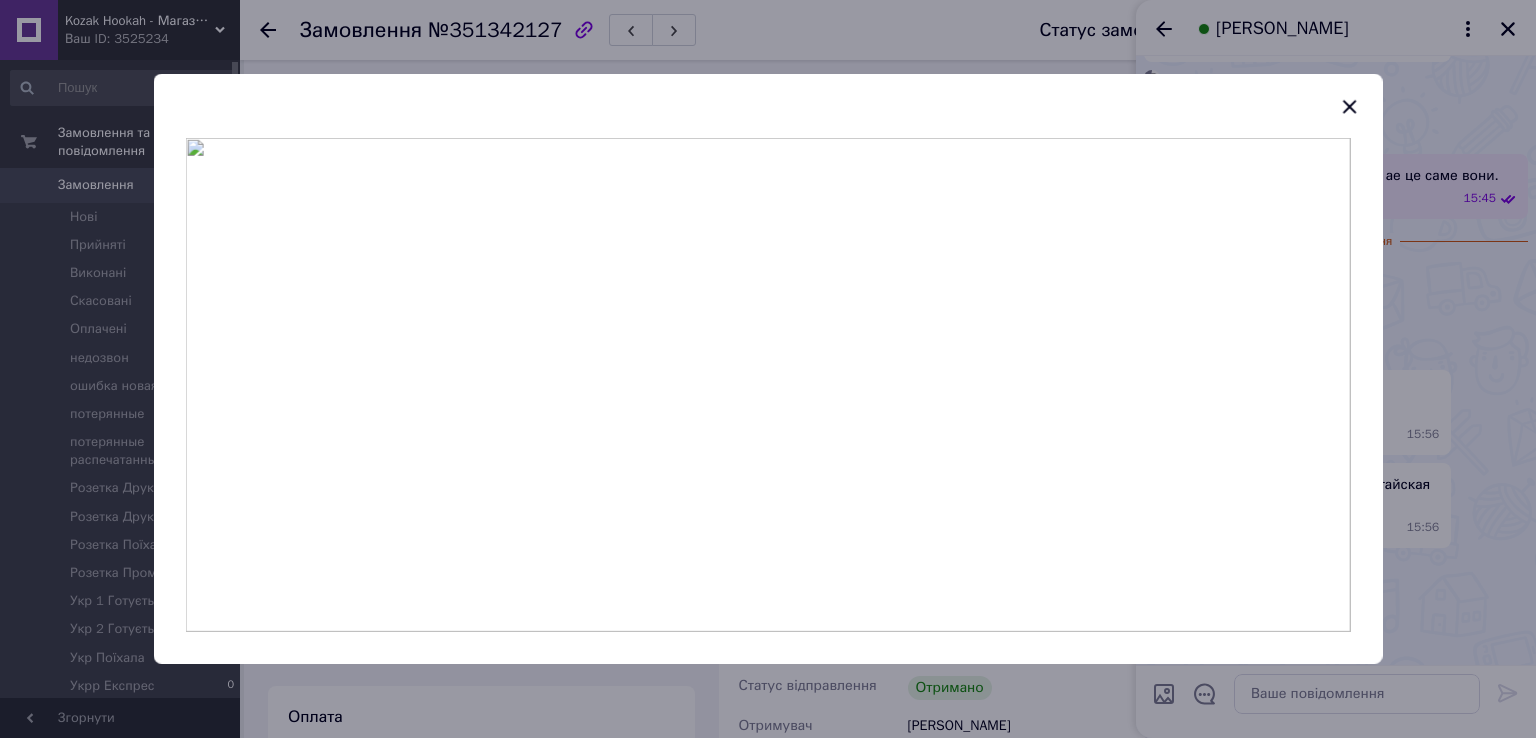 click at bounding box center [768, 369] 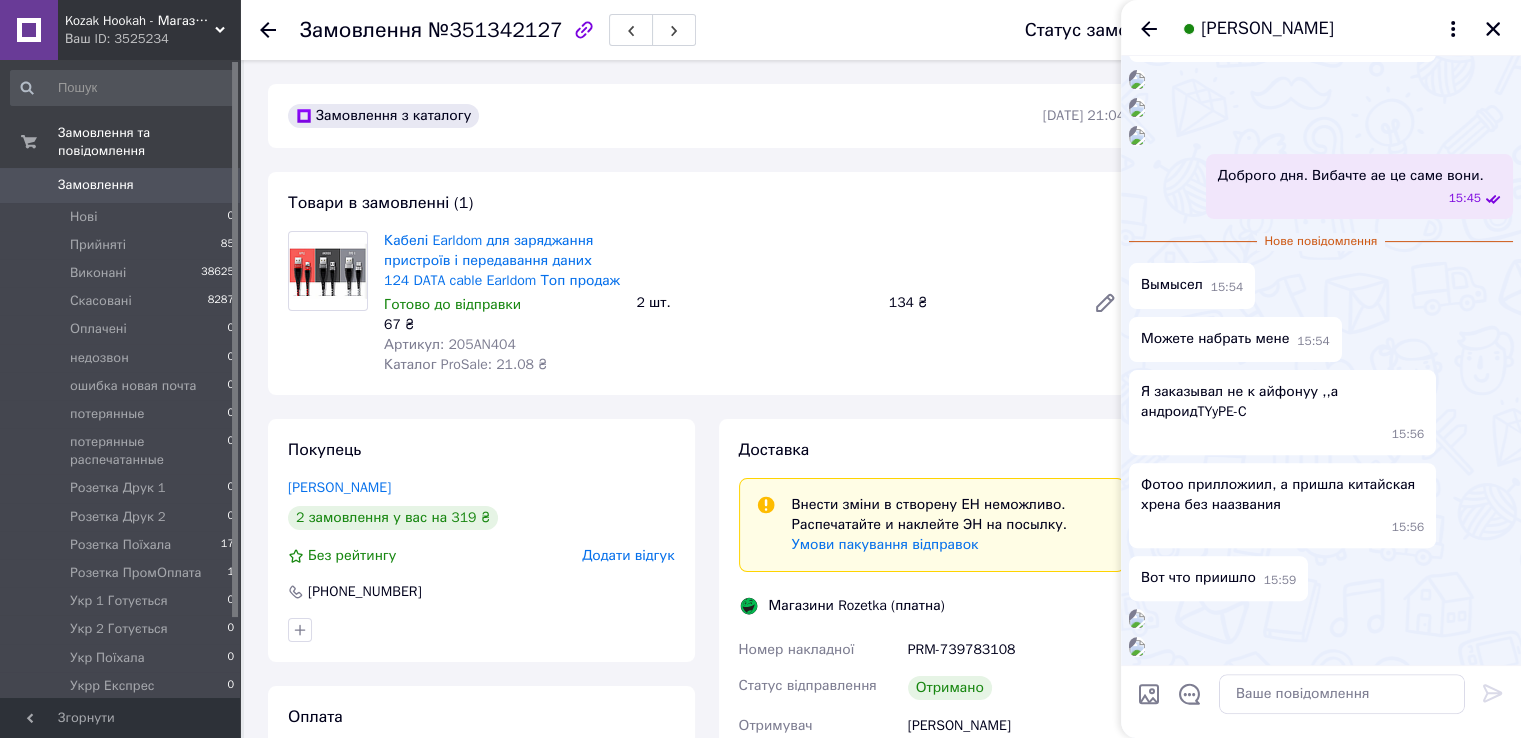 click at bounding box center (1137, 109) 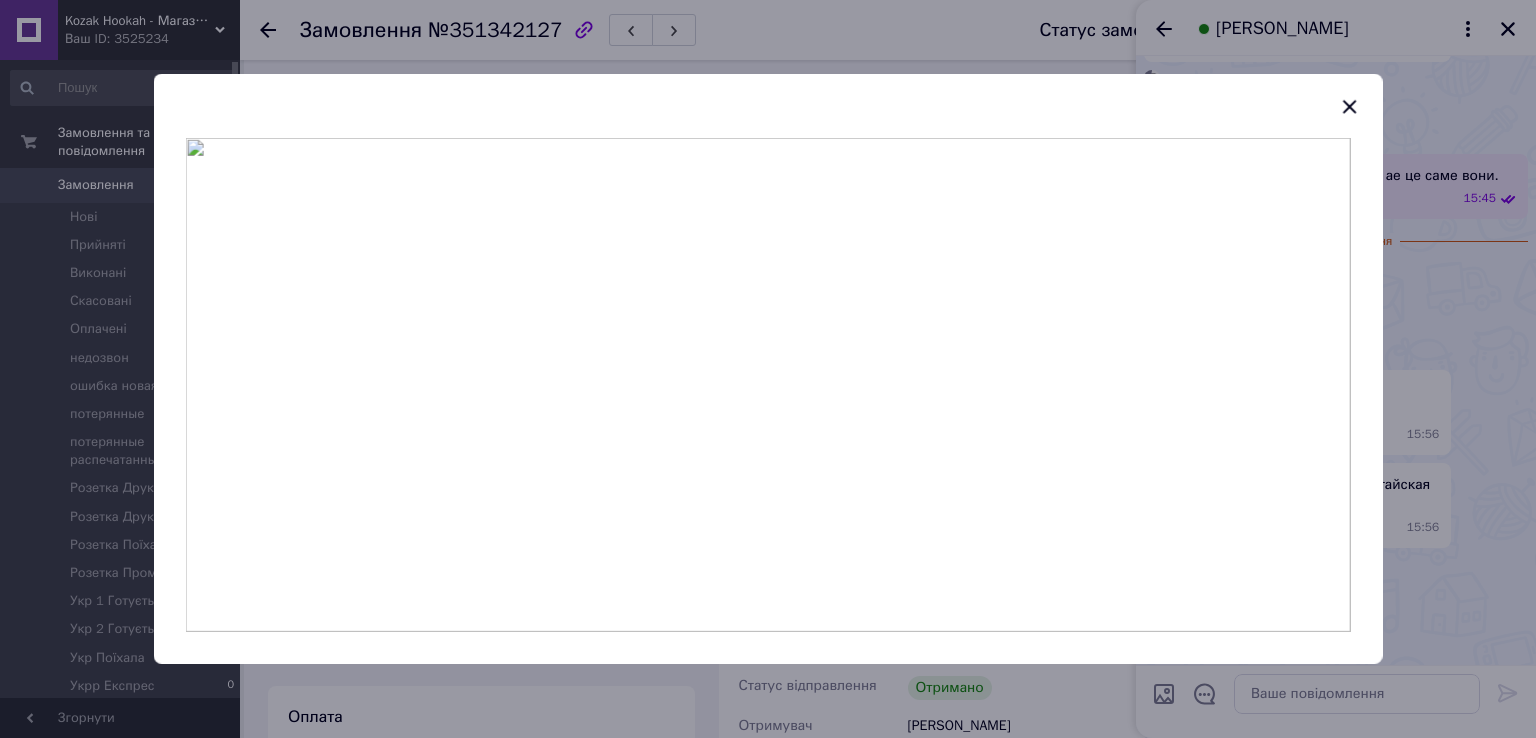 click at bounding box center [768, 369] 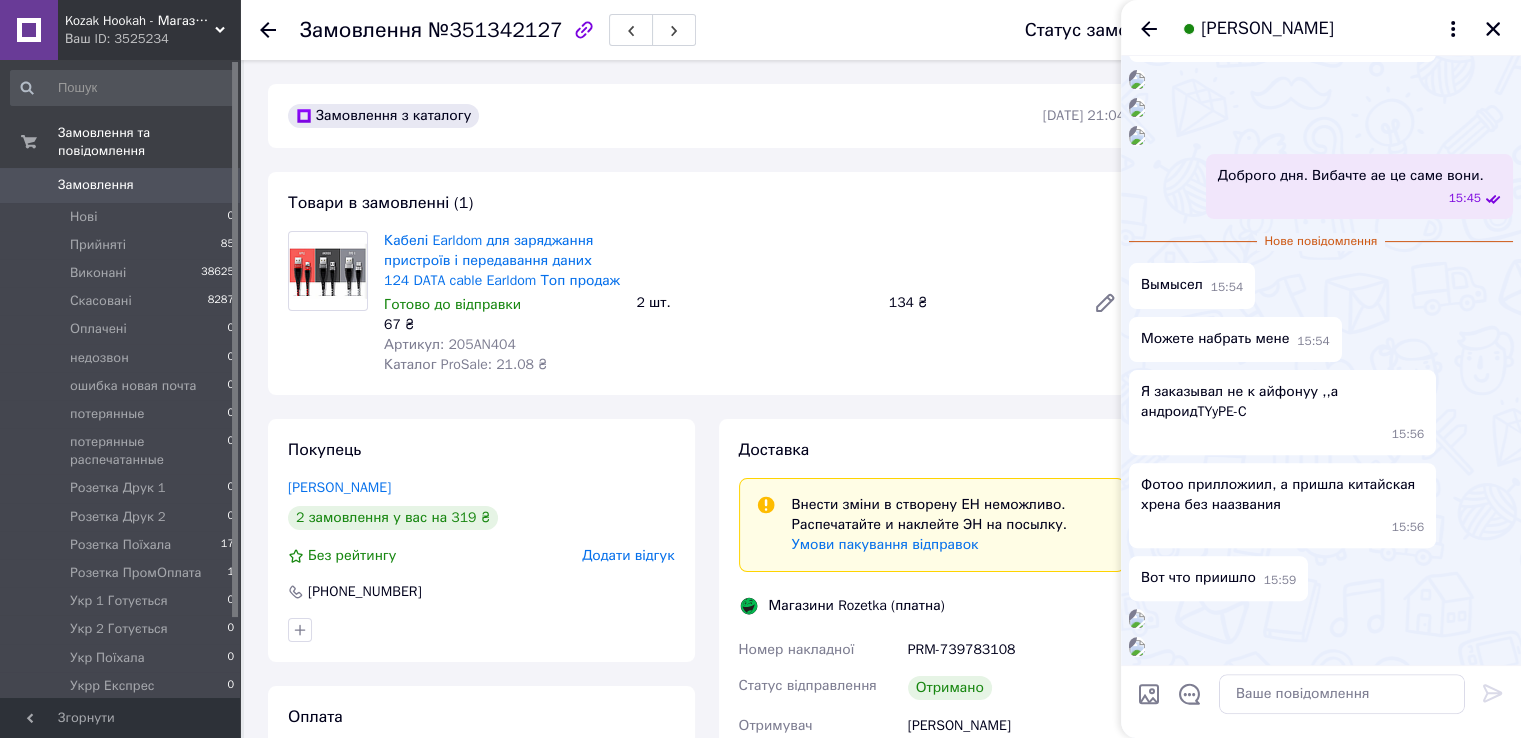 scroll, scrollTop: 492, scrollLeft: 0, axis: vertical 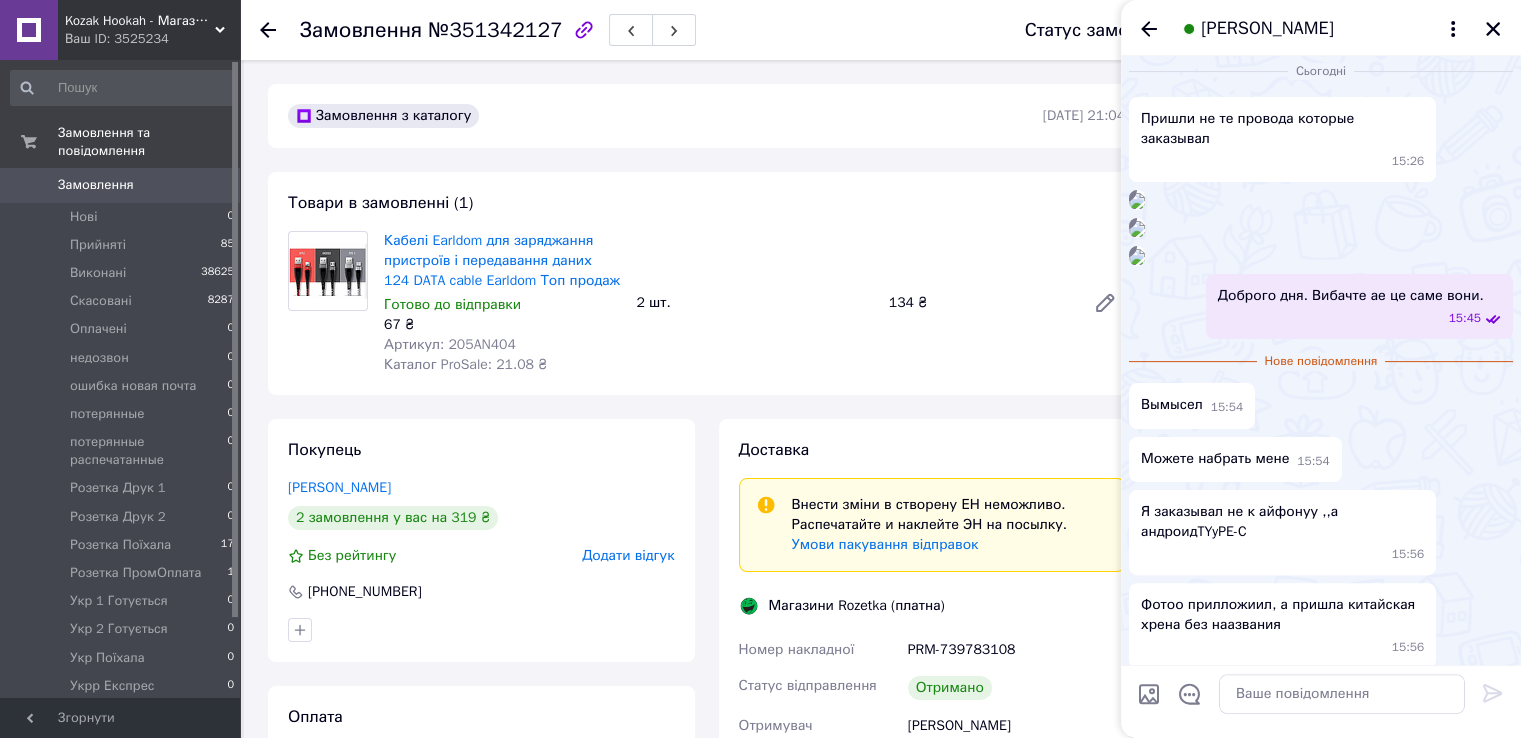 click at bounding box center (1137, 201) 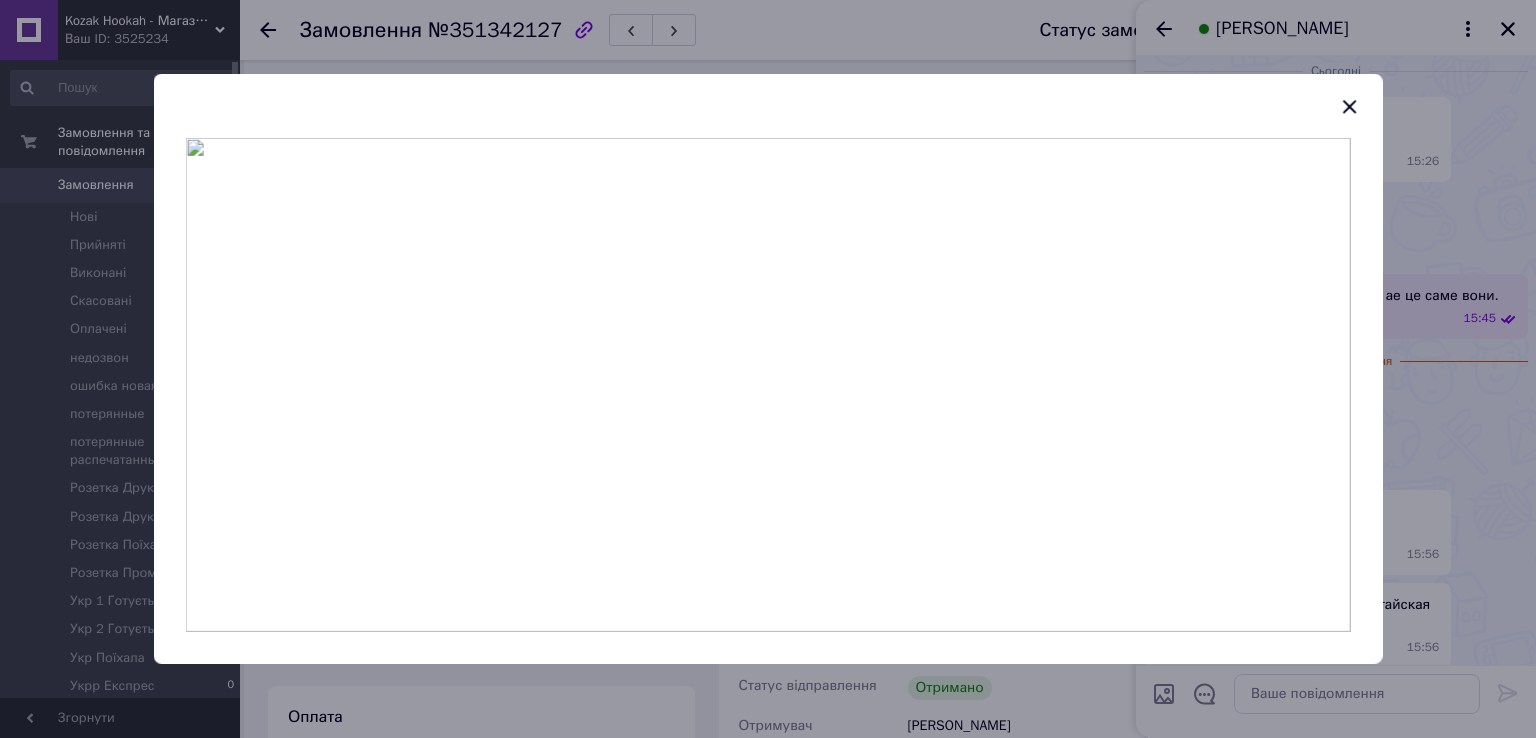 click at bounding box center [768, 369] 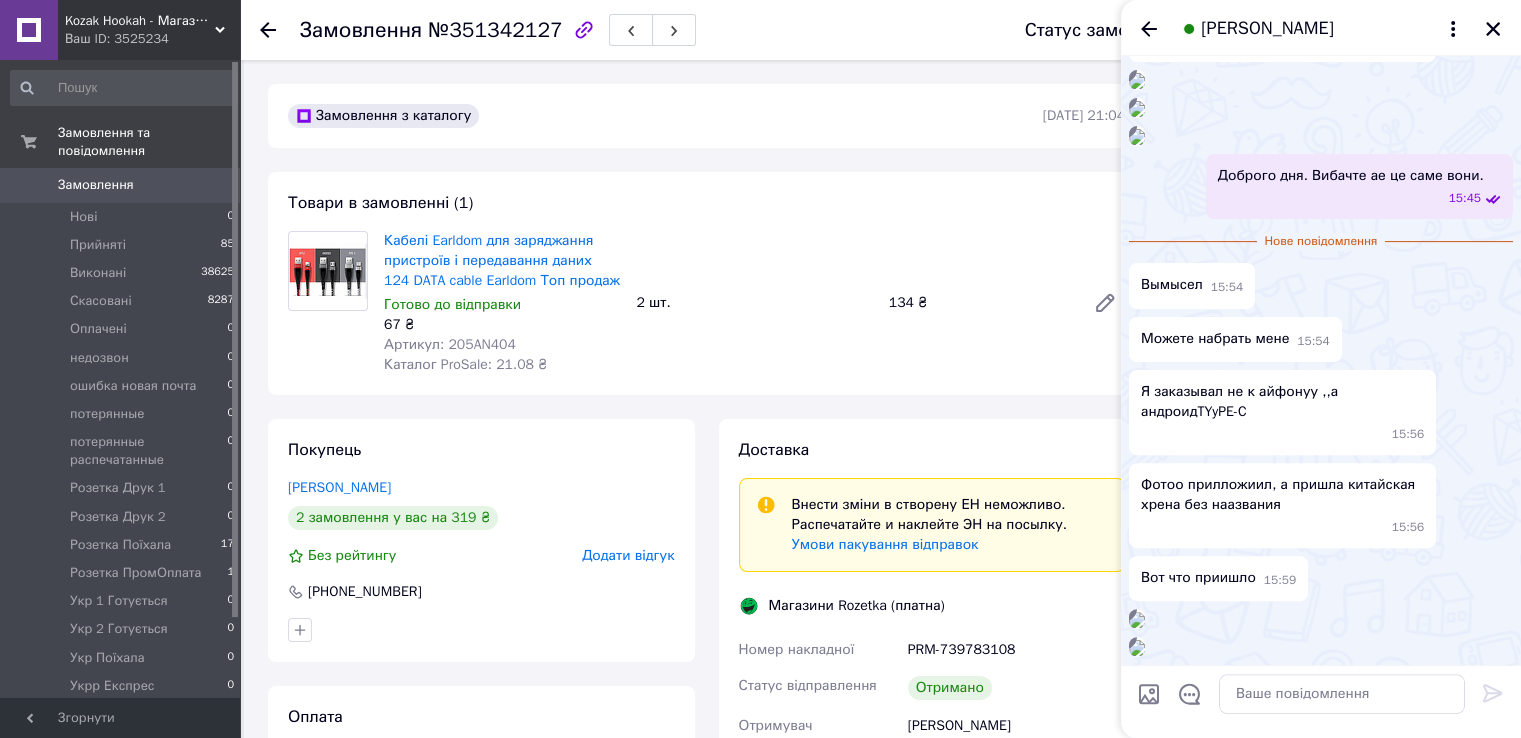 scroll, scrollTop: 1092, scrollLeft: 0, axis: vertical 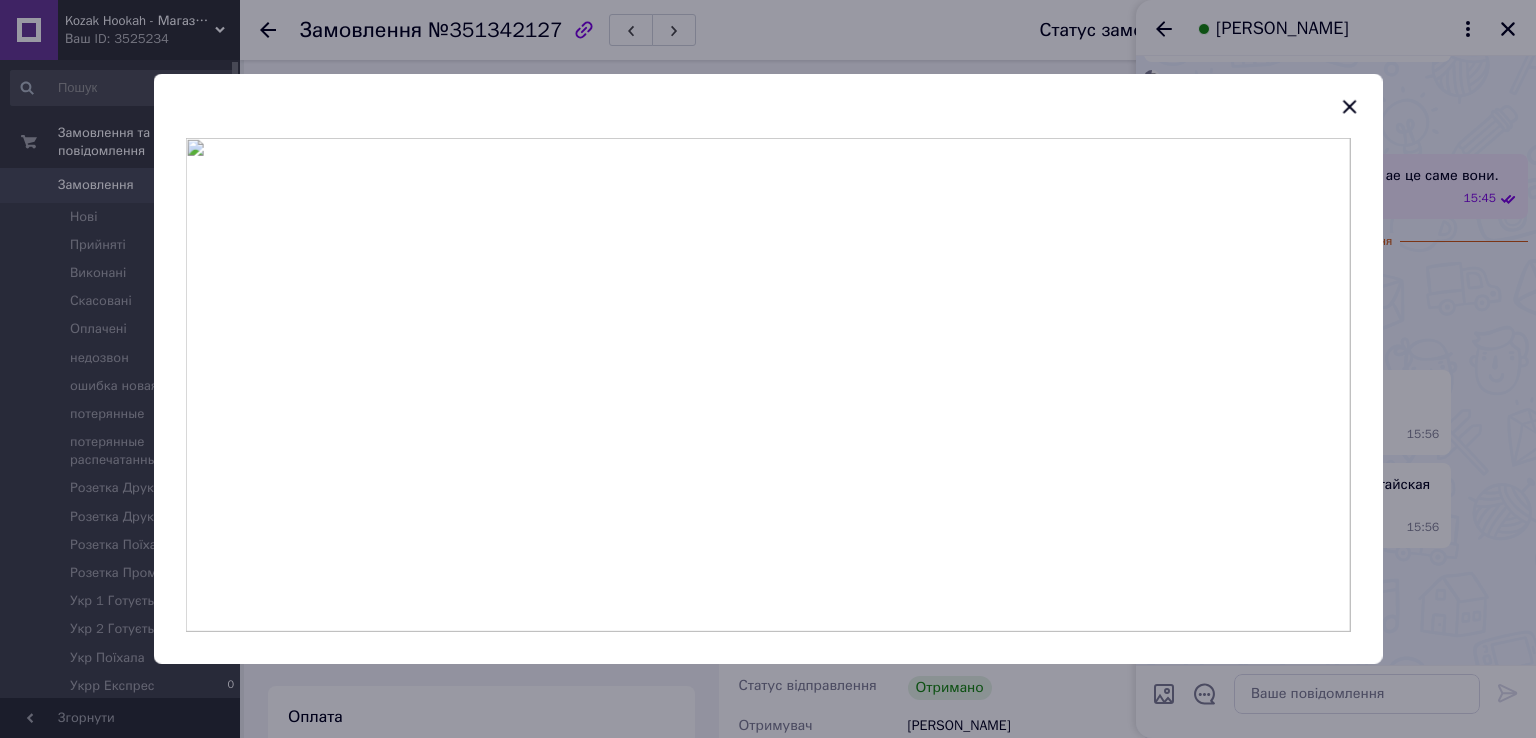click at bounding box center (768, 369) 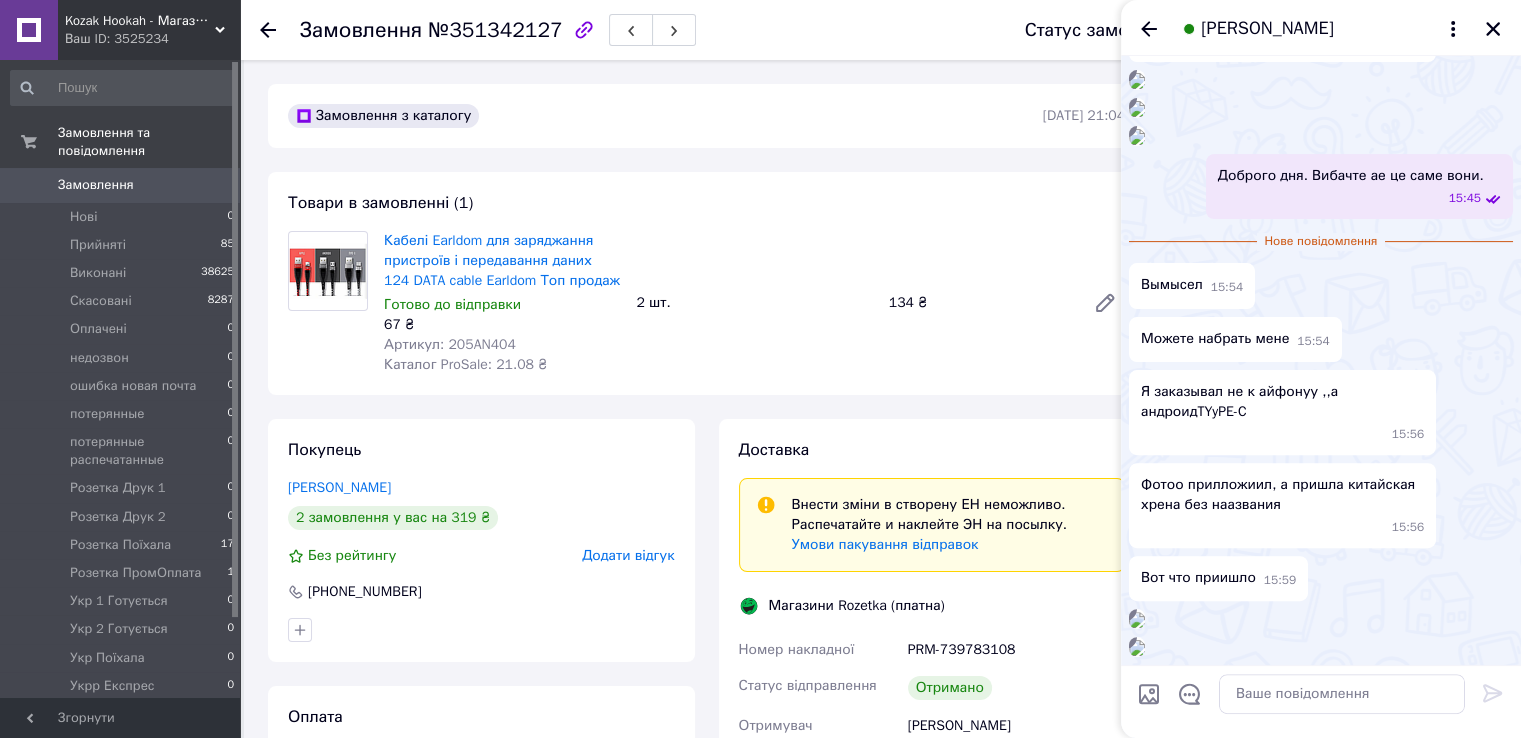 click 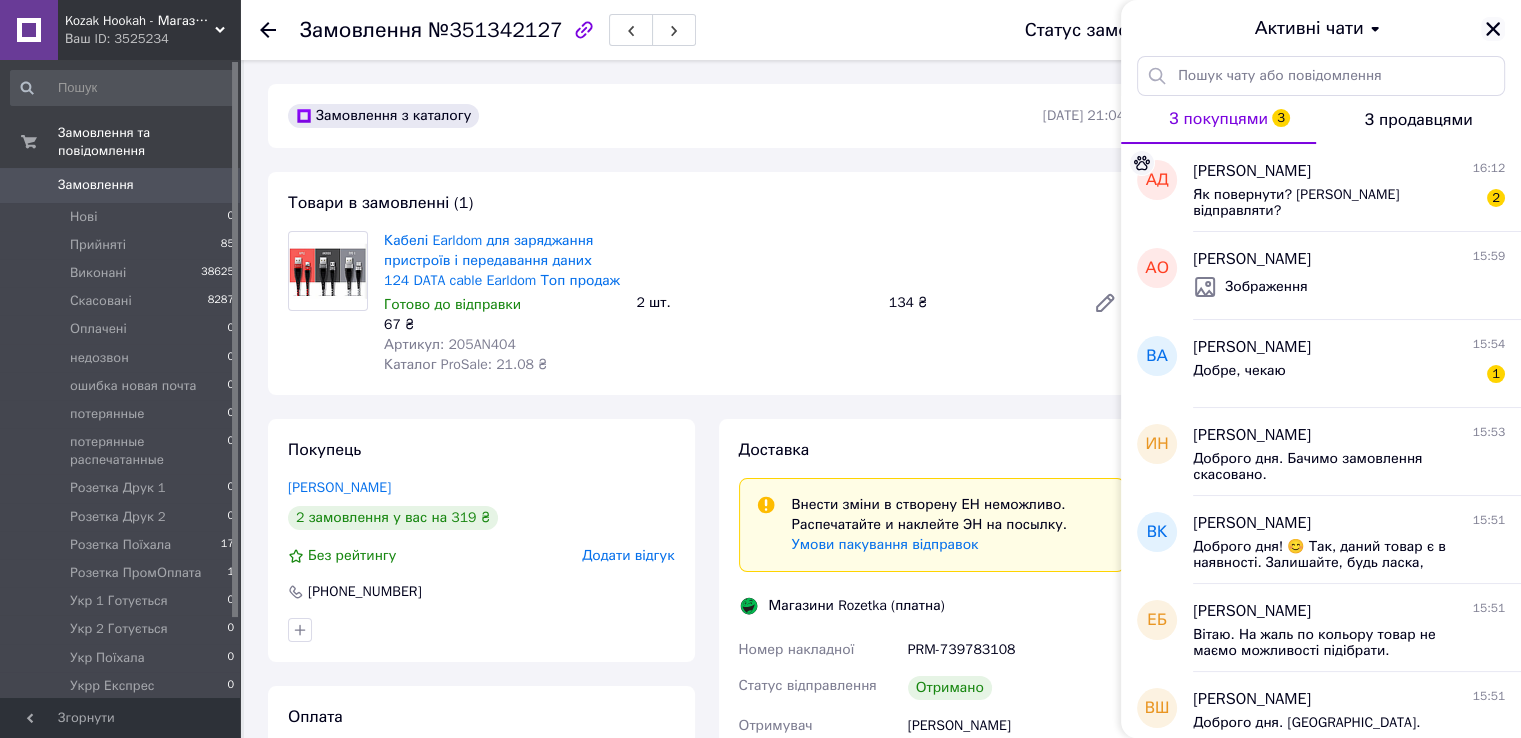 click 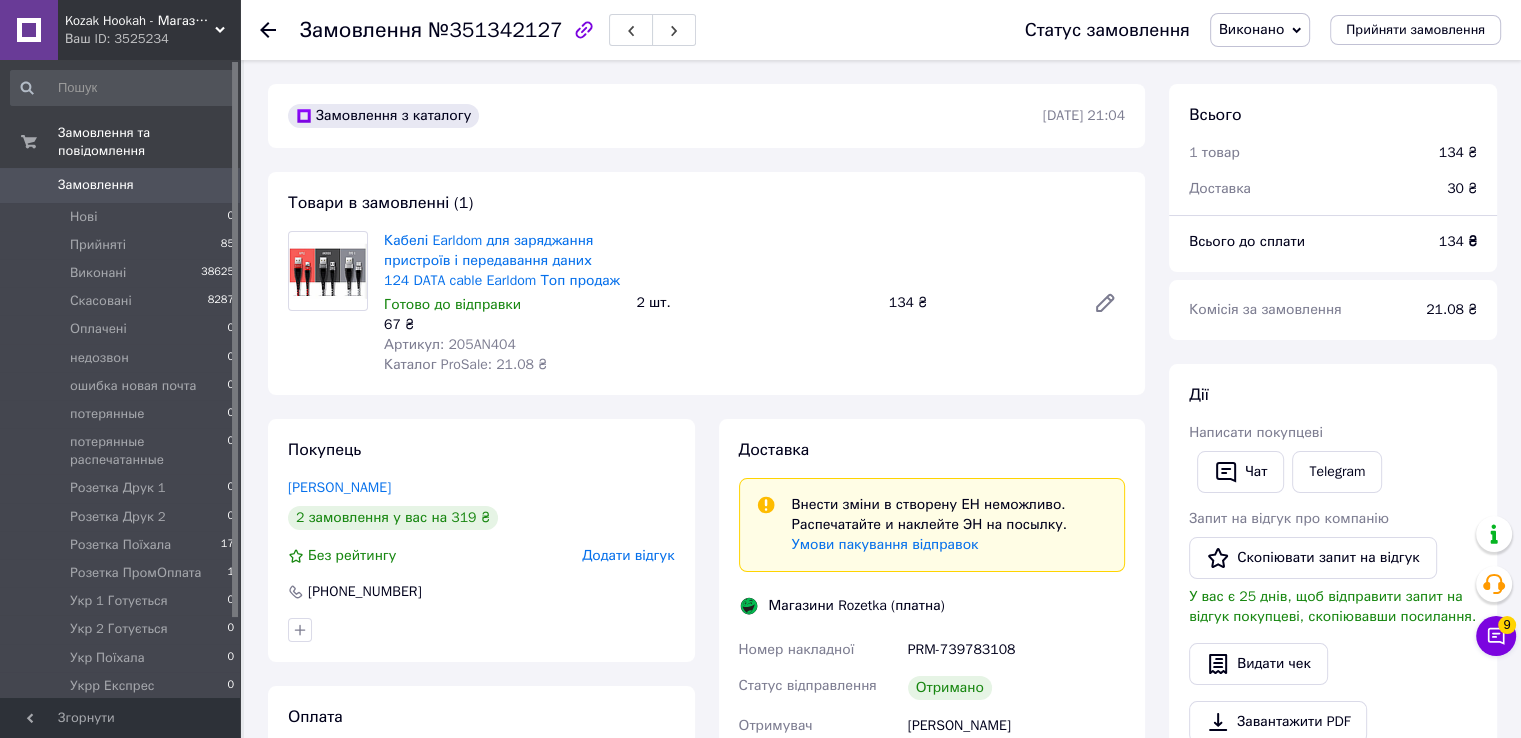 click on "№351342127" at bounding box center (495, 30) 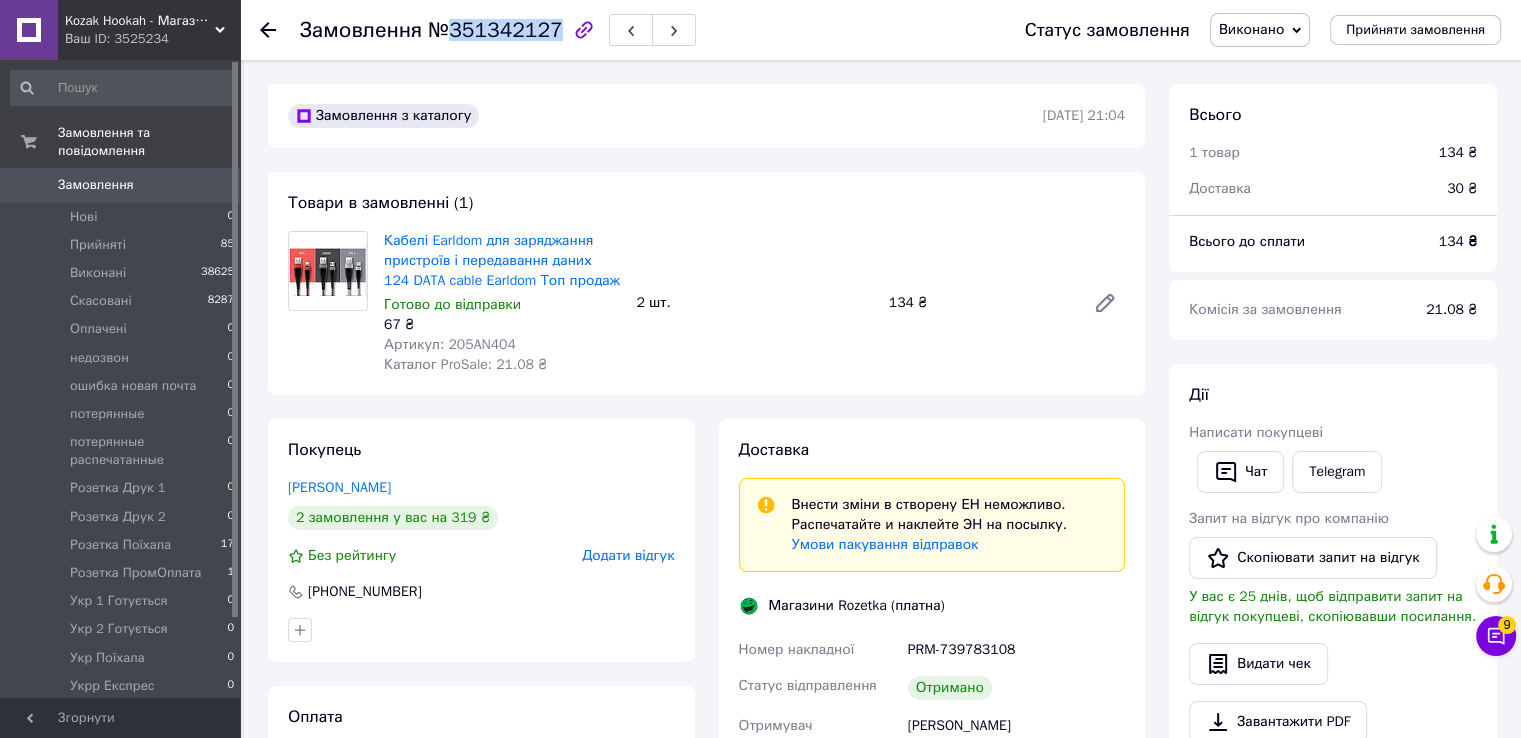 click on "№351342127" at bounding box center [495, 30] 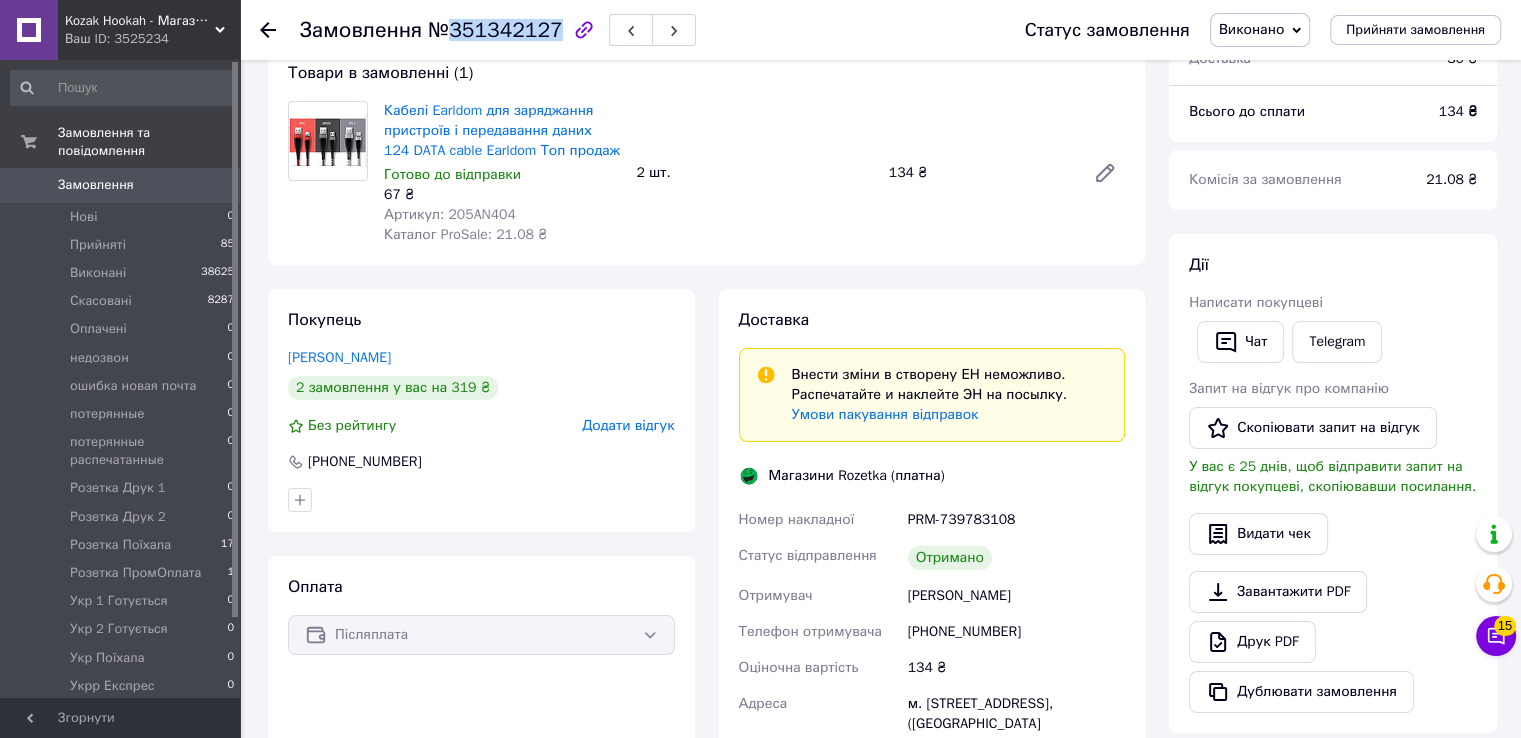 scroll, scrollTop: 0, scrollLeft: 0, axis: both 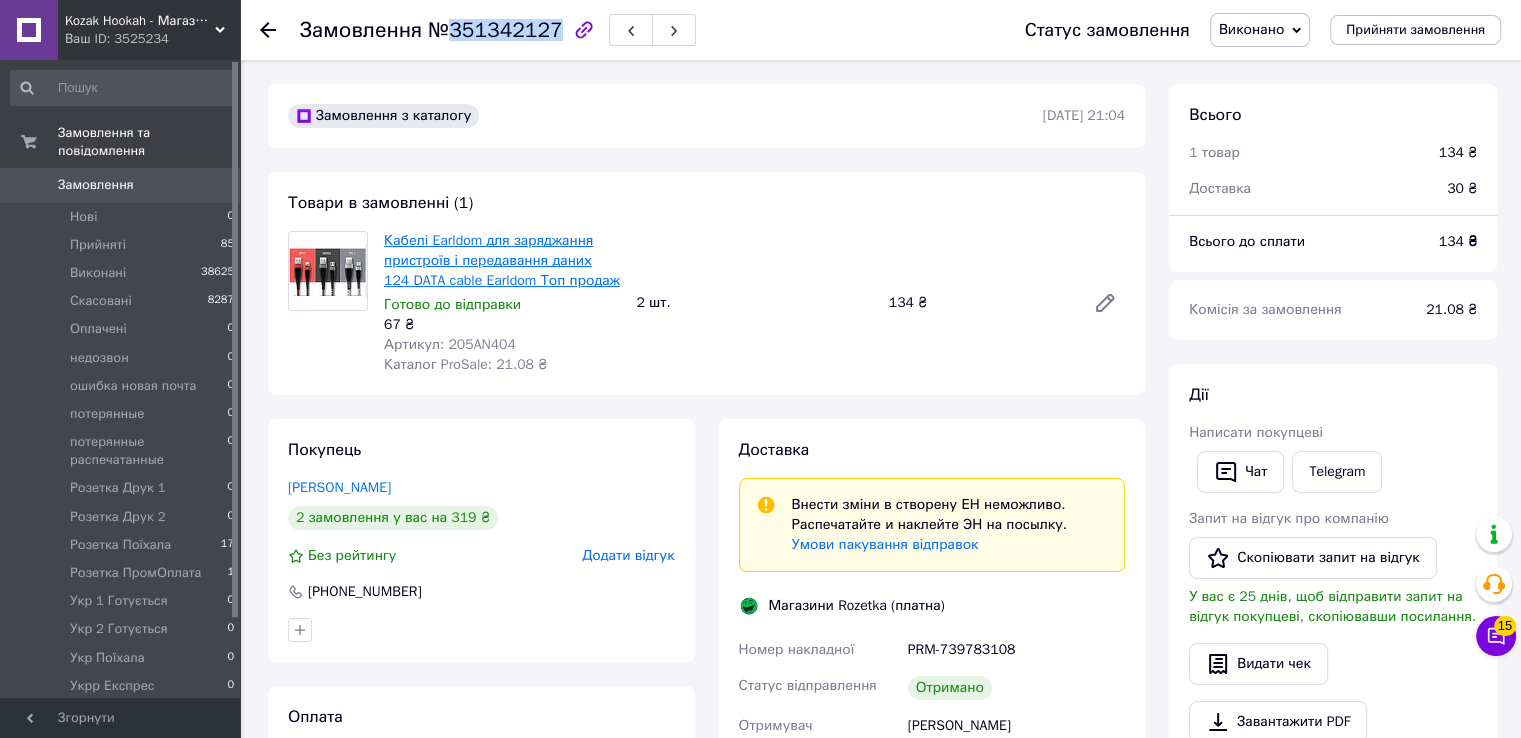 click on "Кабелі Earldom для заряджання пристроїв і передавання даних 124 DATA cable Earldom Топ продаж" at bounding box center [502, 260] 